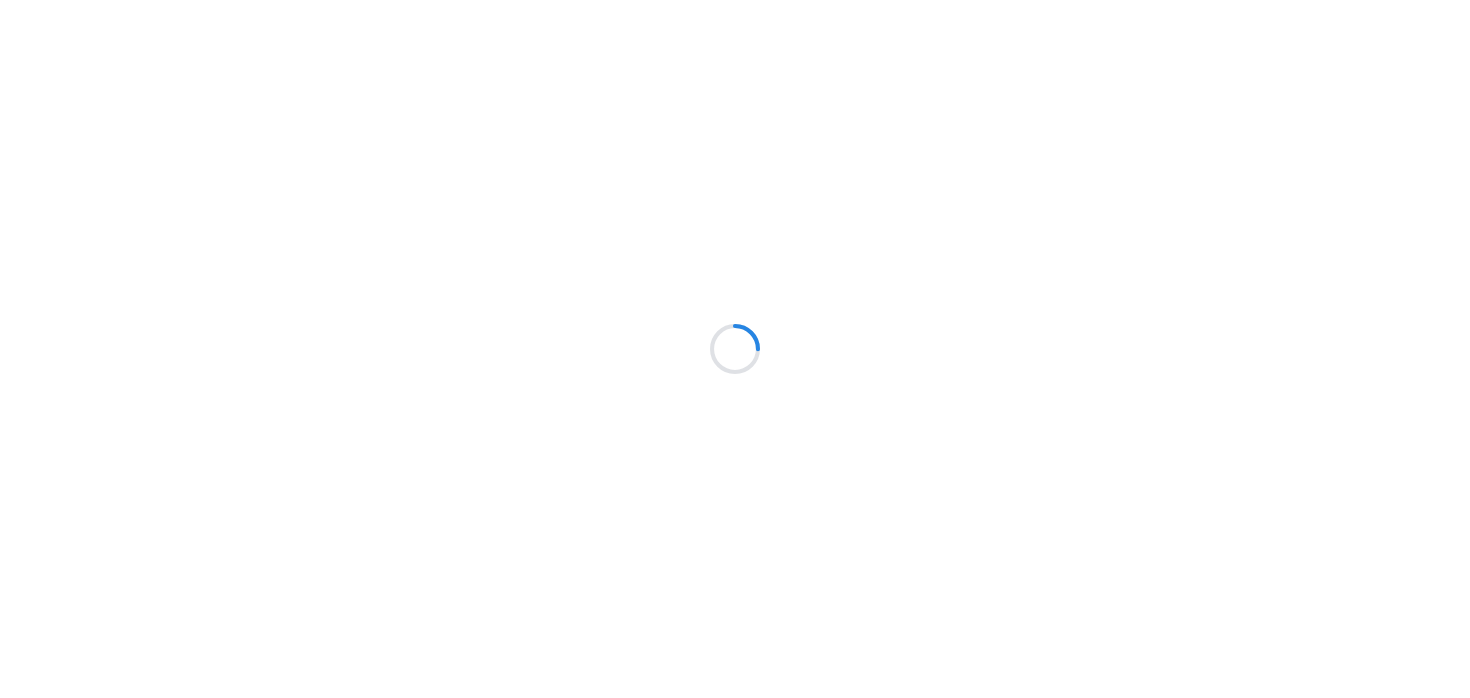 scroll, scrollTop: 0, scrollLeft: 0, axis: both 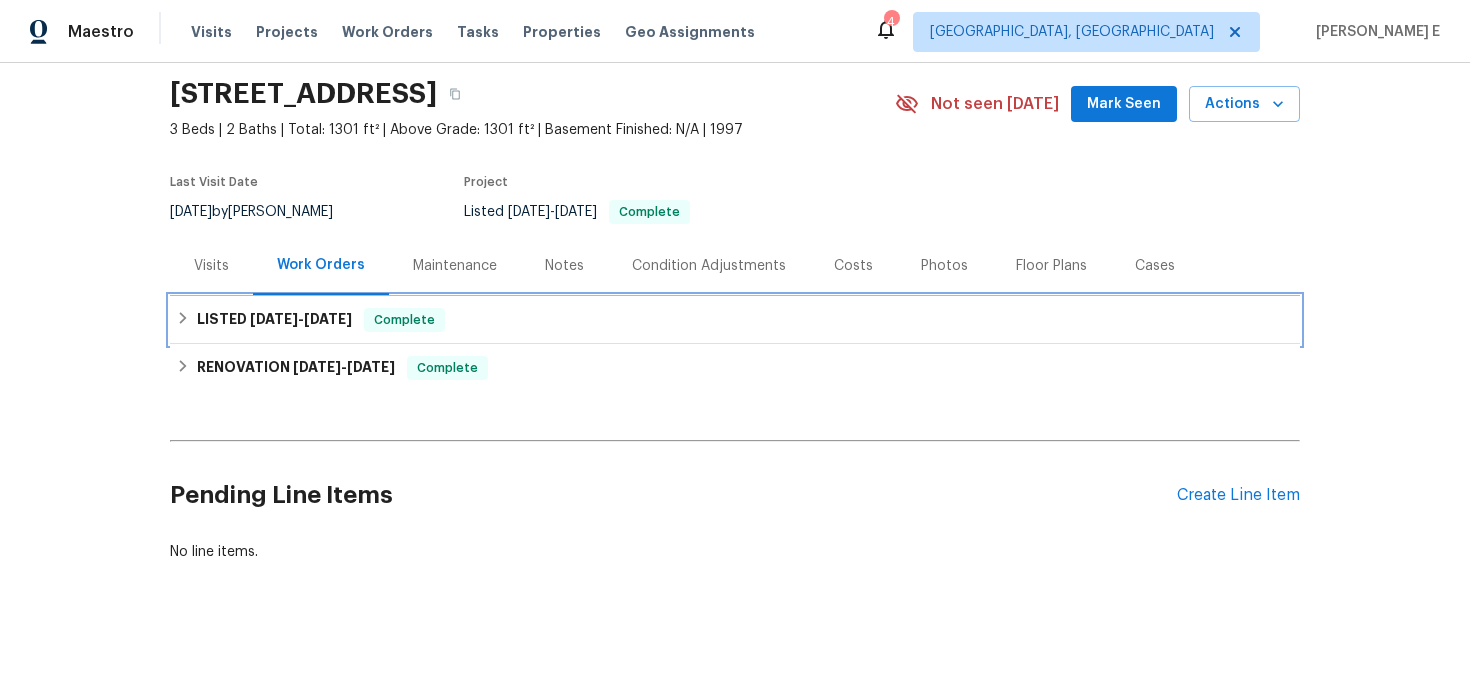 click on "LISTED   6/26/25  -  6/27/25 Complete" at bounding box center [735, 320] 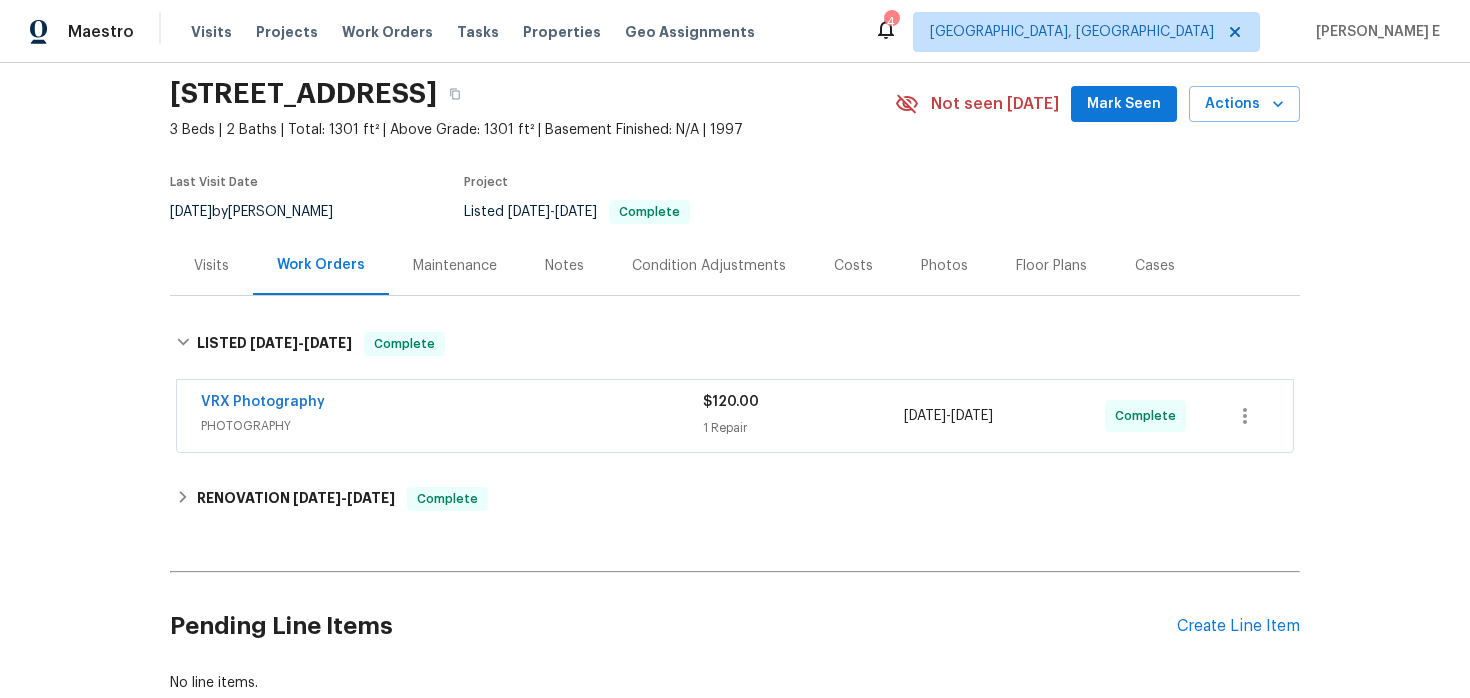 click on "Visits" at bounding box center (211, 265) 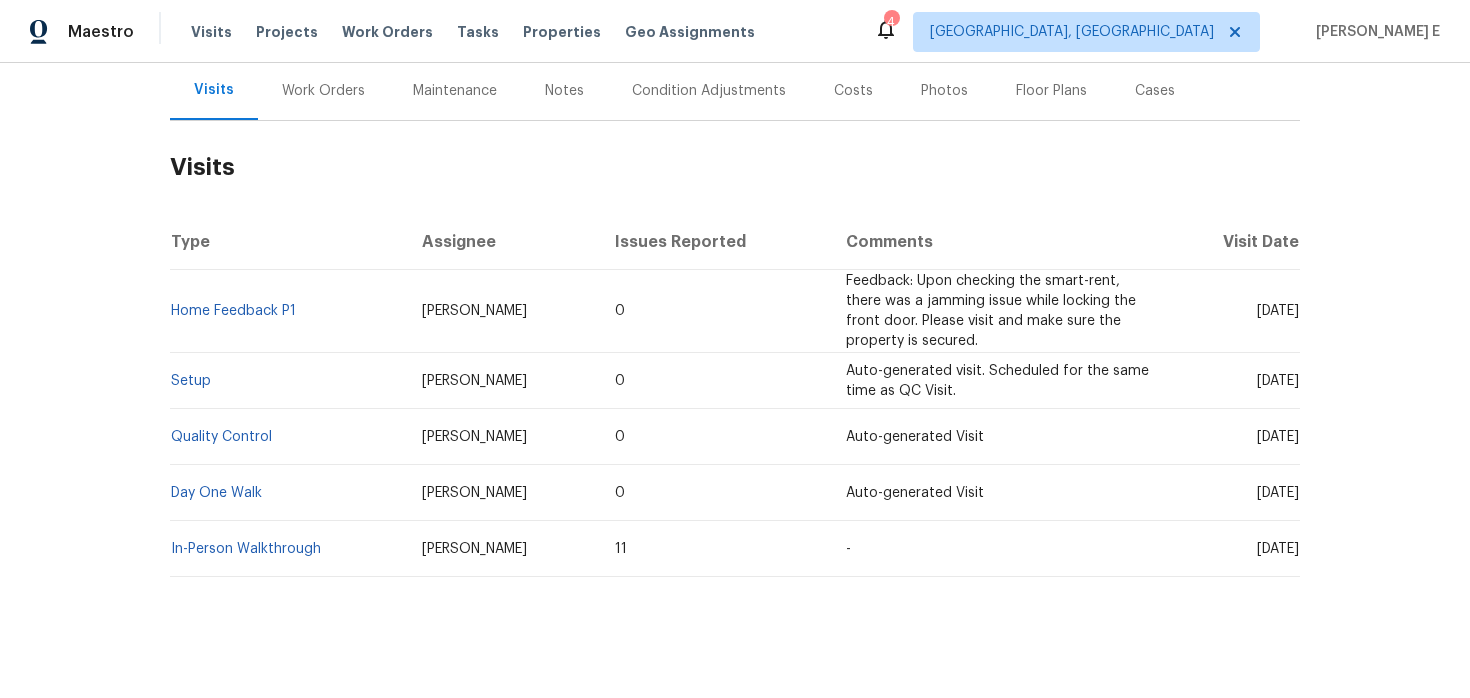 scroll, scrollTop: 248, scrollLeft: 0, axis: vertical 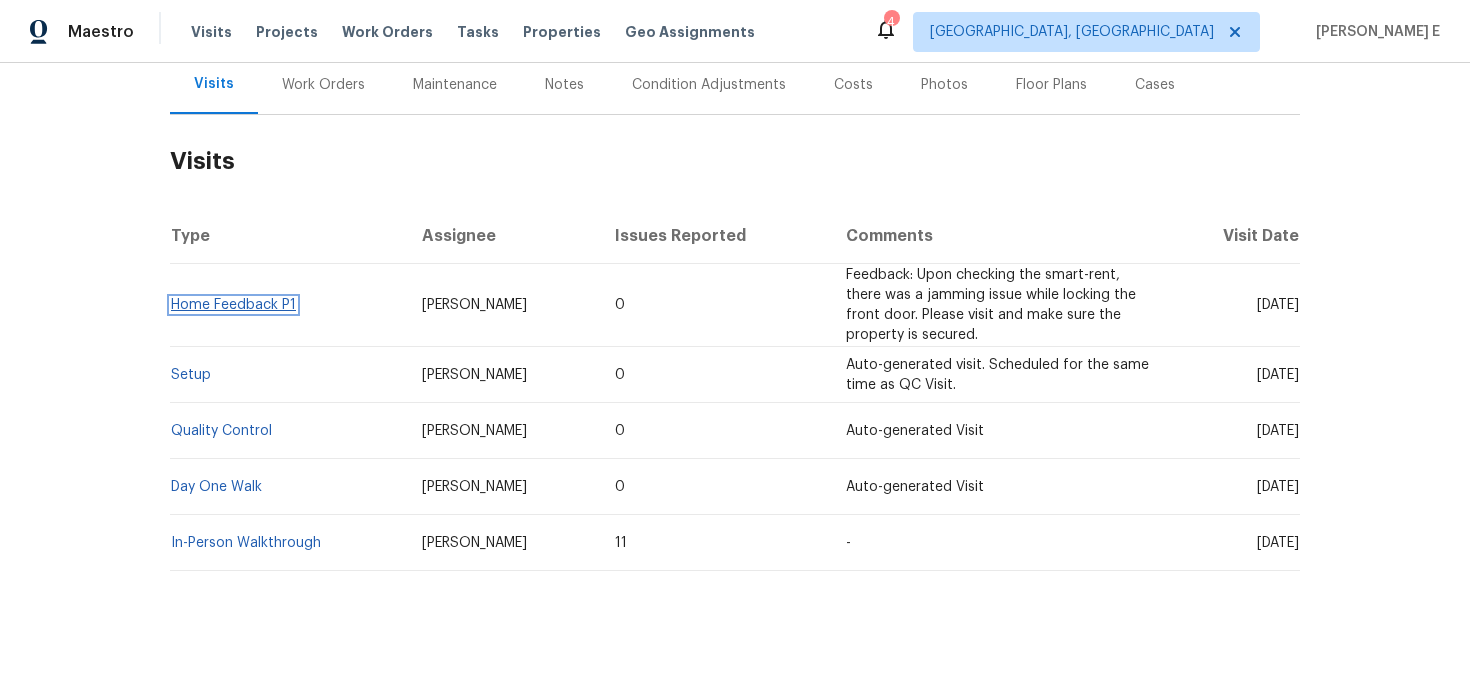 click on "Home Feedback P1" at bounding box center [233, 305] 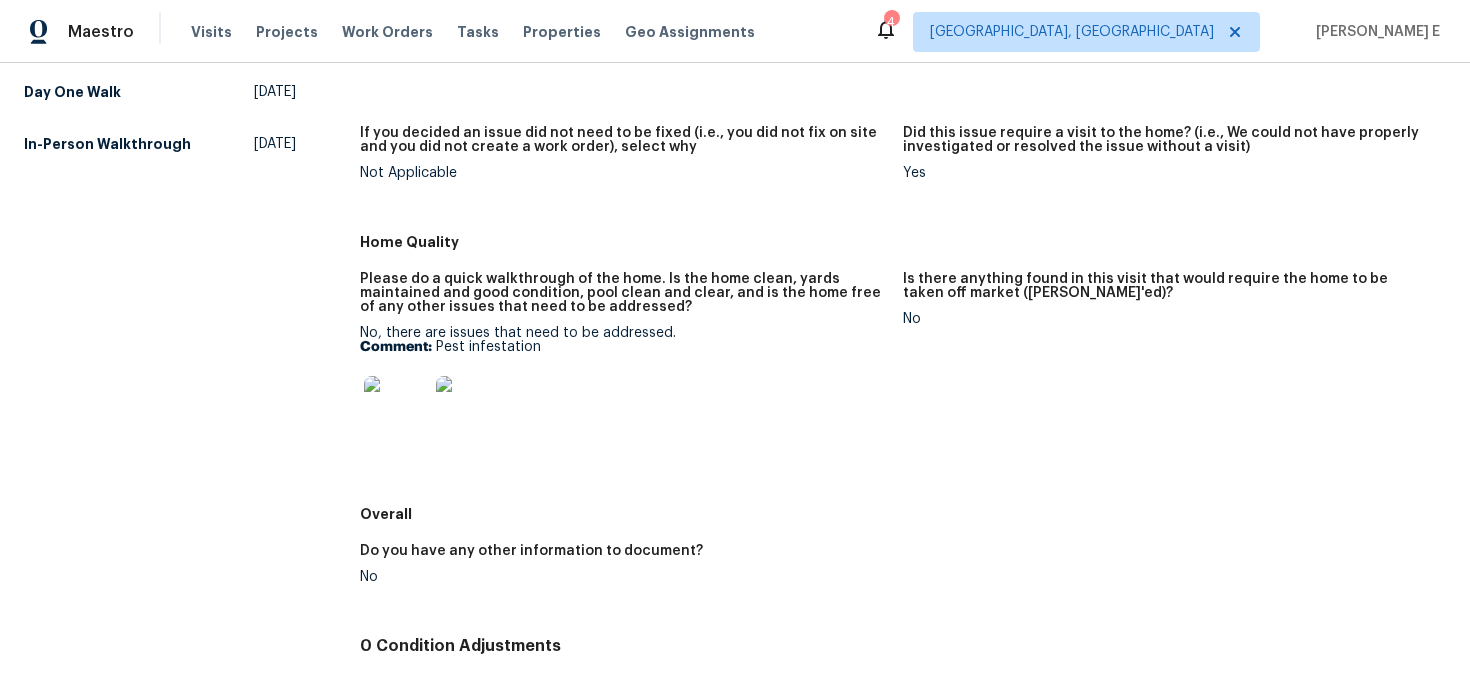 scroll, scrollTop: 291, scrollLeft: 0, axis: vertical 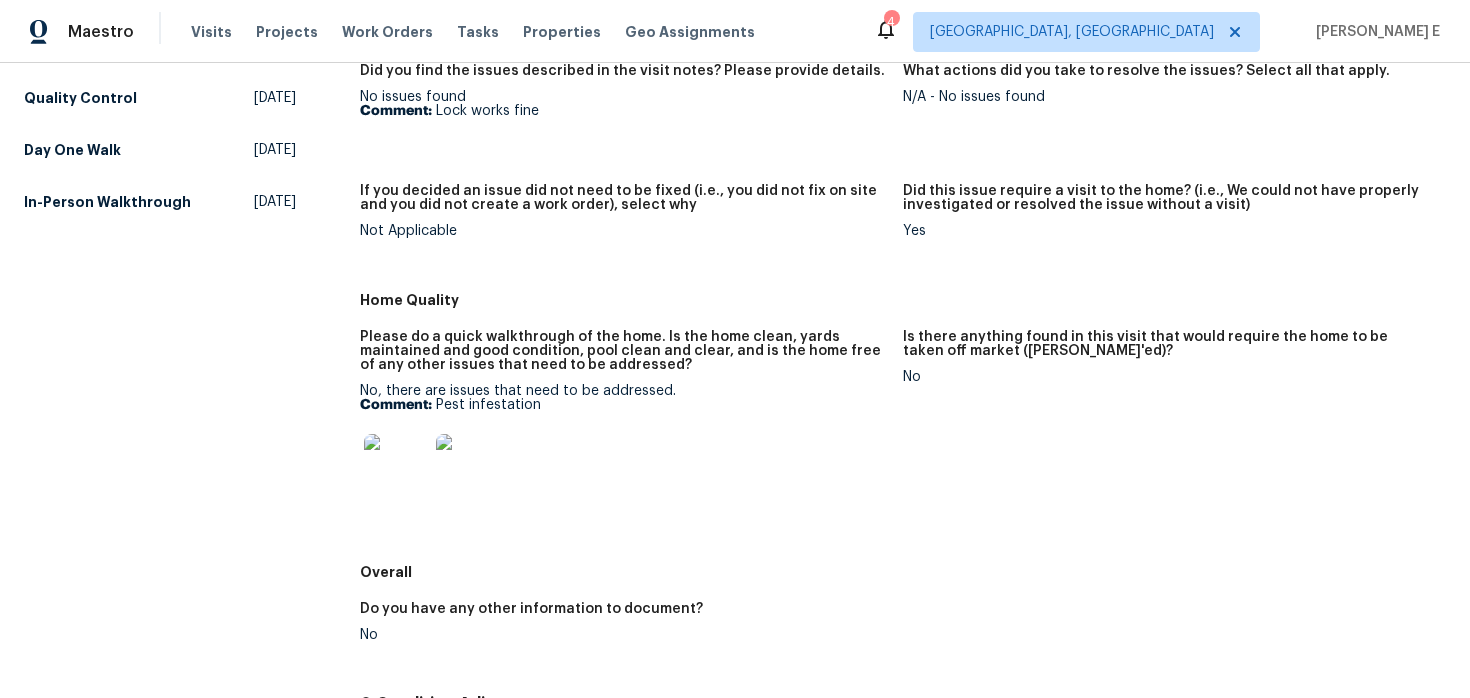 click at bounding box center [468, 466] 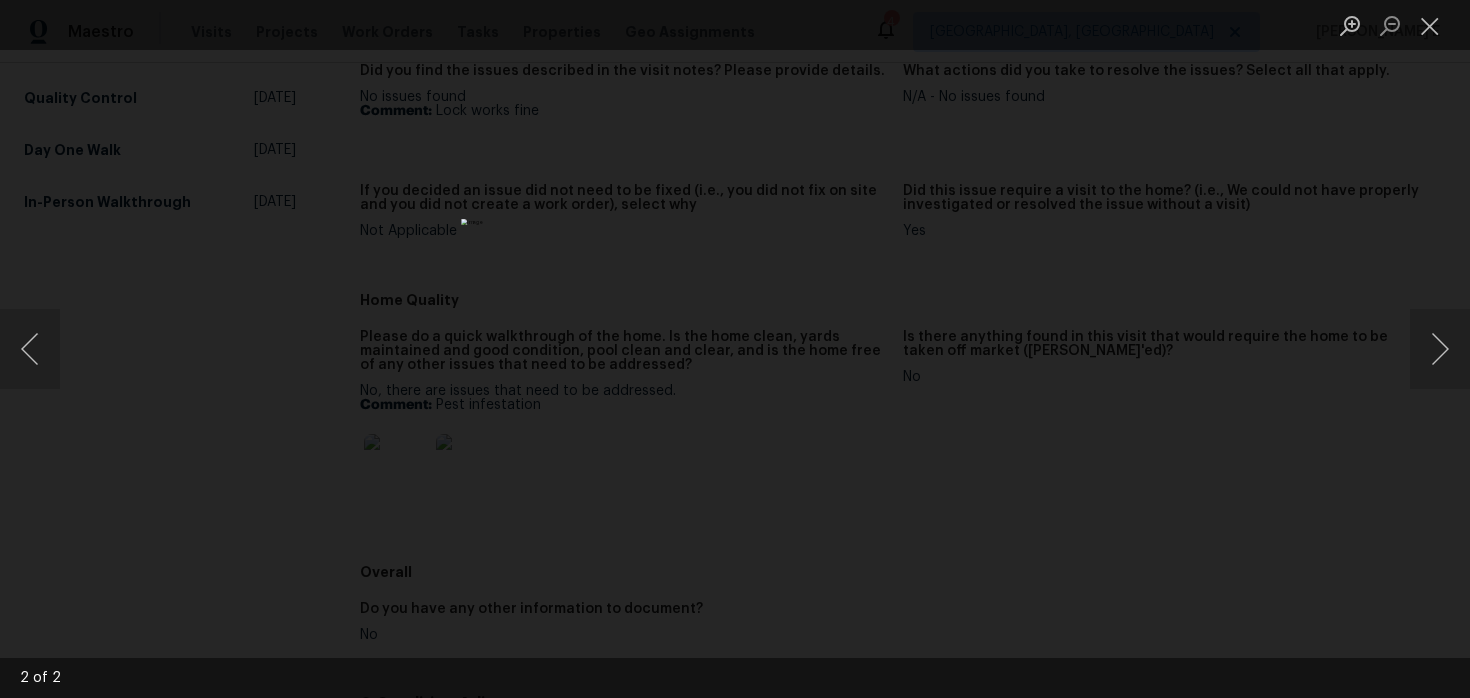 click at bounding box center (735, 349) 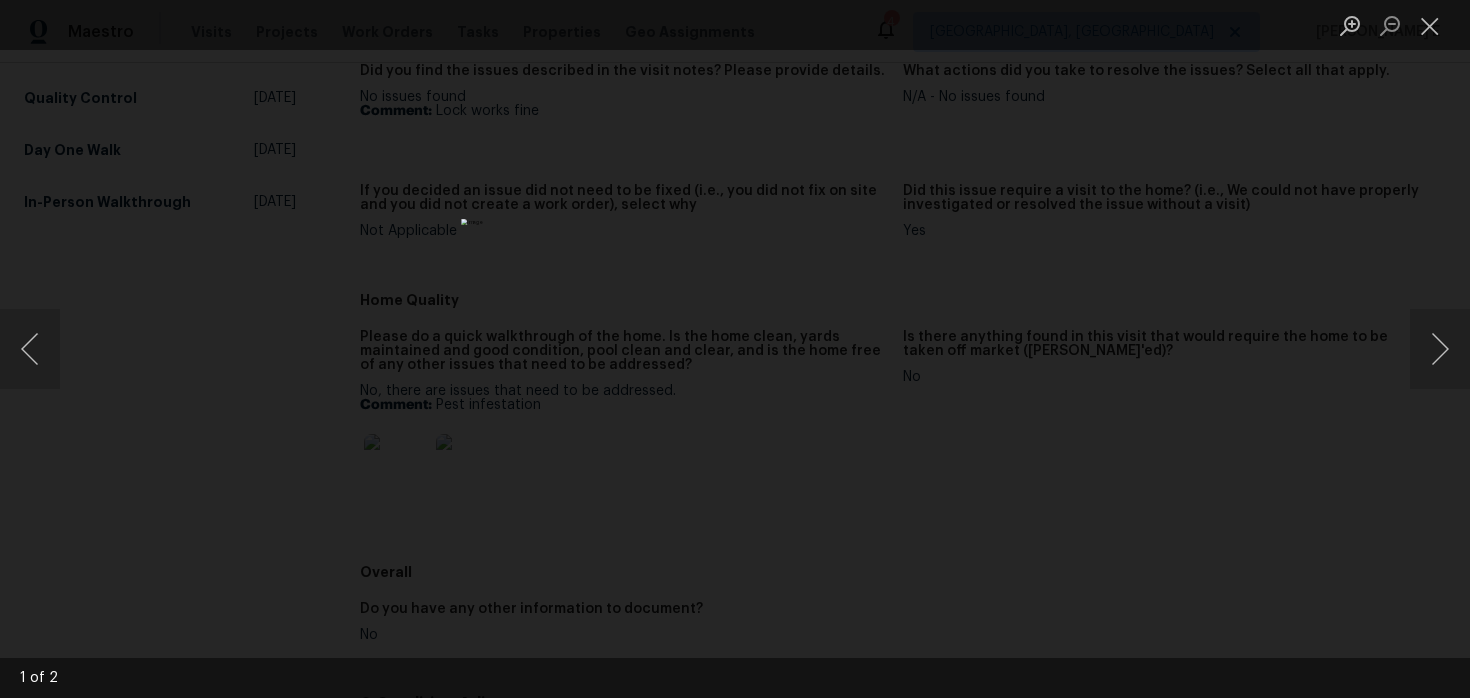 click at bounding box center (735, 349) 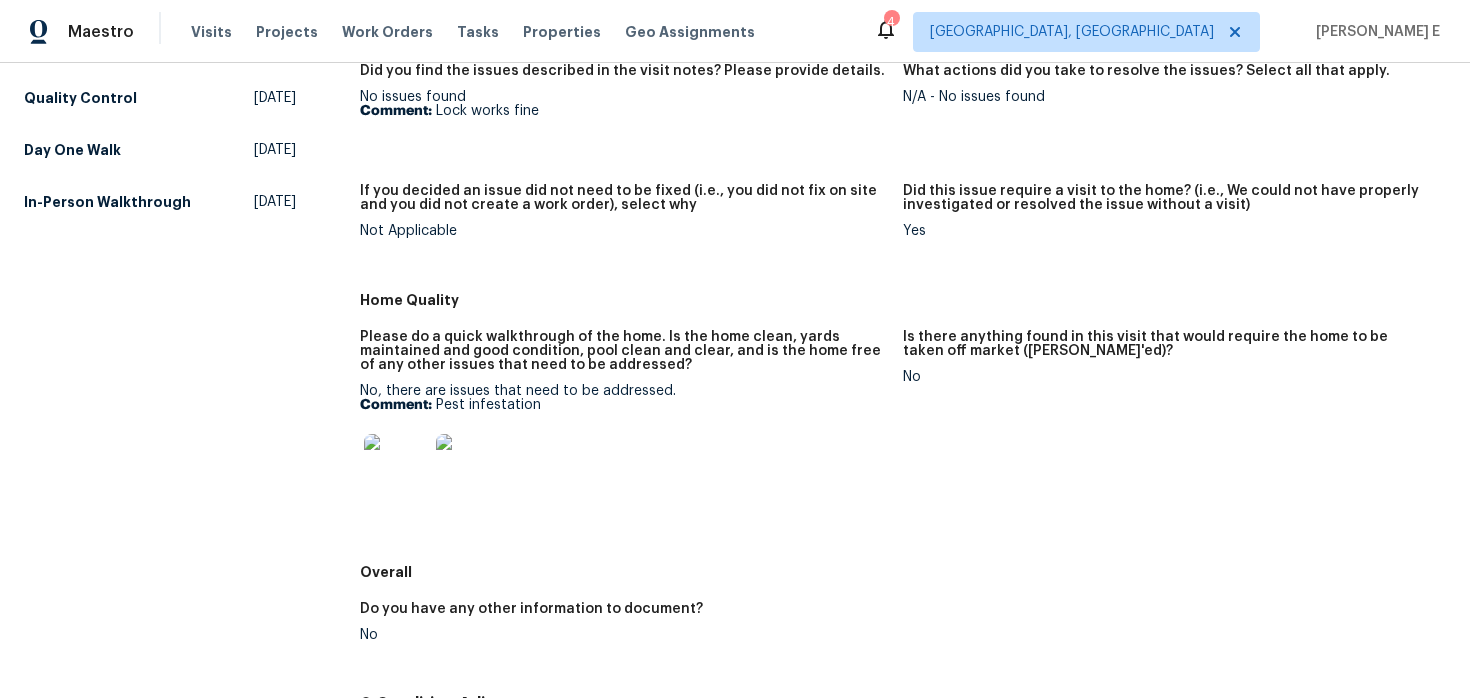 click on "Home Quality" at bounding box center (903, 300) 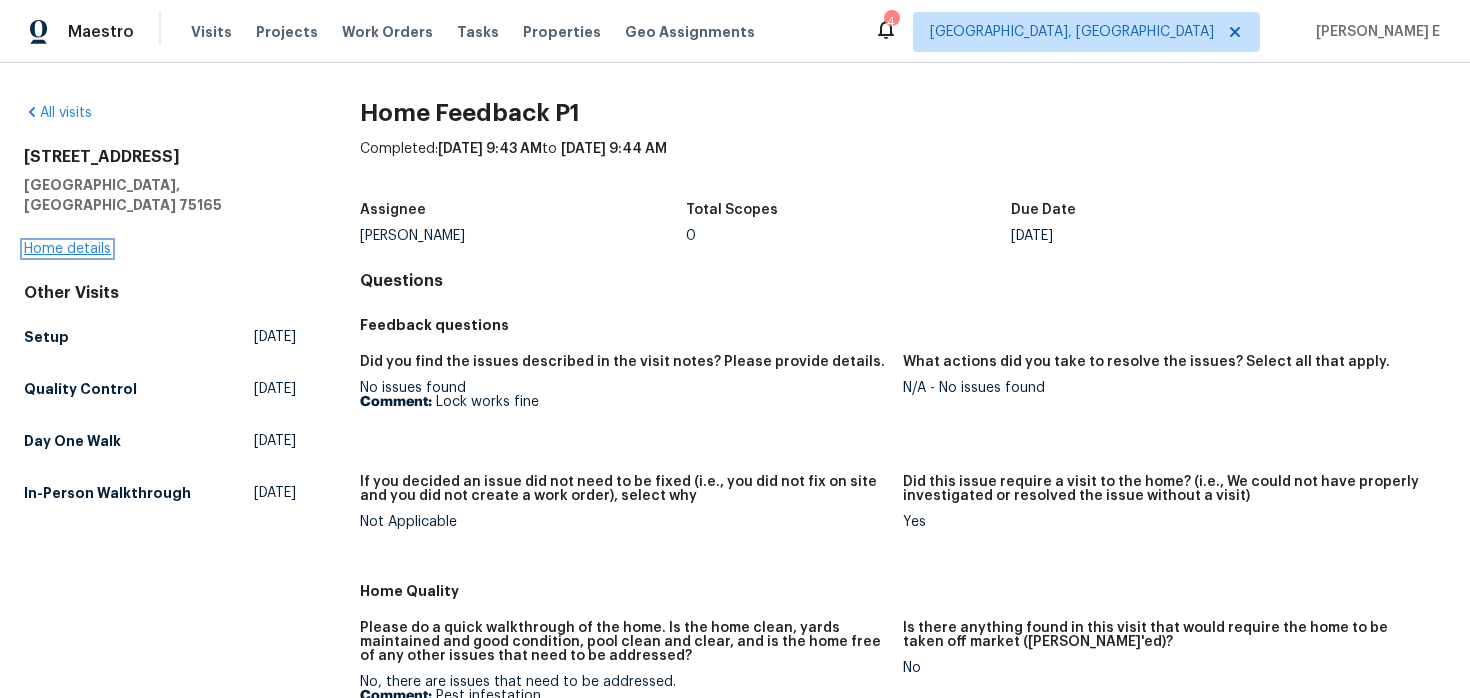 click on "Home details" at bounding box center (67, 249) 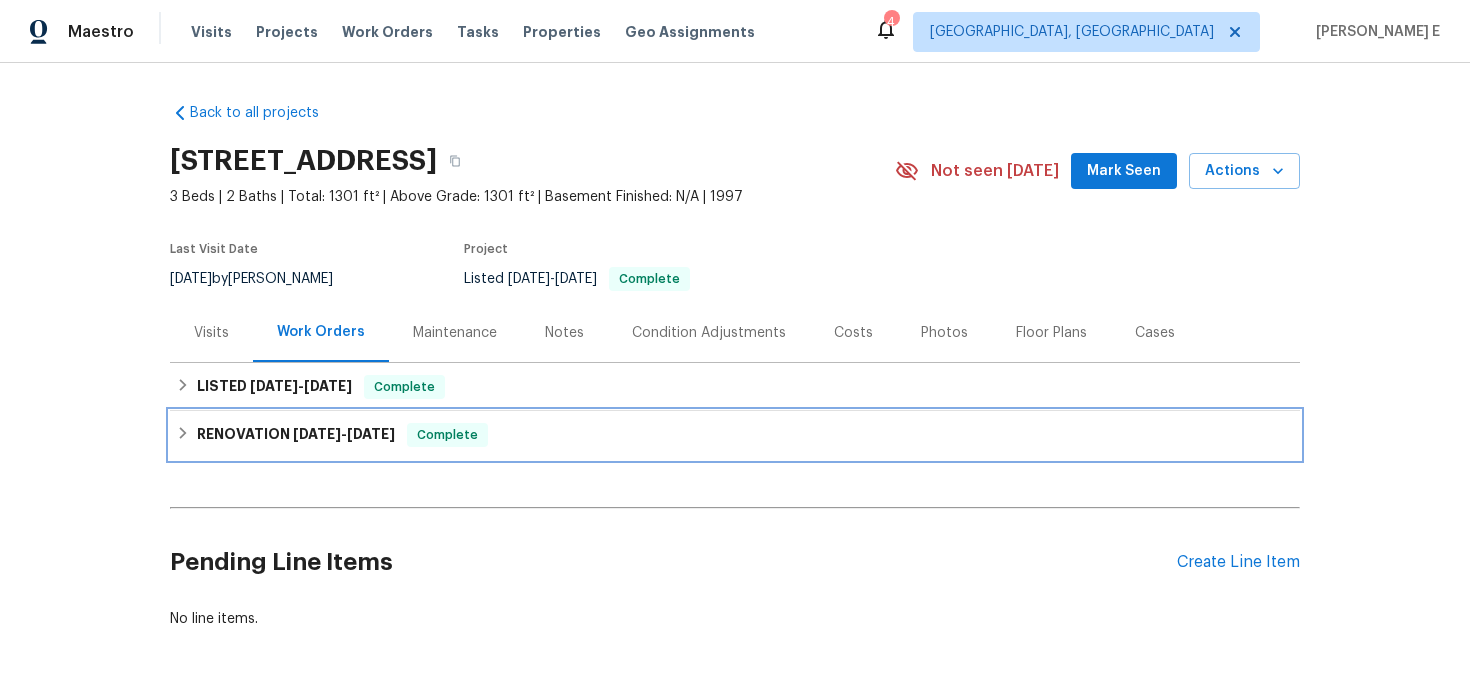 click on "RENOVATION   6/4/25  -  6/12/25" at bounding box center [296, 435] 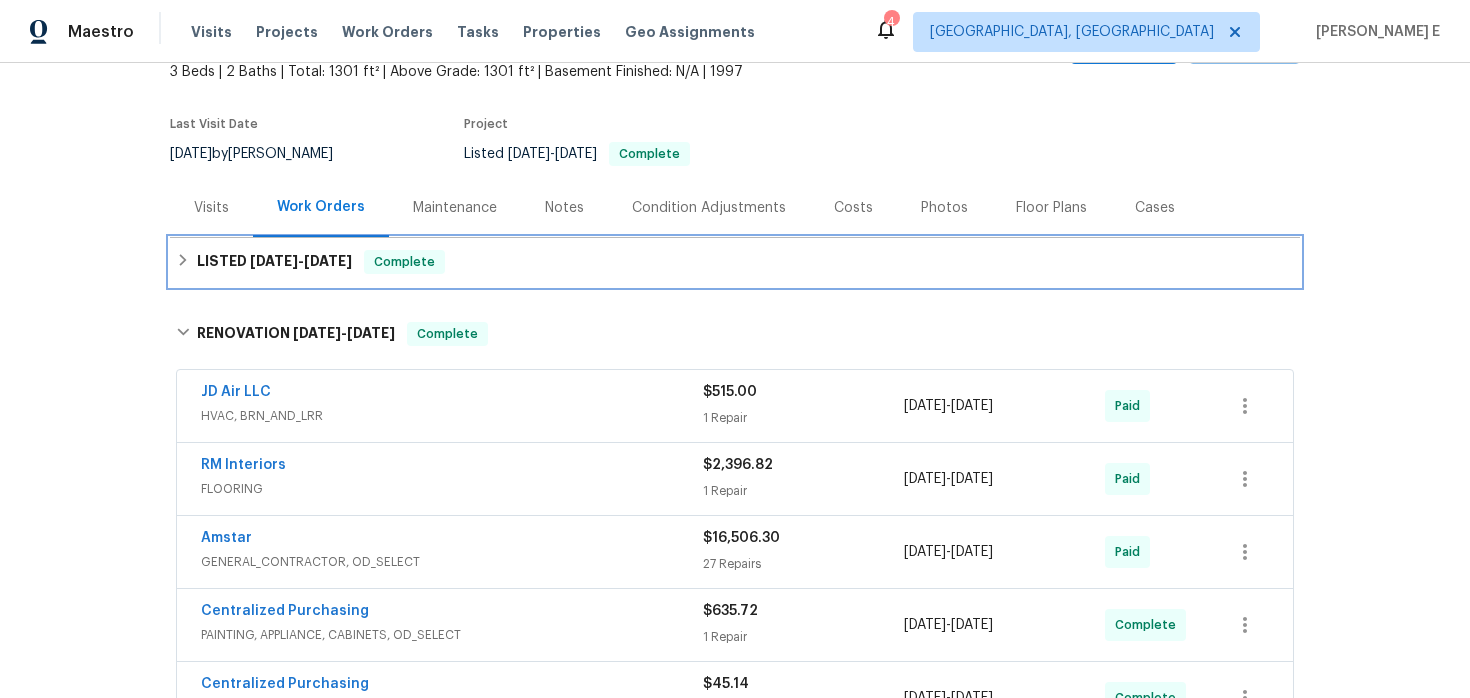 click on "LISTED   6/26/25  -  6/27/25 Complete" at bounding box center [735, 262] 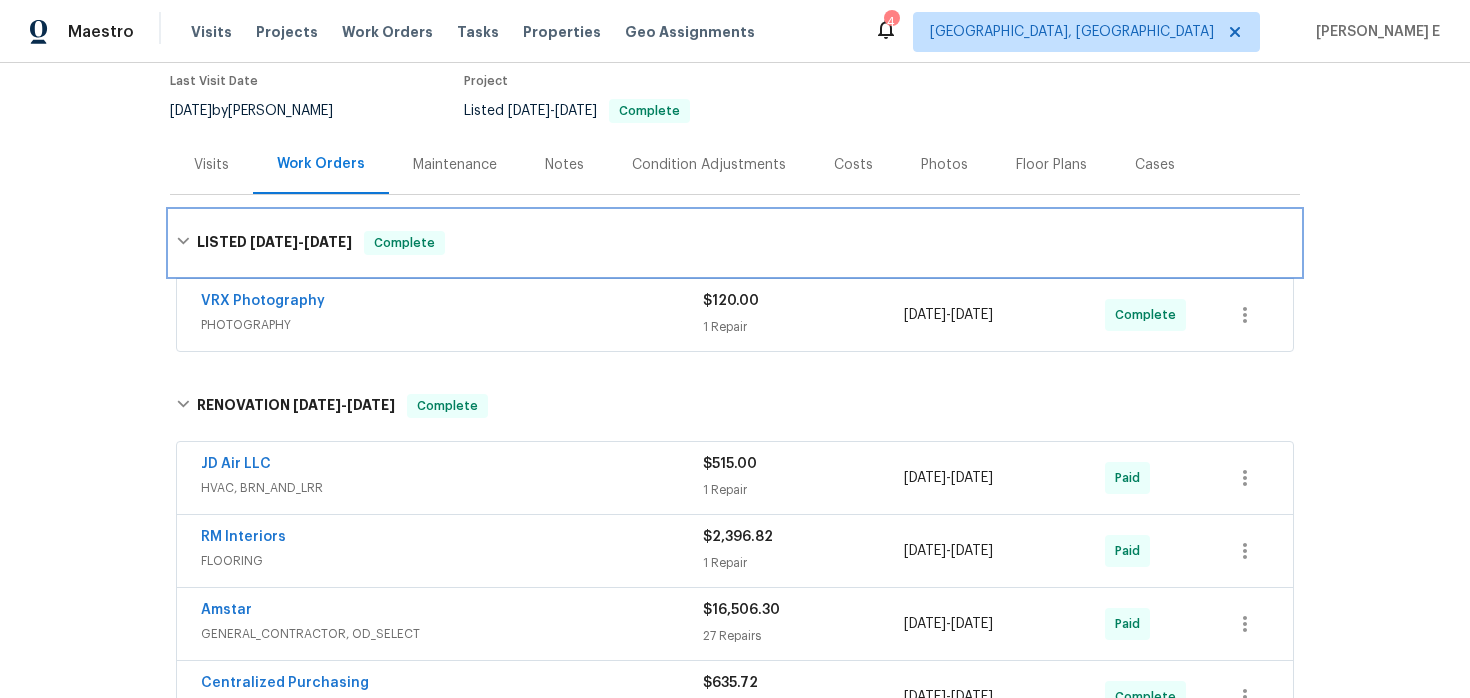scroll, scrollTop: 179, scrollLeft: 0, axis: vertical 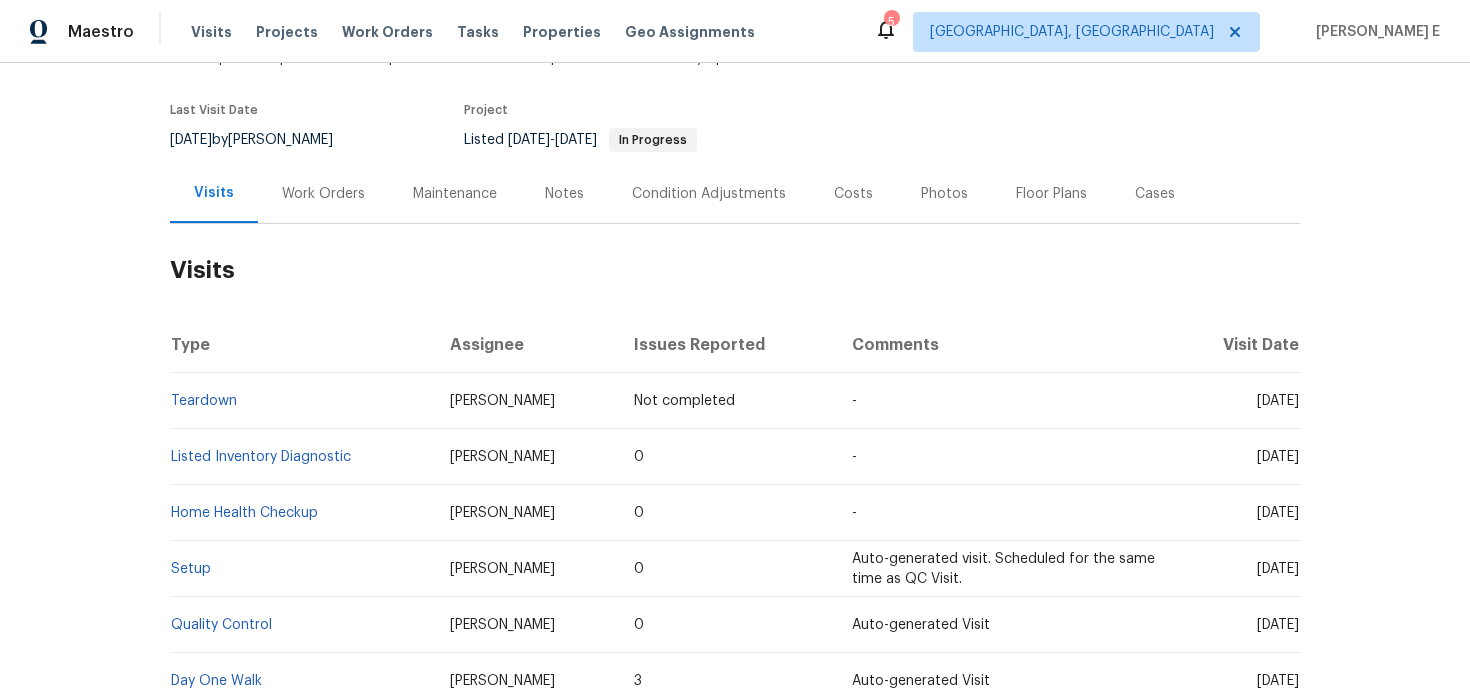 click on "Work Orders" at bounding box center (323, 193) 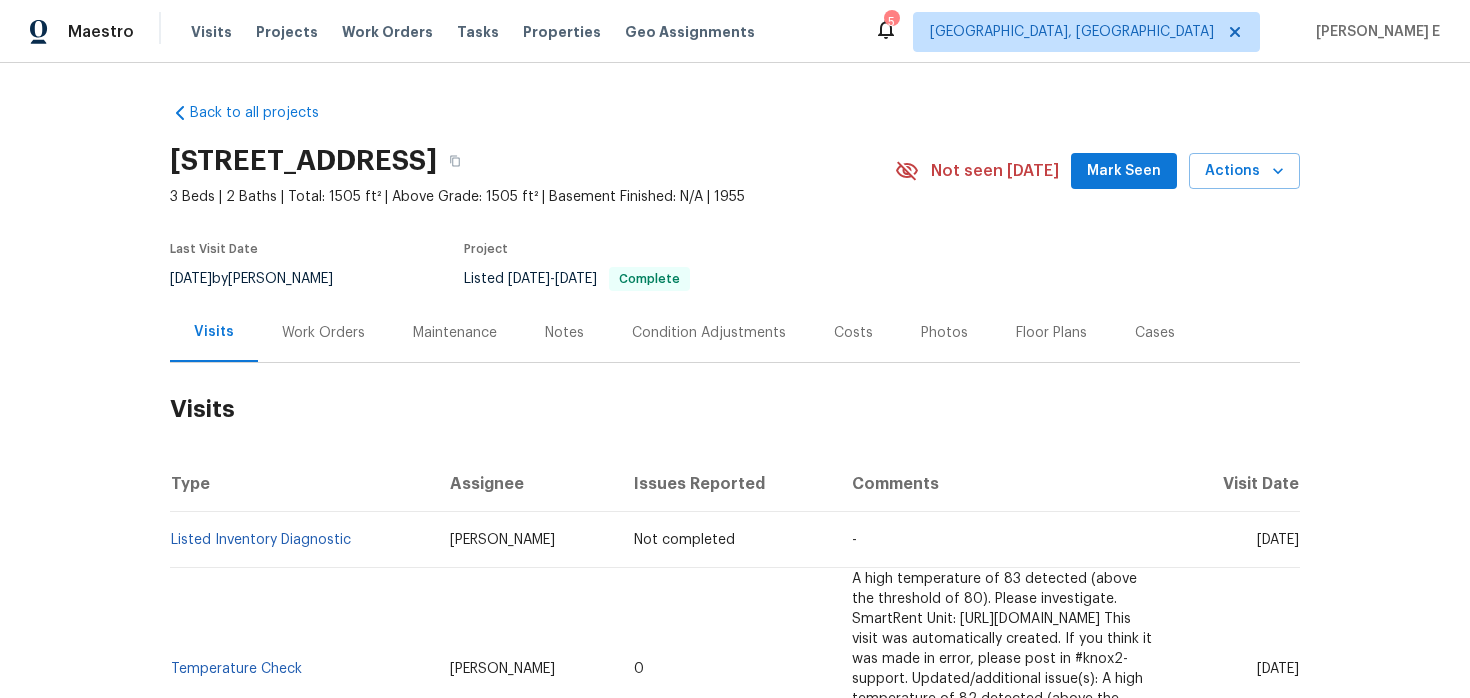 scroll, scrollTop: 0, scrollLeft: 0, axis: both 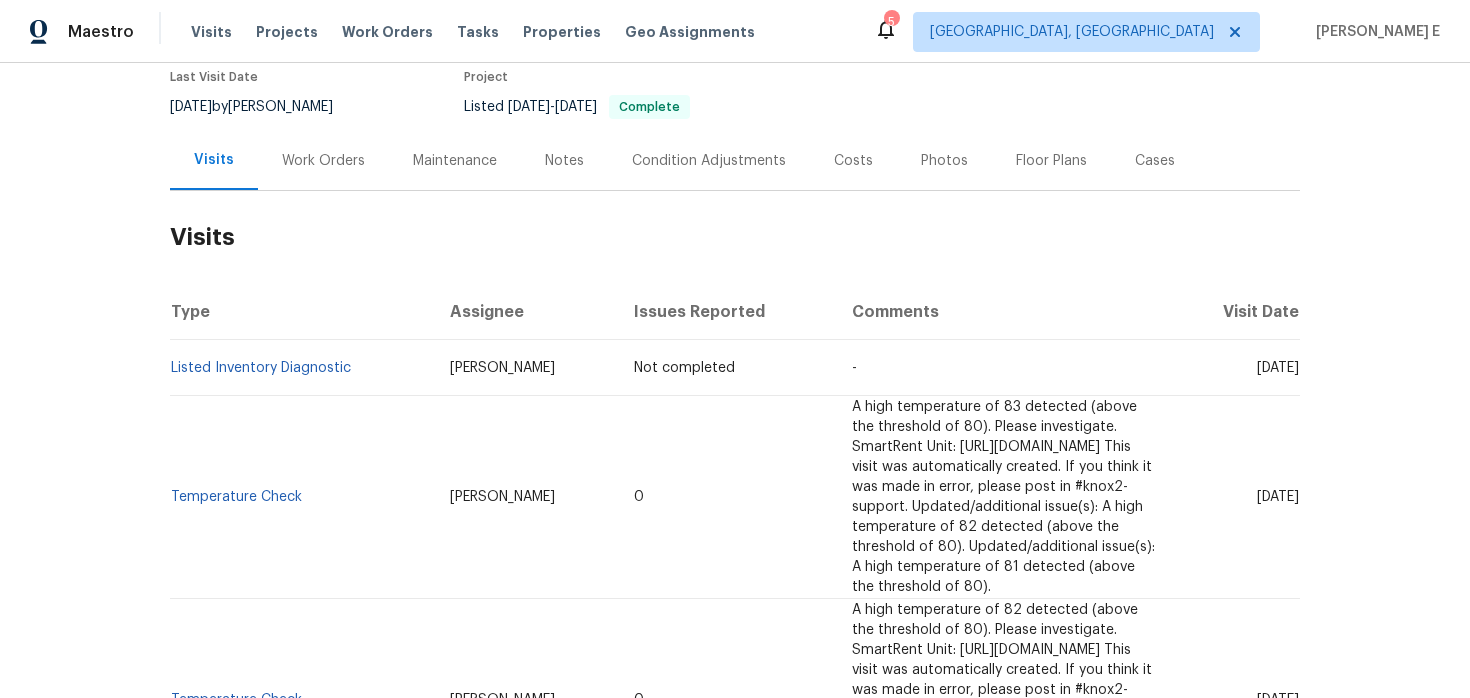 click on "Work Orders" at bounding box center (323, 161) 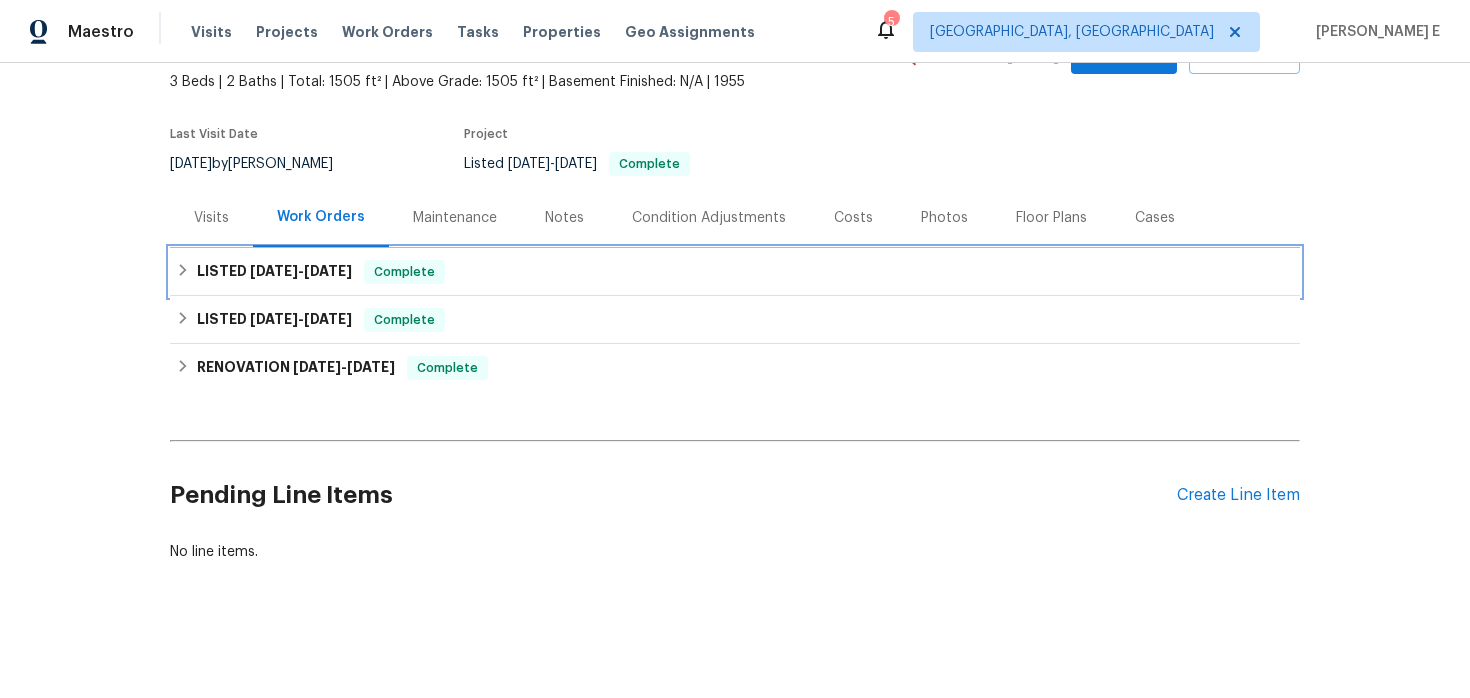 click on "7/8/25" at bounding box center (274, 271) 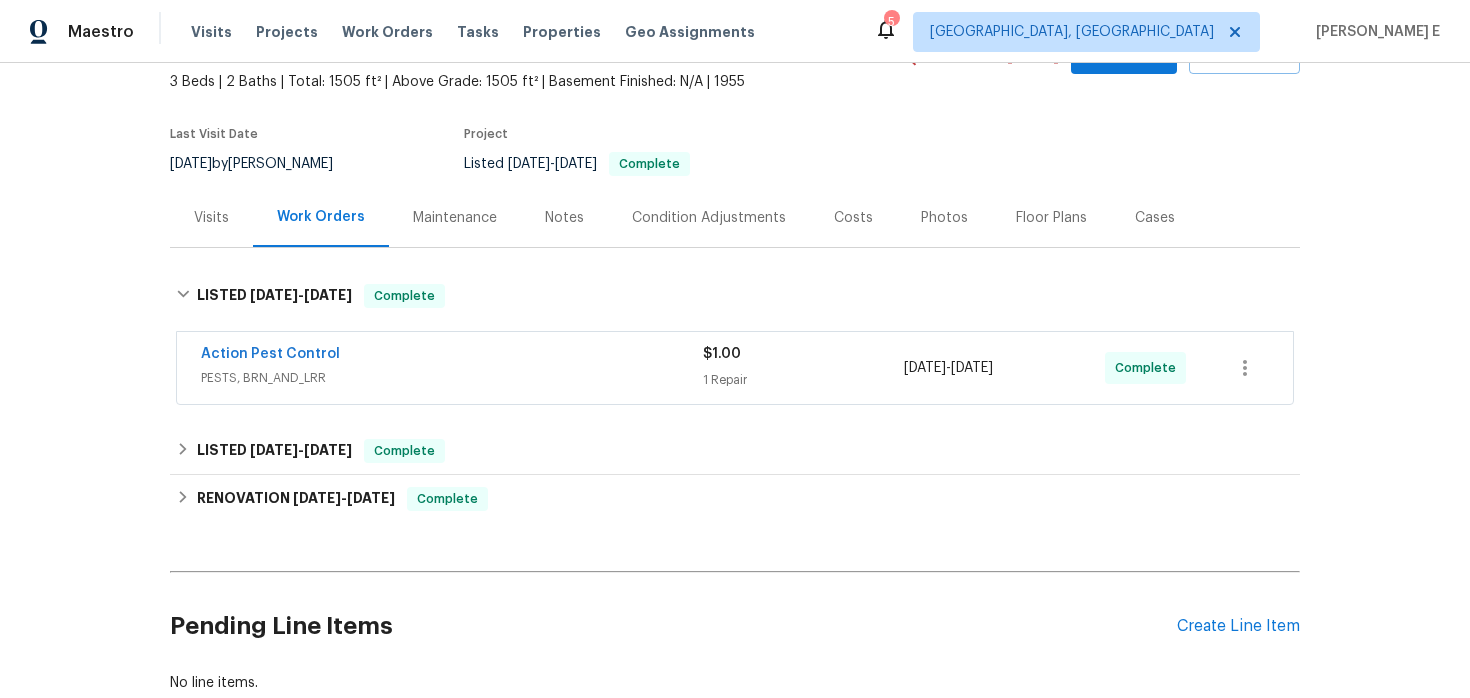 click on "Action Pest Control" at bounding box center [452, 356] 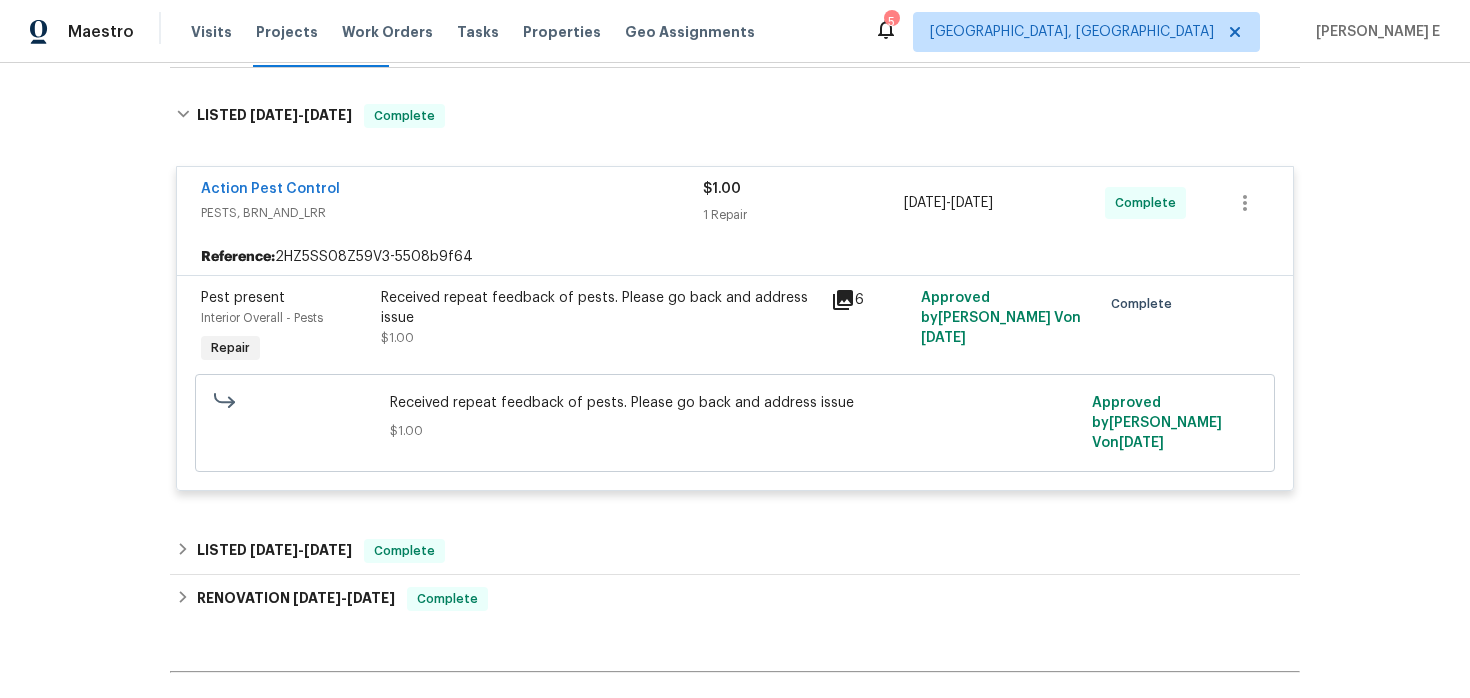 scroll, scrollTop: 289, scrollLeft: 0, axis: vertical 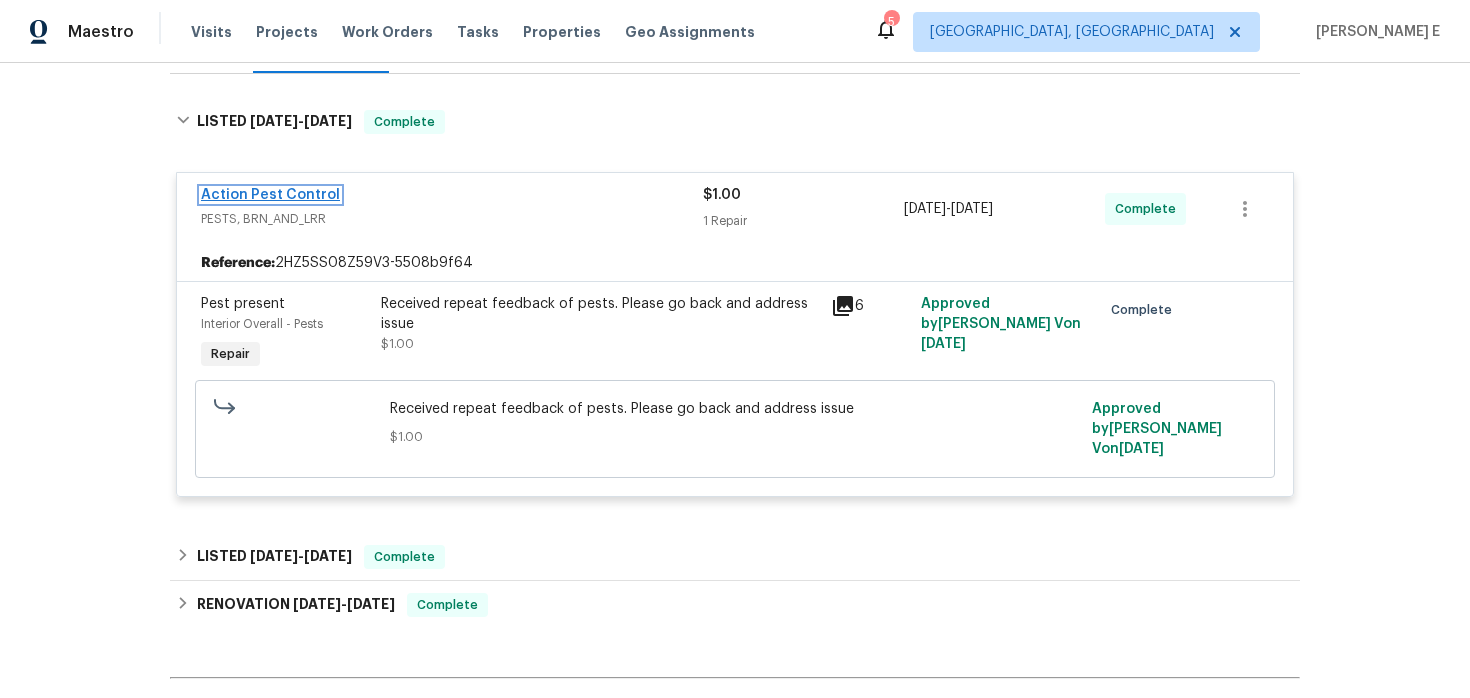 click on "Action Pest Control" at bounding box center (270, 195) 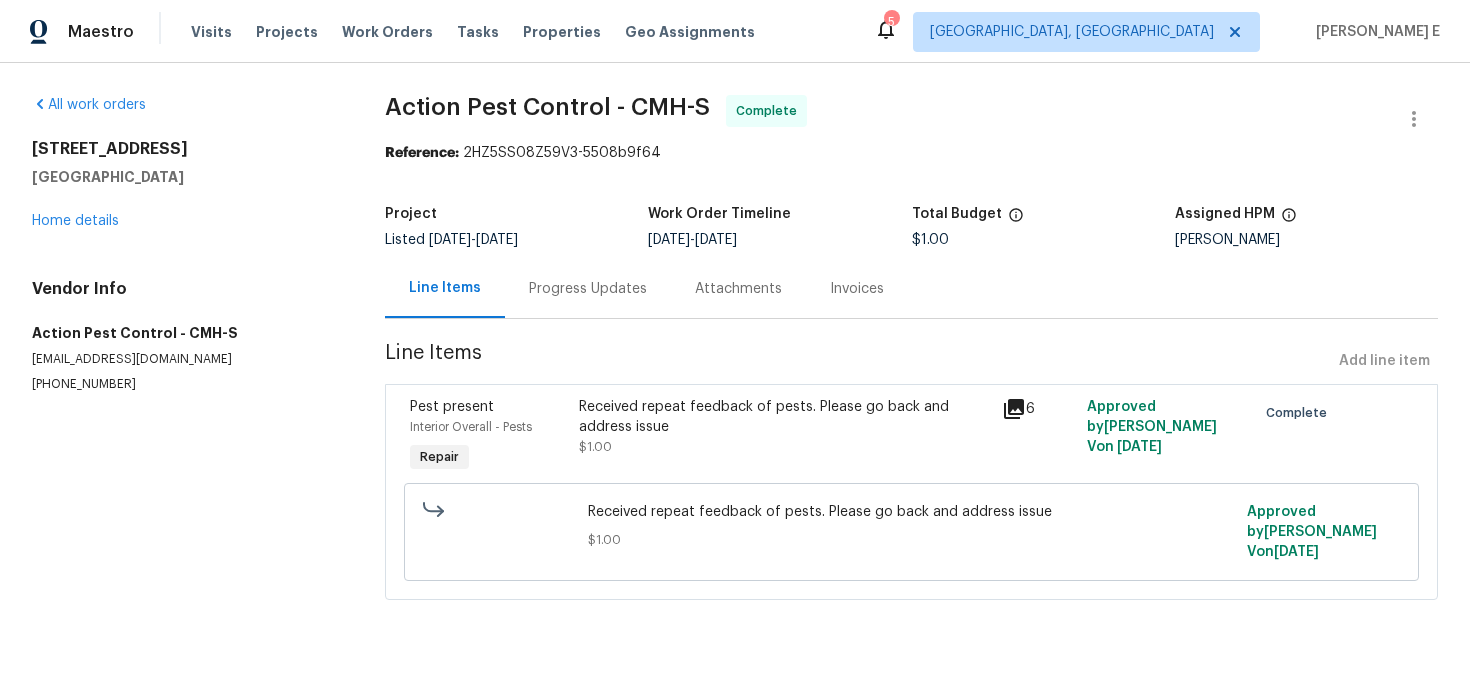 click on "Progress Updates" at bounding box center [588, 288] 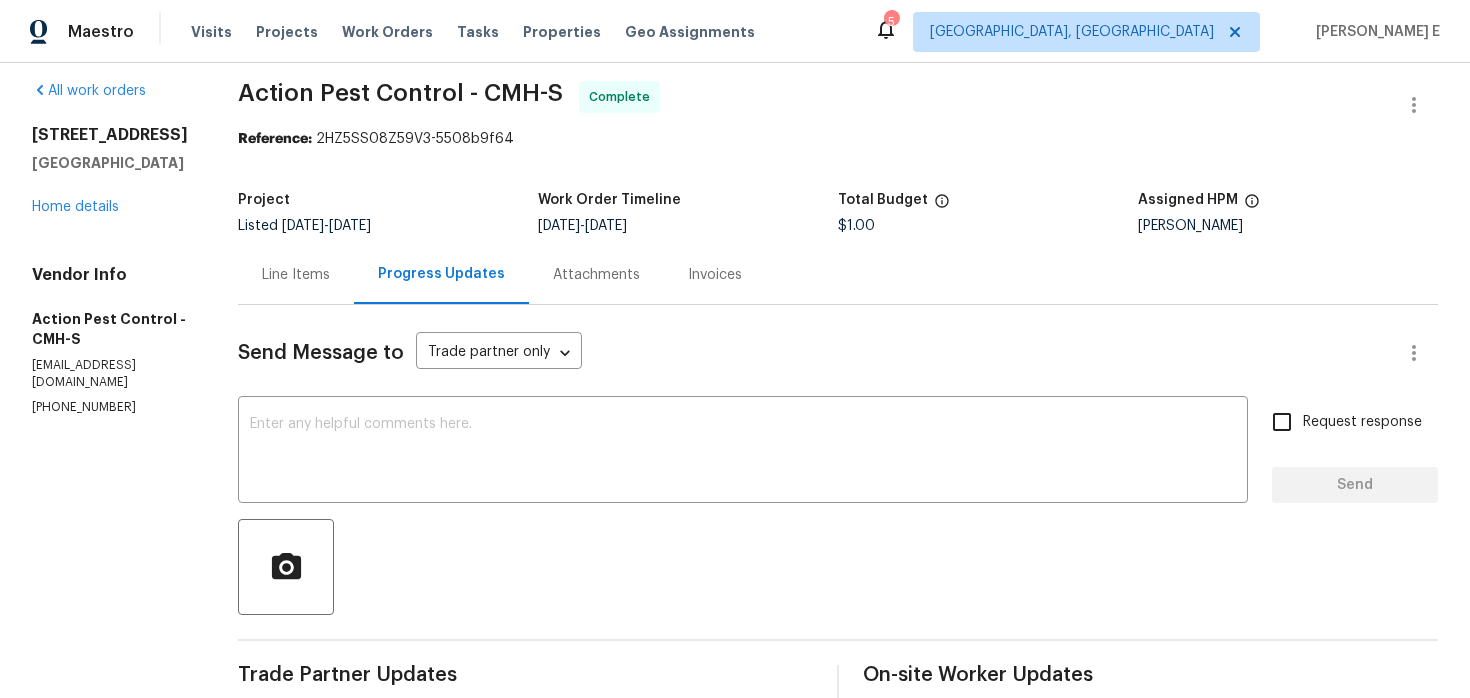 scroll, scrollTop: 0, scrollLeft: 0, axis: both 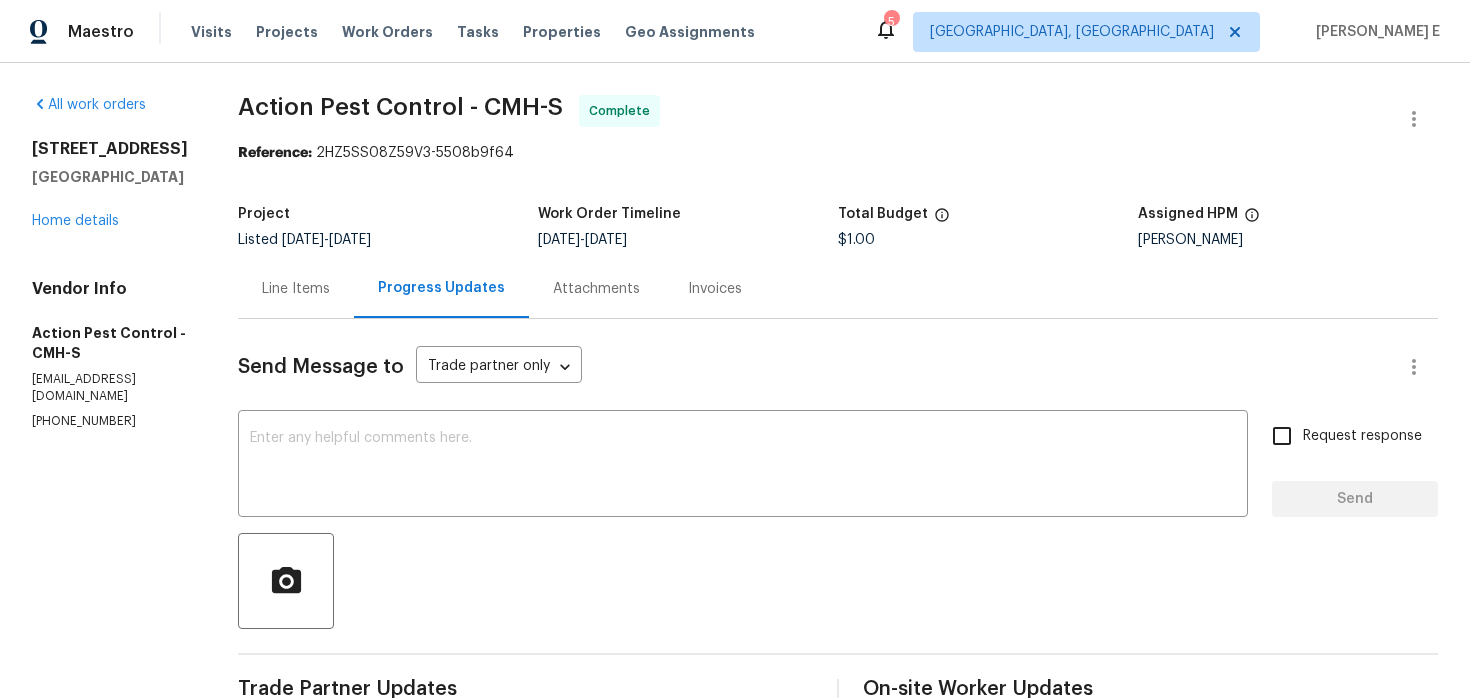 click on "Line Items" at bounding box center [296, 289] 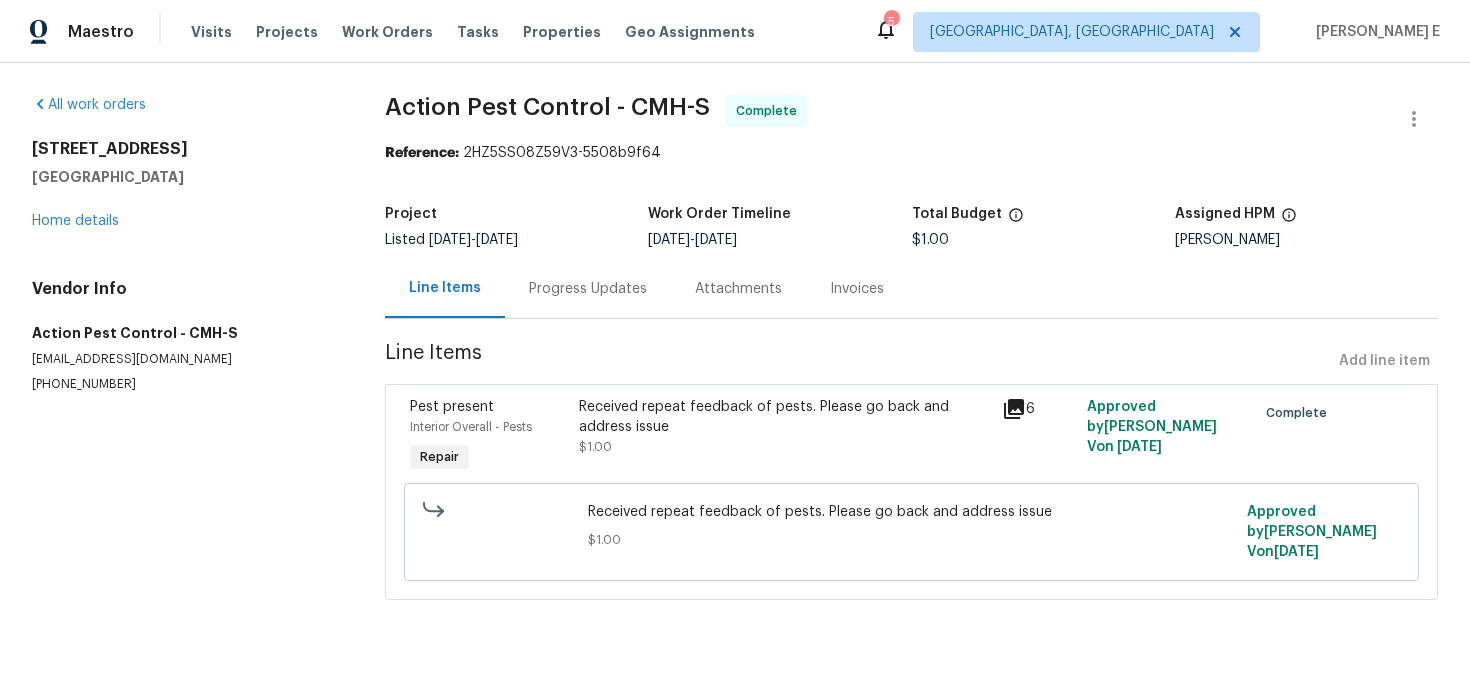 click on "Received repeat feedback of pests. Please go back and address issue" at bounding box center [784, 417] 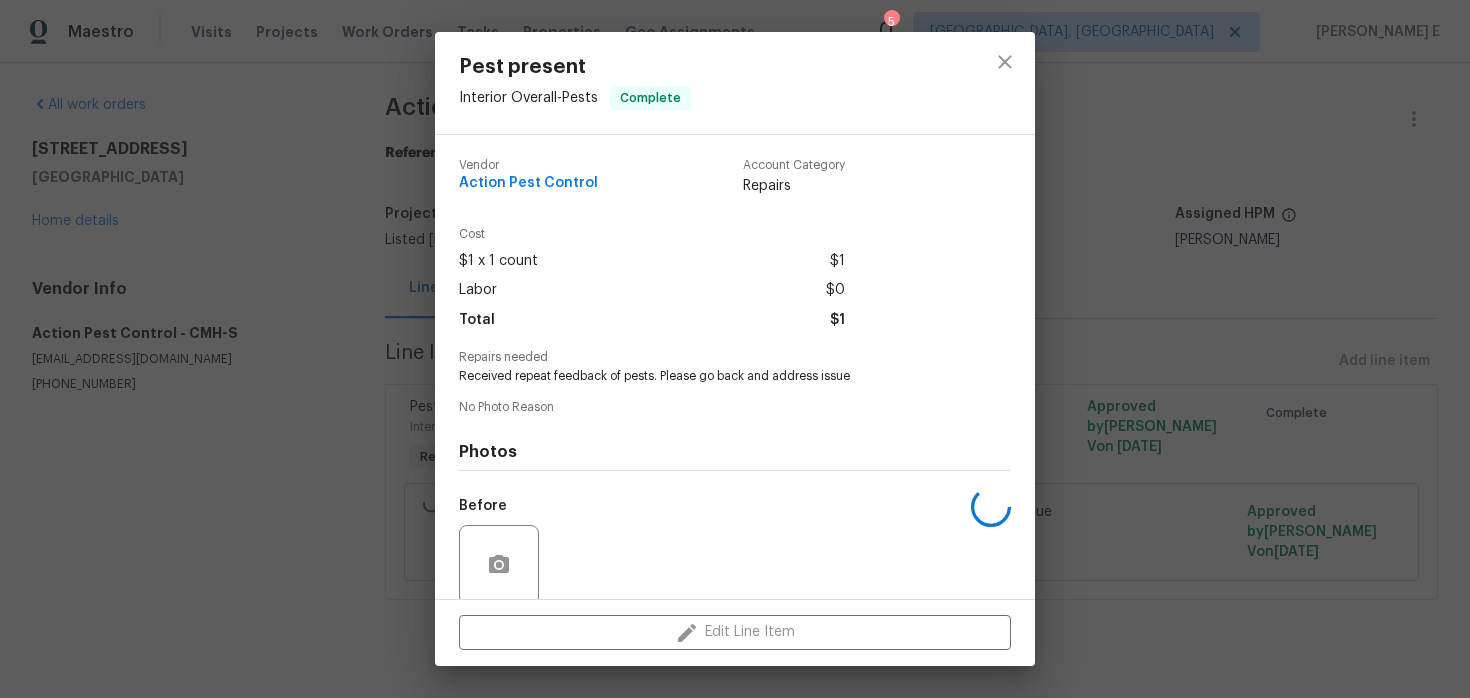 scroll, scrollTop: 155, scrollLeft: 0, axis: vertical 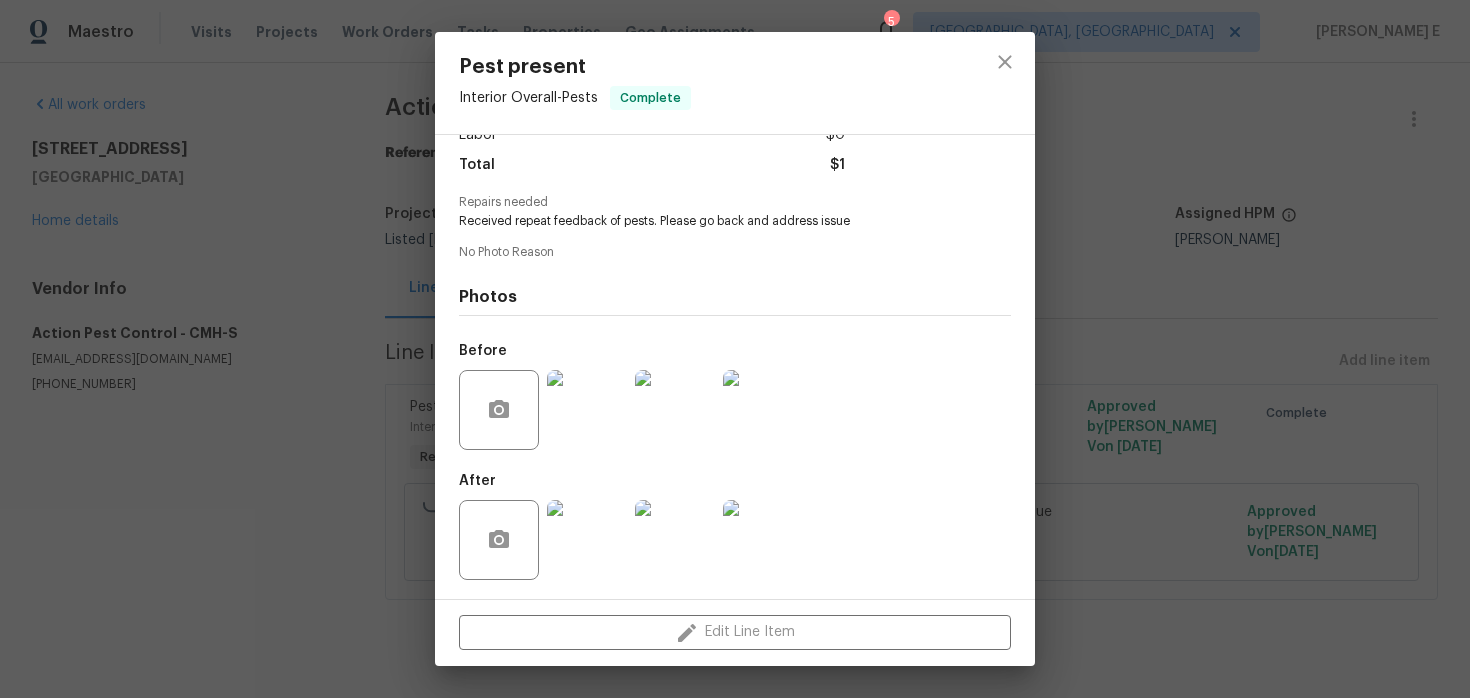 click at bounding box center (587, 540) 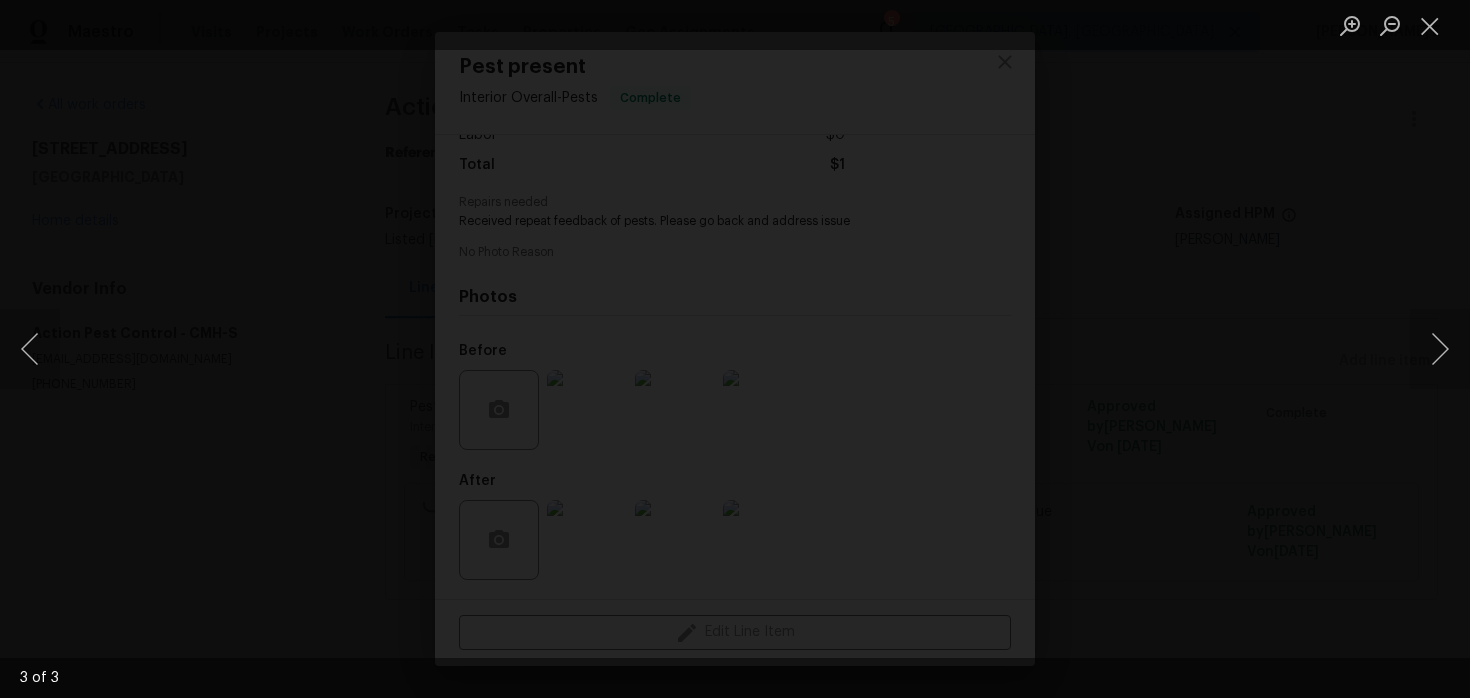 click at bounding box center [735, 349] 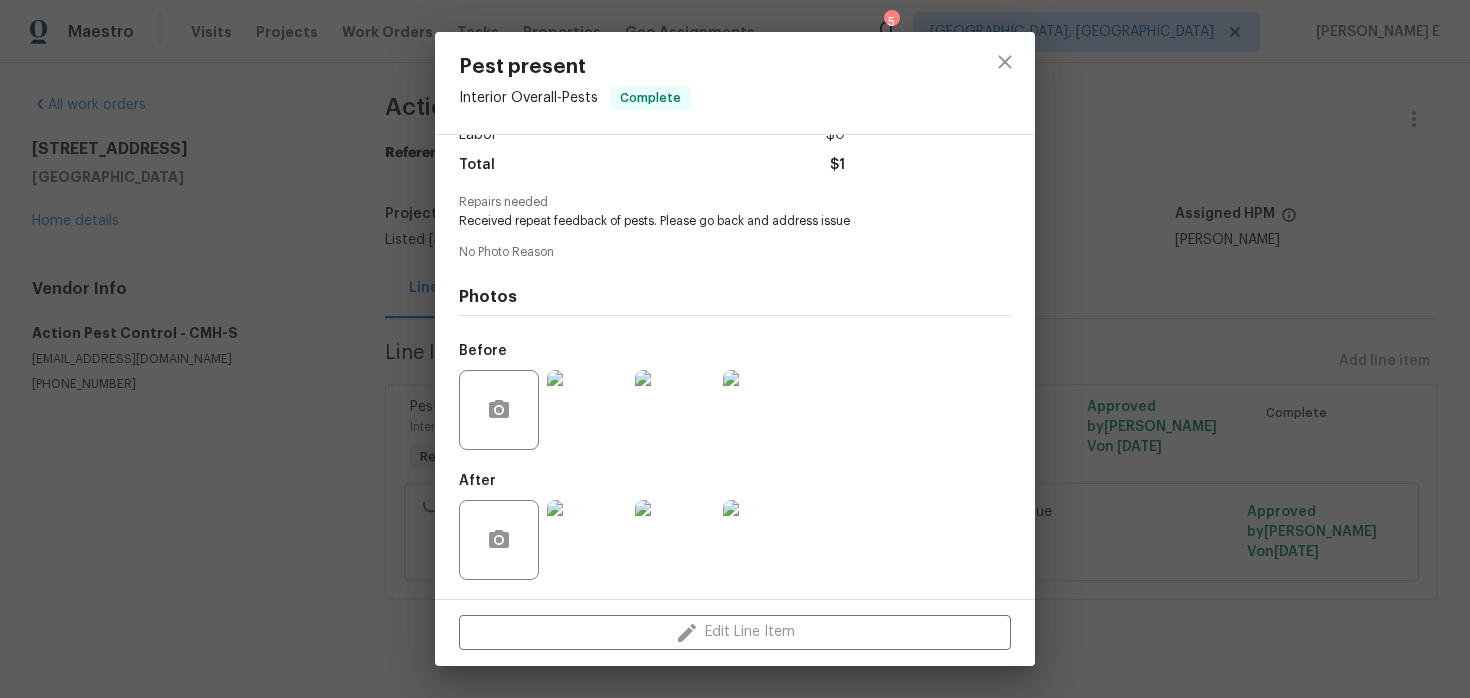 click at bounding box center [735, 349] 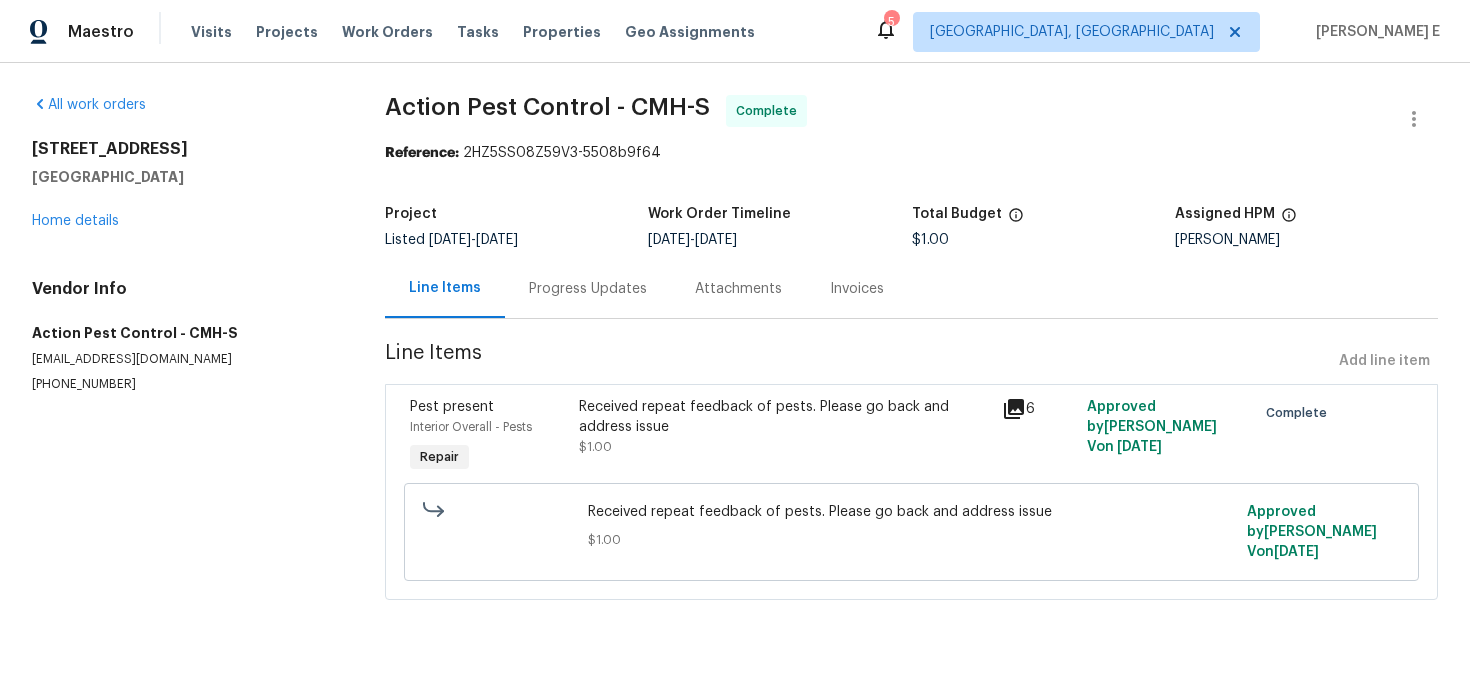 click on "All work orders 511 W Kanawha Ave Columbus, OH 43214 Home details Vendor Info Action Pest Control - CMH-S ap@actionpest.net (877) 699-9500 Action Pest Control - CMH-S Complete Reference:   2HZ5SS08Z59V3-5508b9f64 Project Listed   7/8/2025  -  7/11/2025 Work Order Timeline 7/8/2025  -  7/11/2025 Total Budget $1.00 Assigned HPM Caleb McBride Line Items Progress Updates Attachments Invoices Line Items Add line item Pest present Interior Overall - Pests Repair Received repeat feedback of pests. Please go back and address issue $1.00   6 Approved by  Divya Dharshini V  on   7/8/2025 Complete Received repeat feedback of pests. Please go back and address issue $1.00 Approved by  Divya Dharshini V  on  7/8/2025" at bounding box center (735, 359) 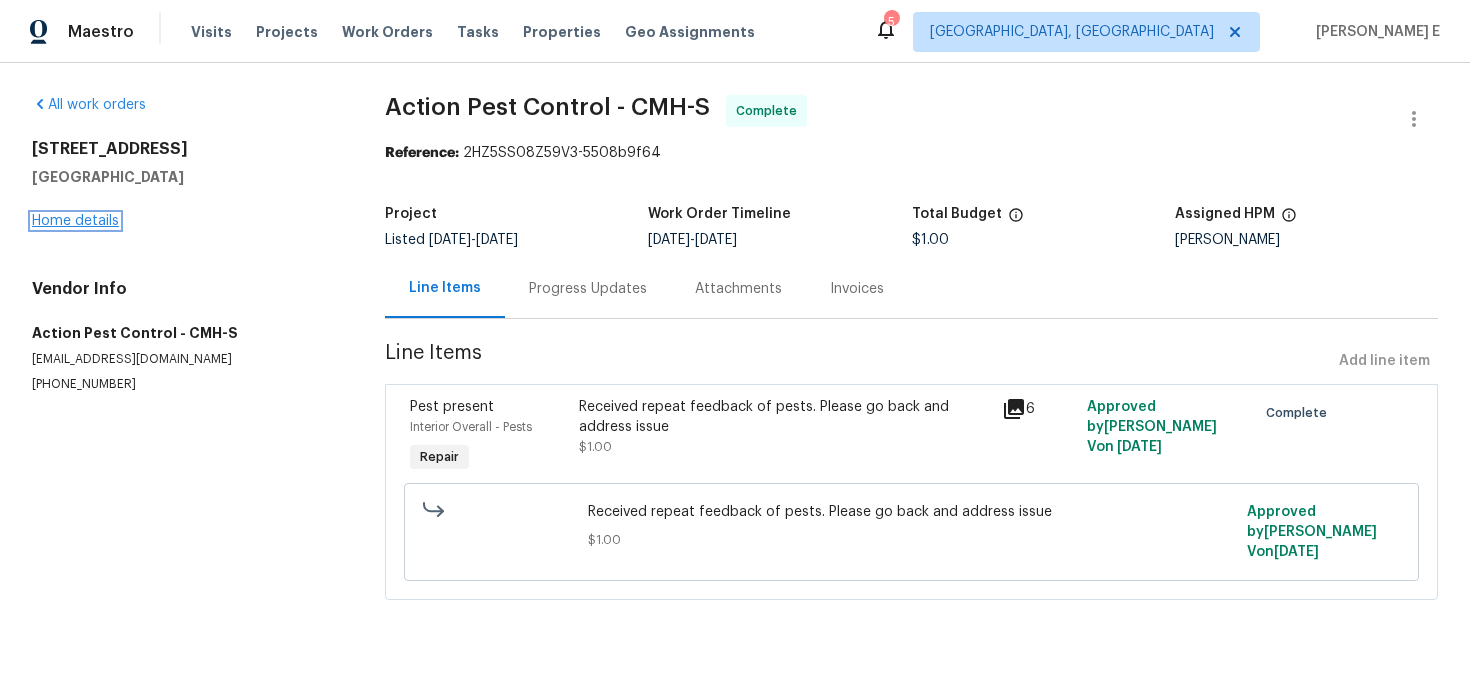 click on "Home details" at bounding box center [75, 221] 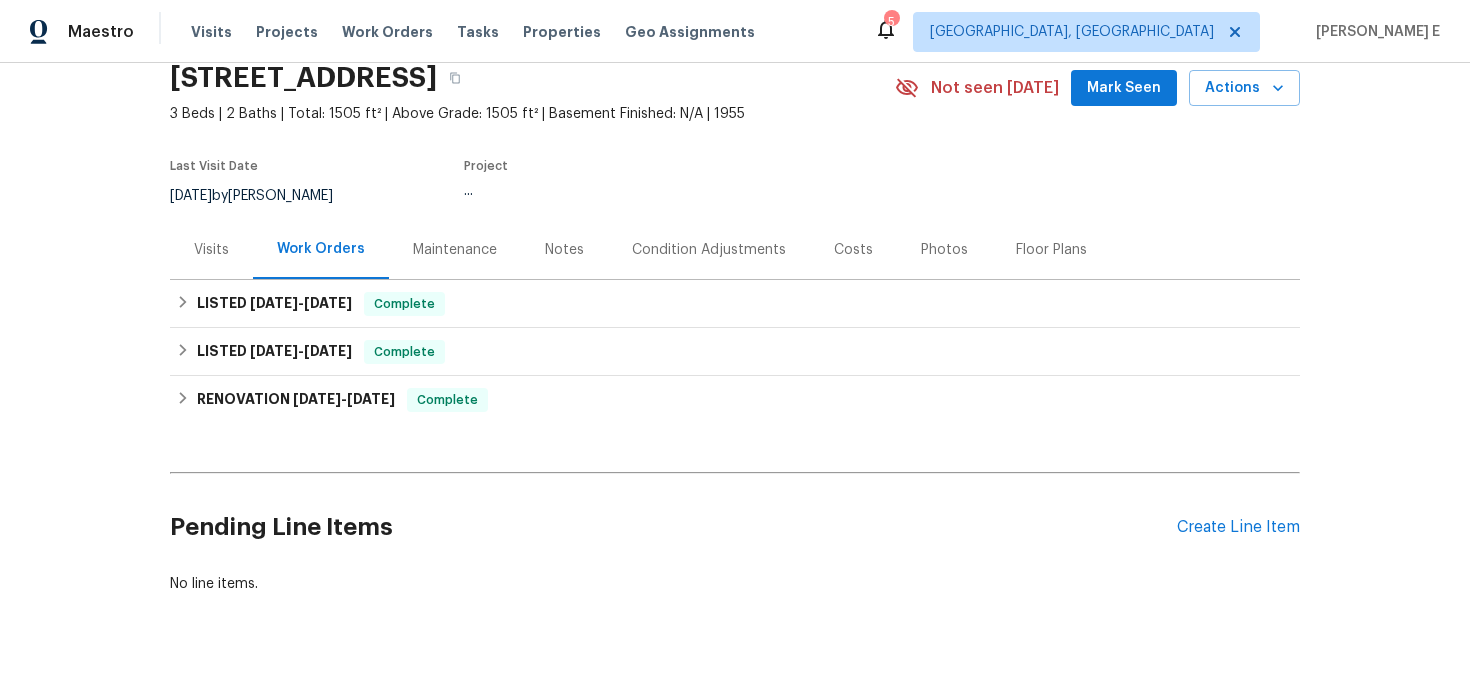 scroll, scrollTop: 94, scrollLeft: 0, axis: vertical 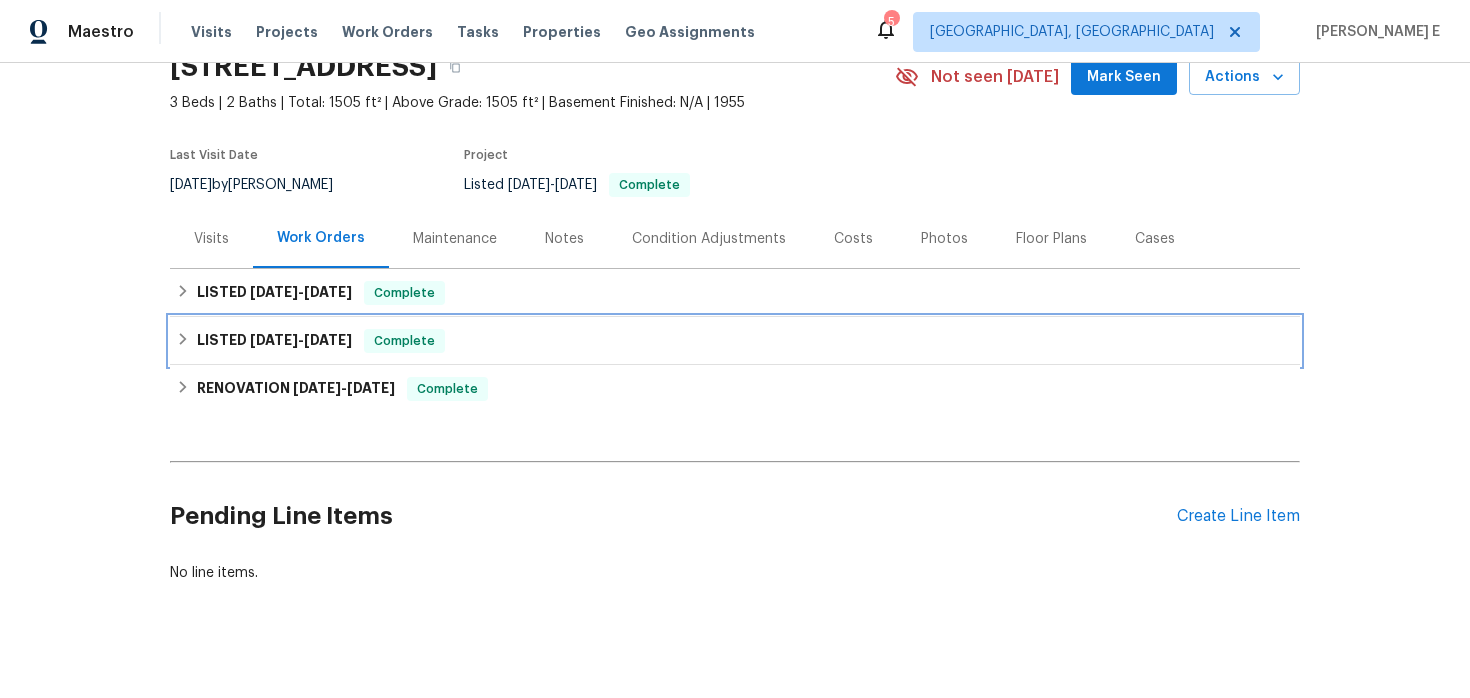 click on "LISTED   6/17/25  -  6/20/25" at bounding box center [274, 341] 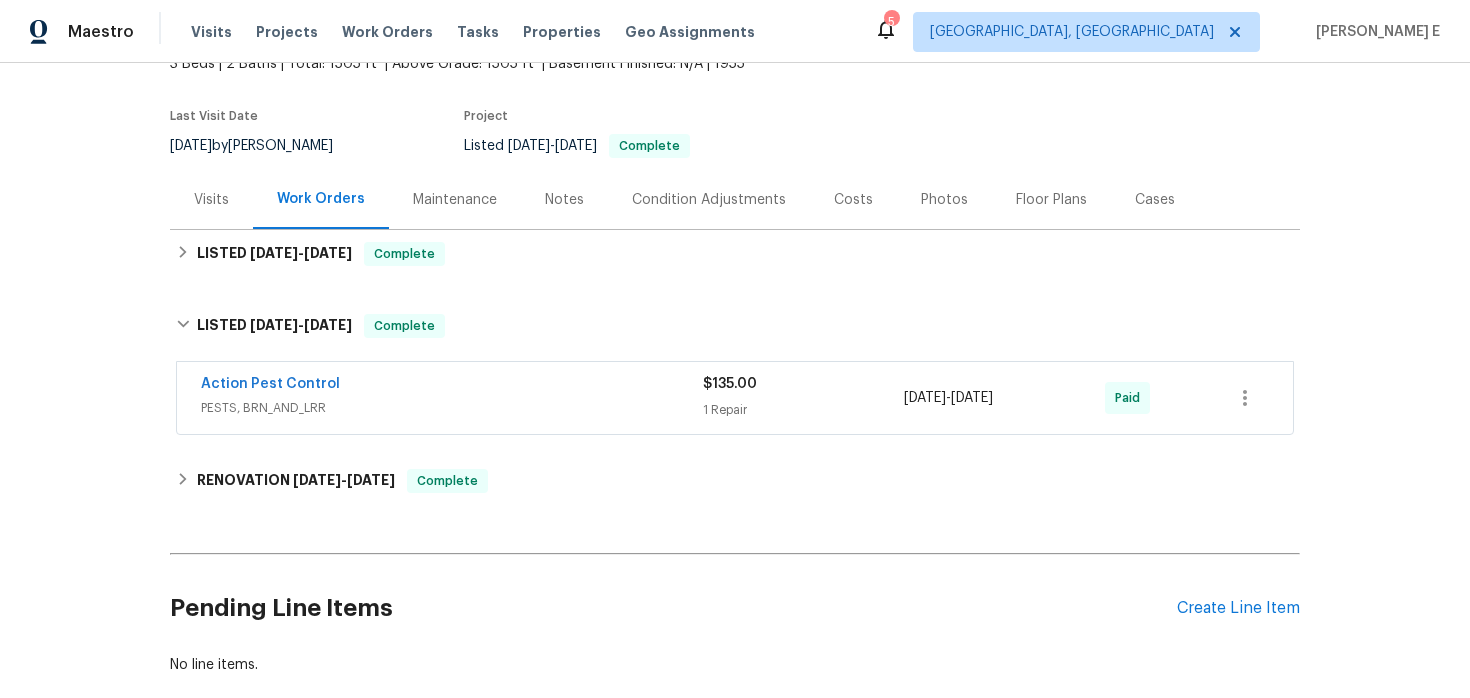 click on "Action Pest Control" at bounding box center (452, 386) 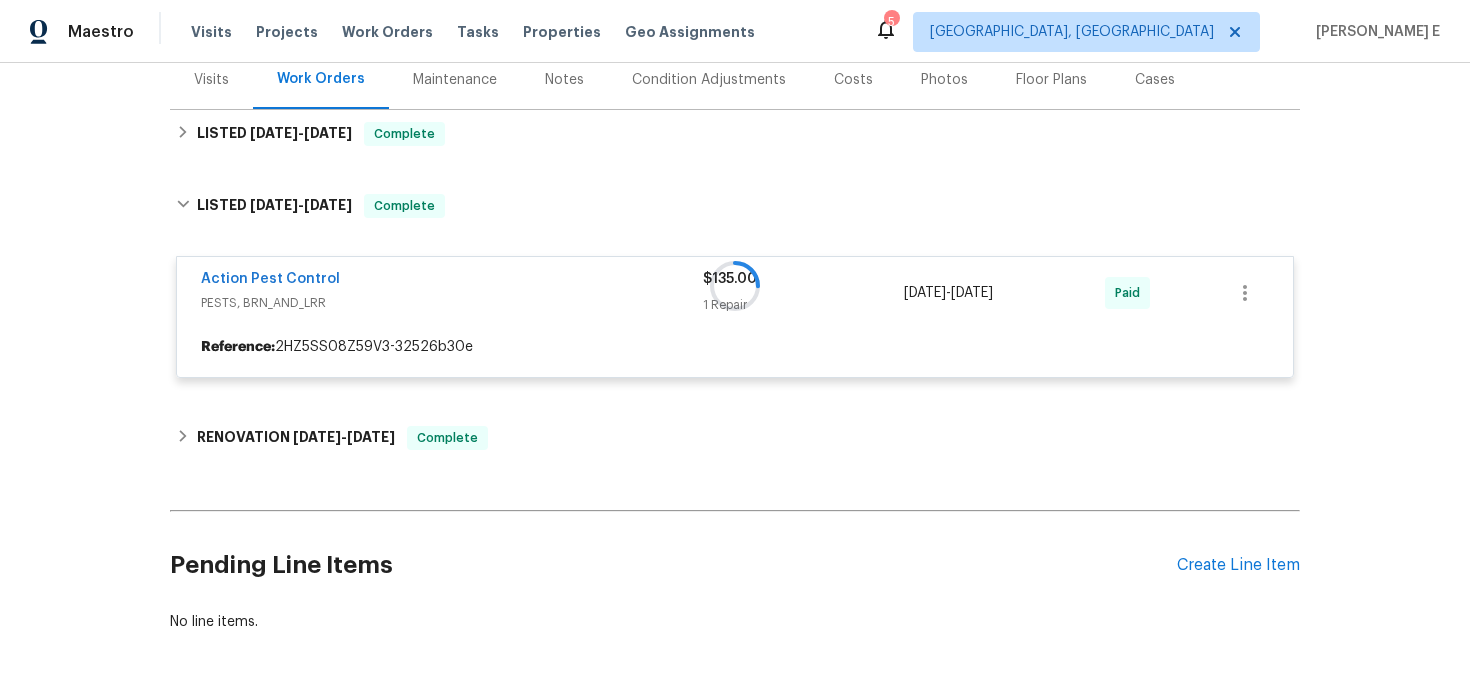 scroll, scrollTop: 256, scrollLeft: 0, axis: vertical 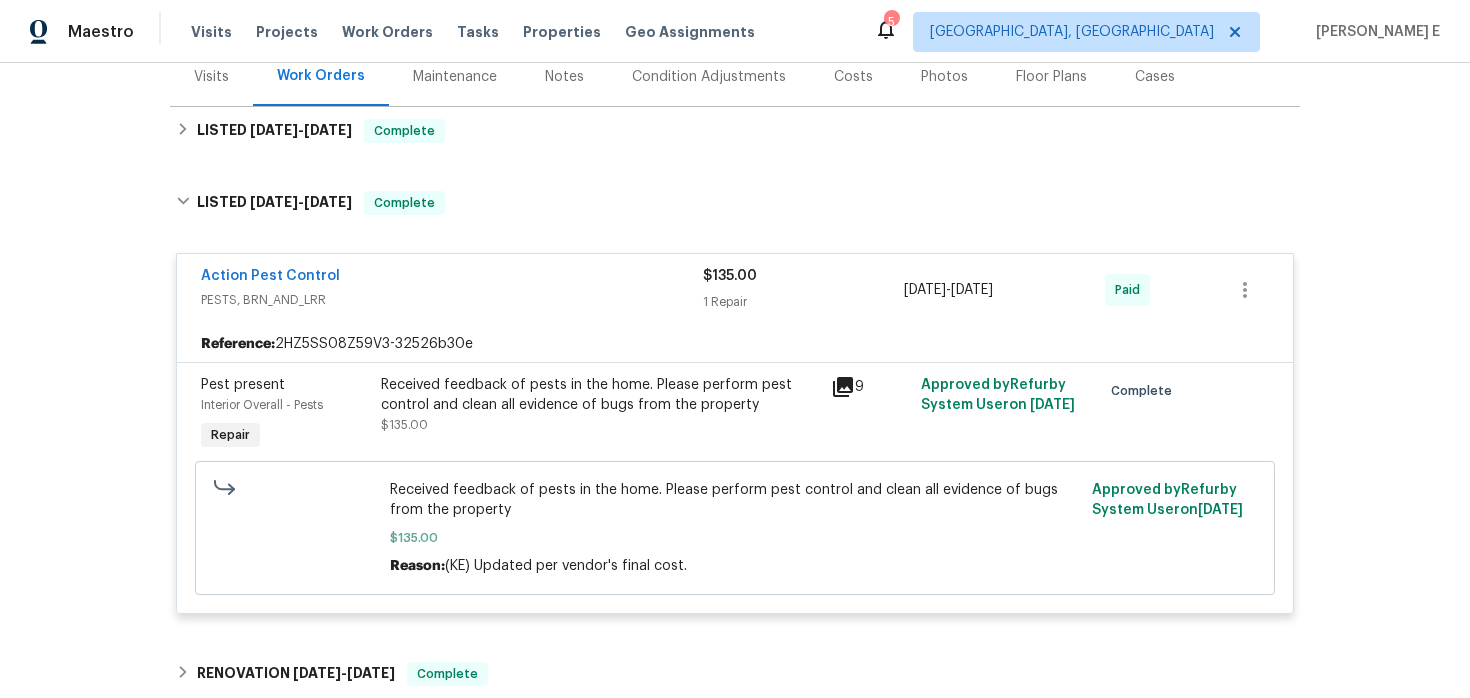 click on "Received feedback of pests in the home. Please perform pest control and clean all evidence of bugs from the property" at bounding box center (600, 395) 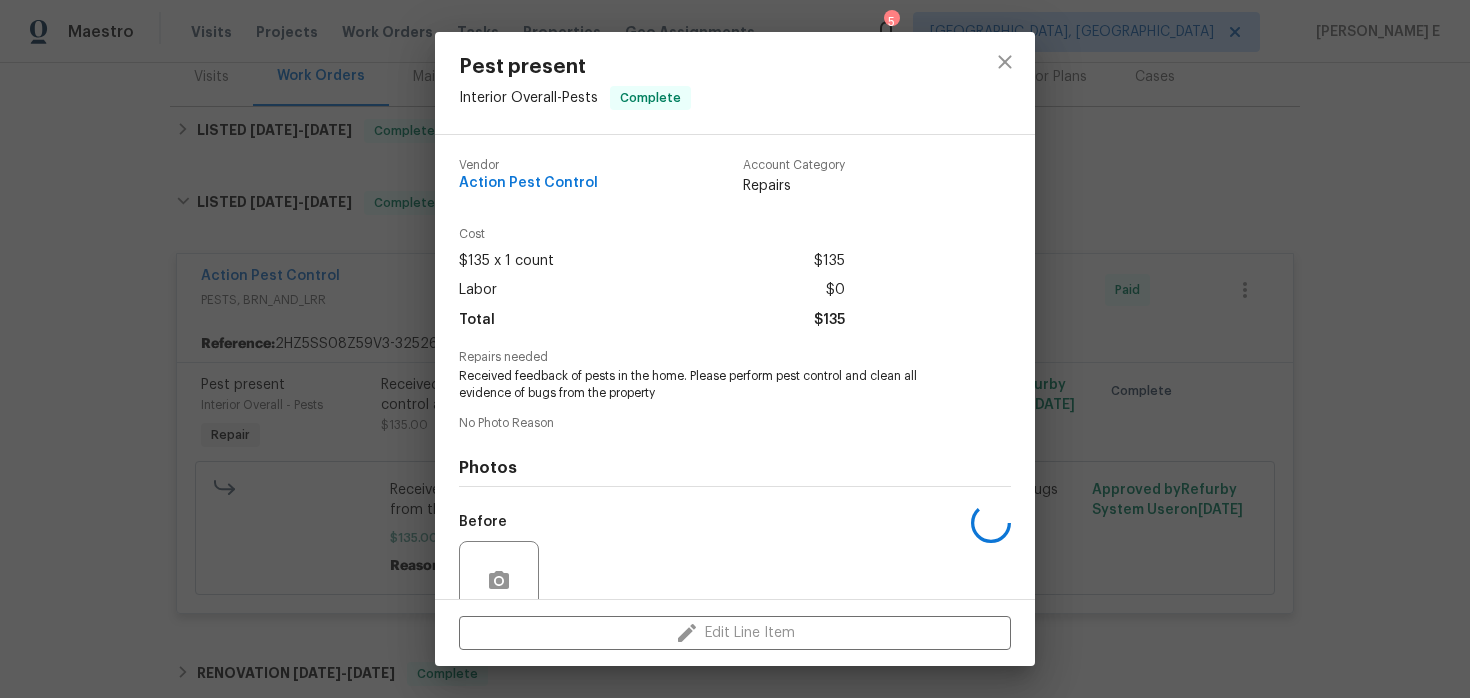 scroll, scrollTop: 172, scrollLeft: 0, axis: vertical 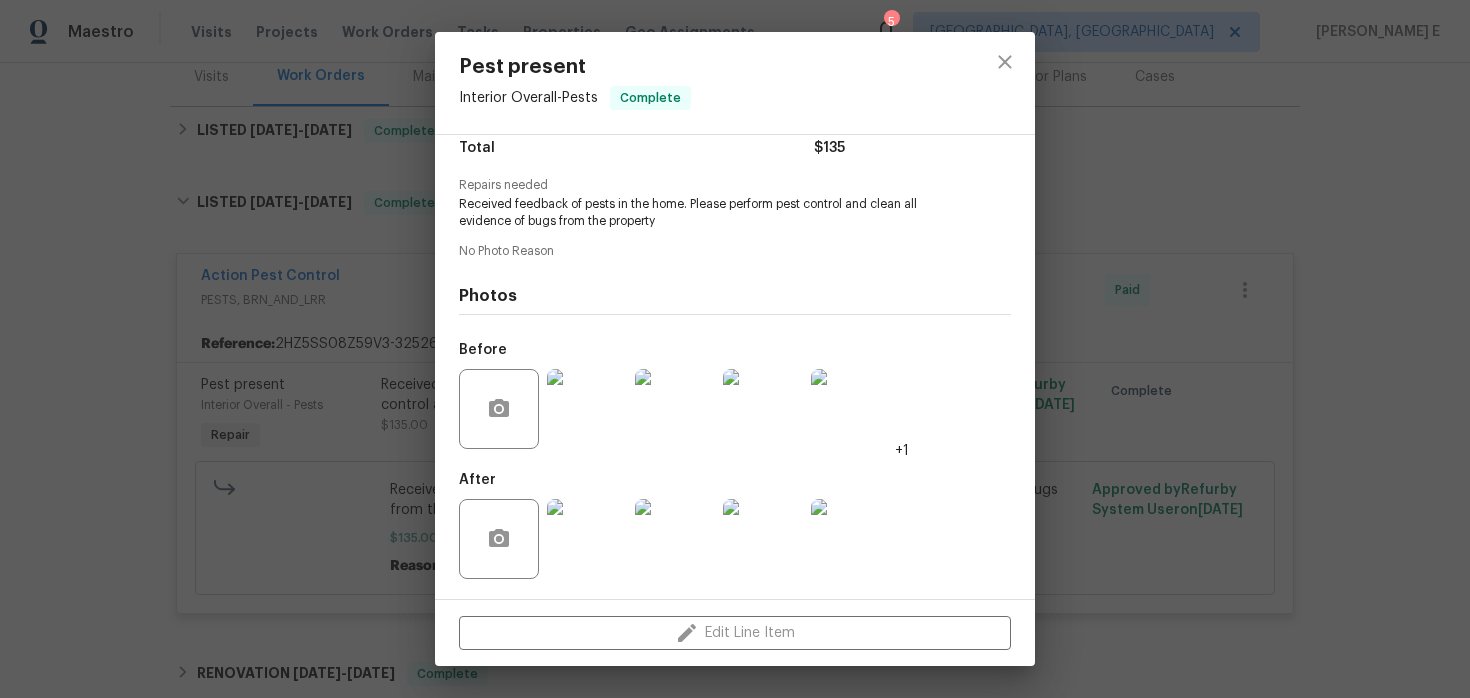 click at bounding box center [587, 539] 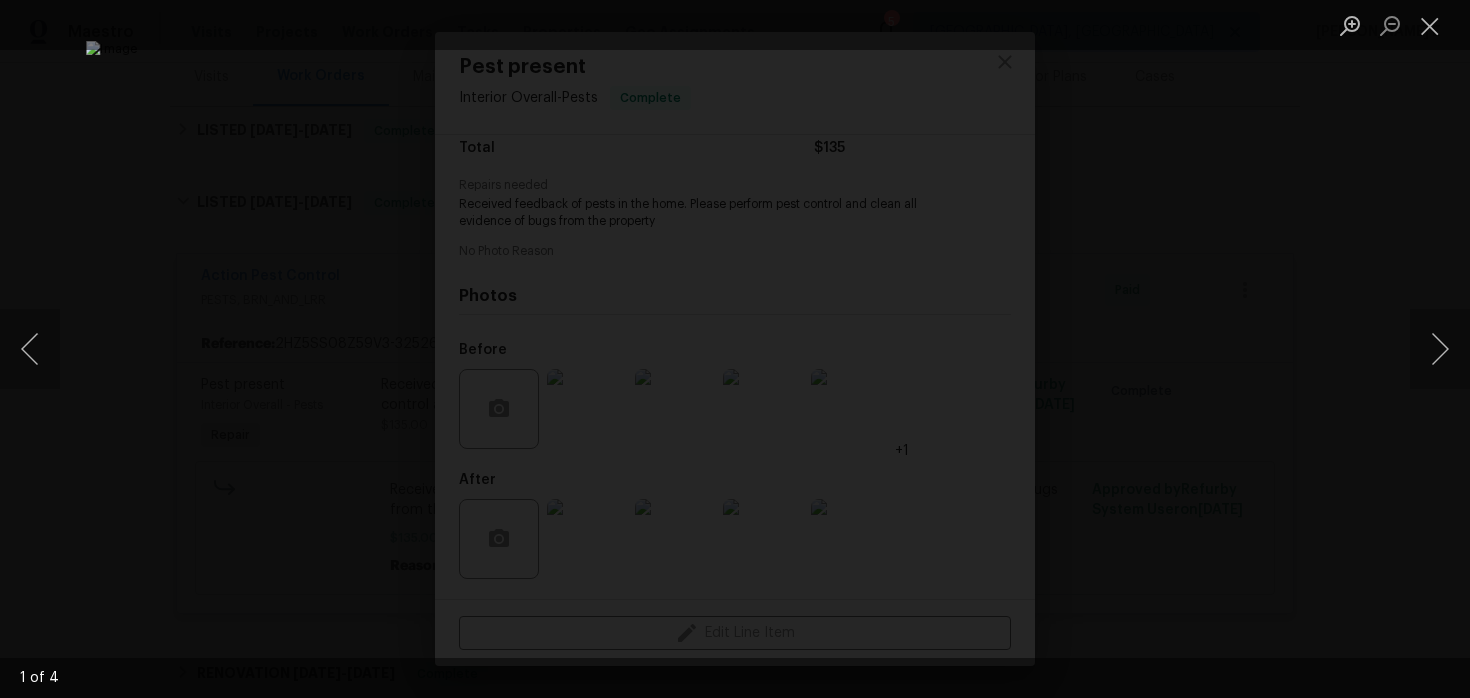 click at bounding box center [735, 349] 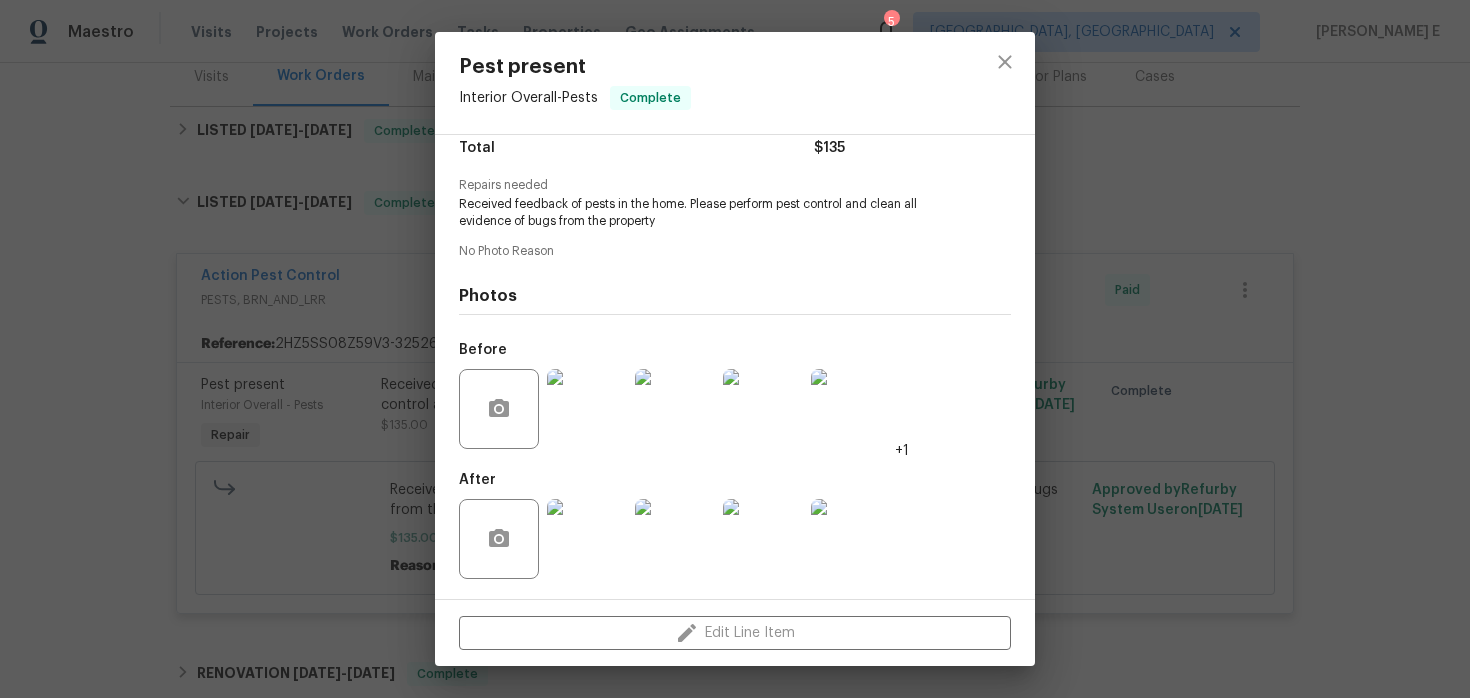 click on "Pest present Interior Overall  -  Pests Complete Vendor Action Pest Control Account Category Repairs Cost $135 x 1 count $135 Labor $0 Total $135 Repairs needed Received feedback of pests in the home. Please perform pest control and clean all evidence of bugs from the property No Photo Reason   Photos Before  +1 After  Edit Line Item" at bounding box center (735, 349) 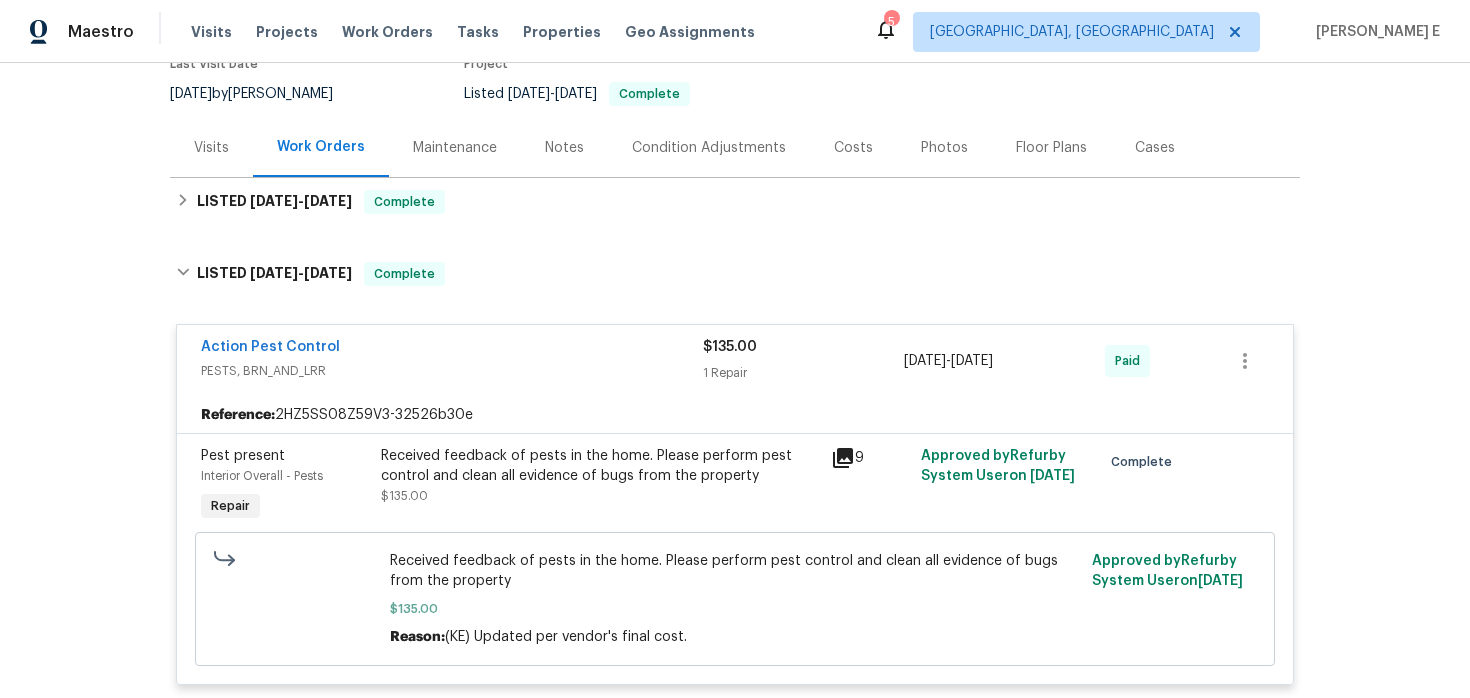 scroll, scrollTop: 167, scrollLeft: 0, axis: vertical 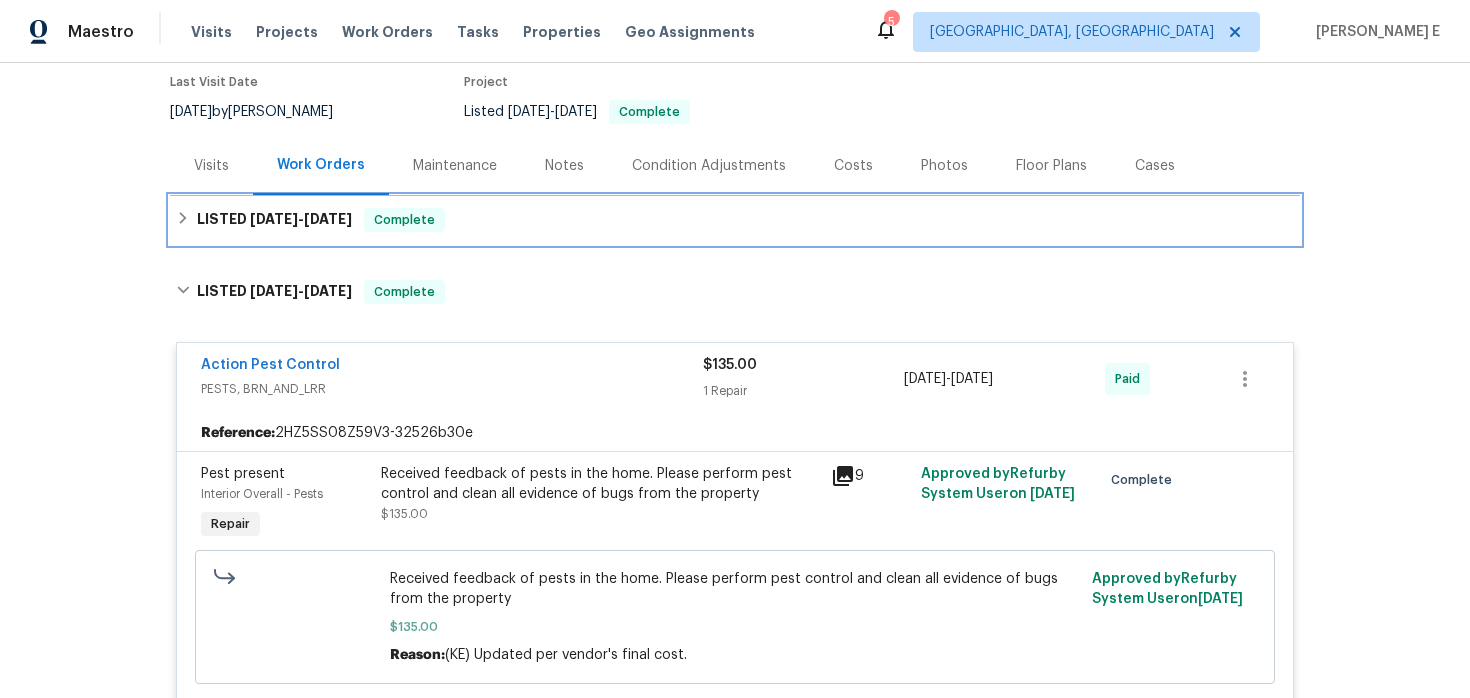 click on "LISTED   7/8/25  -  7/11/25 Complete" at bounding box center (735, 220) 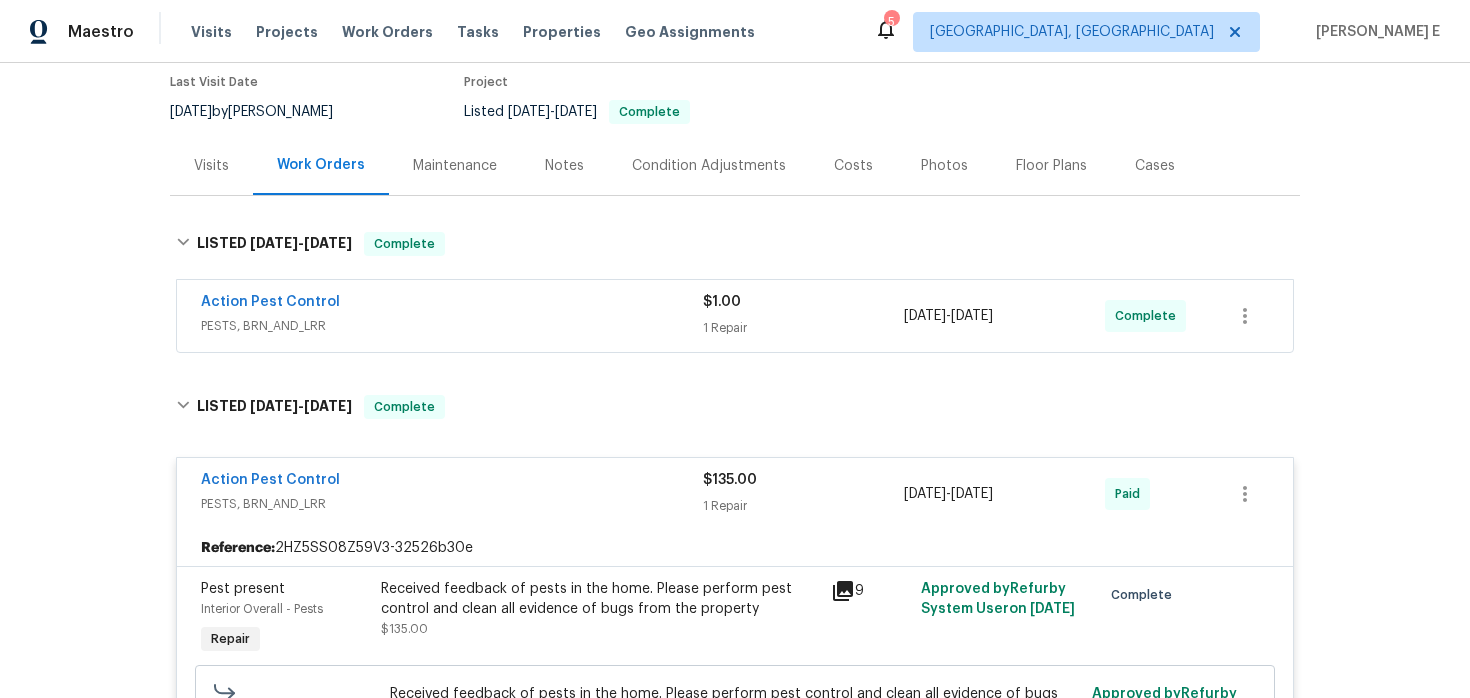 click on "Action Pest Control" at bounding box center [452, 304] 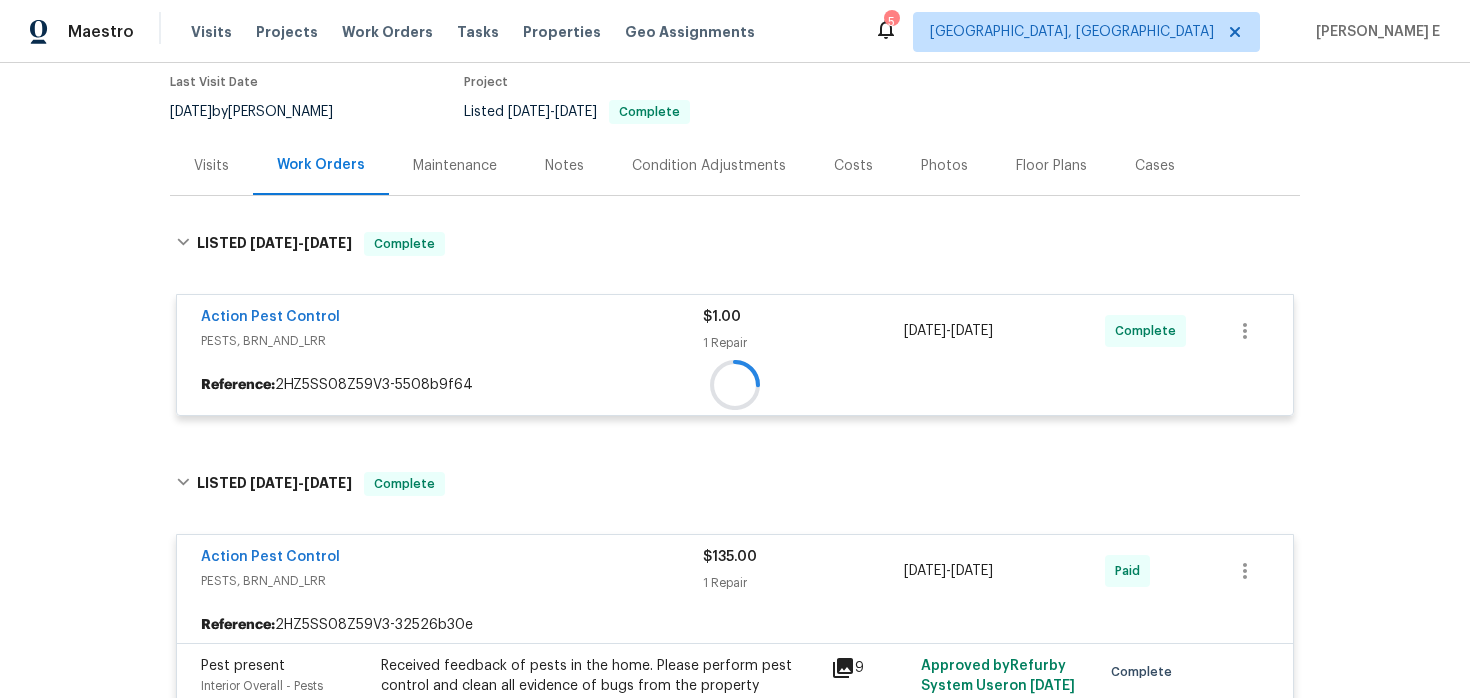 scroll, scrollTop: 225, scrollLeft: 0, axis: vertical 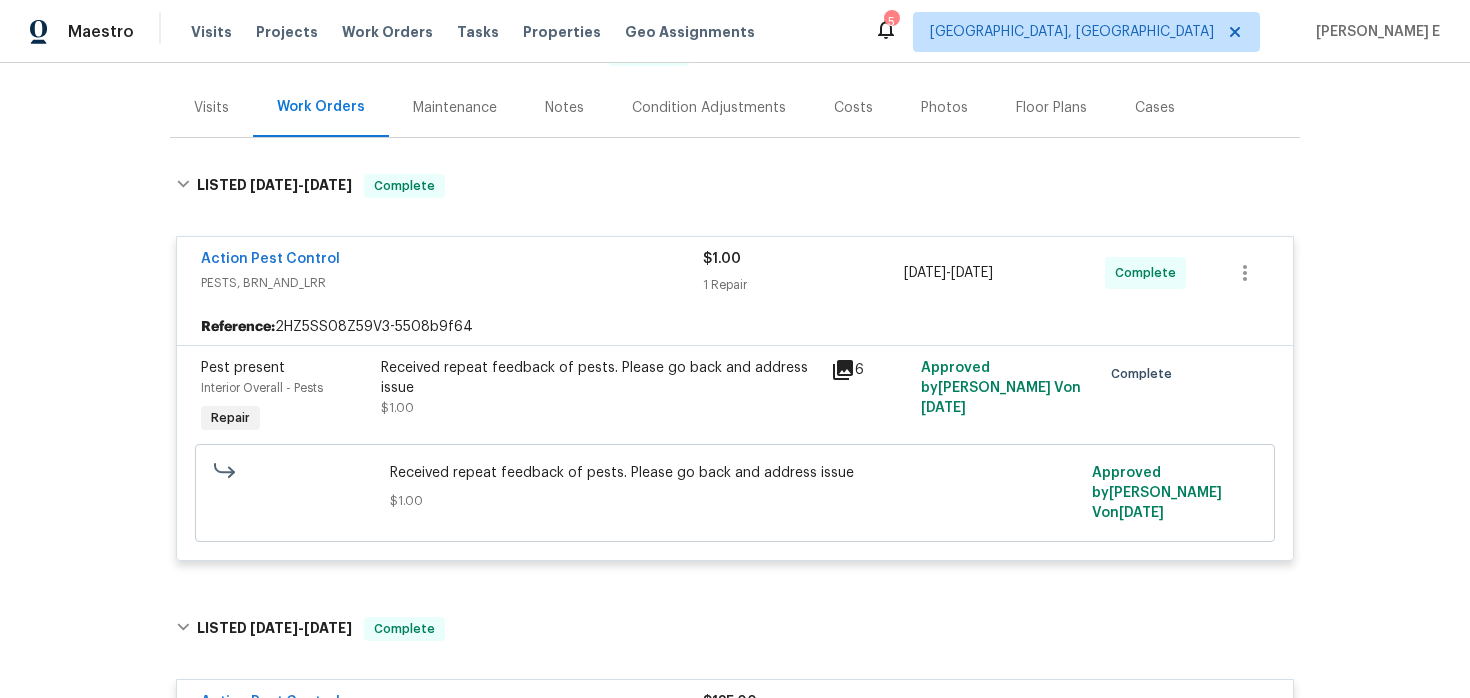 click on "Reference:  2HZ5SS08Z59V3-5508b9f64" at bounding box center (735, 327) 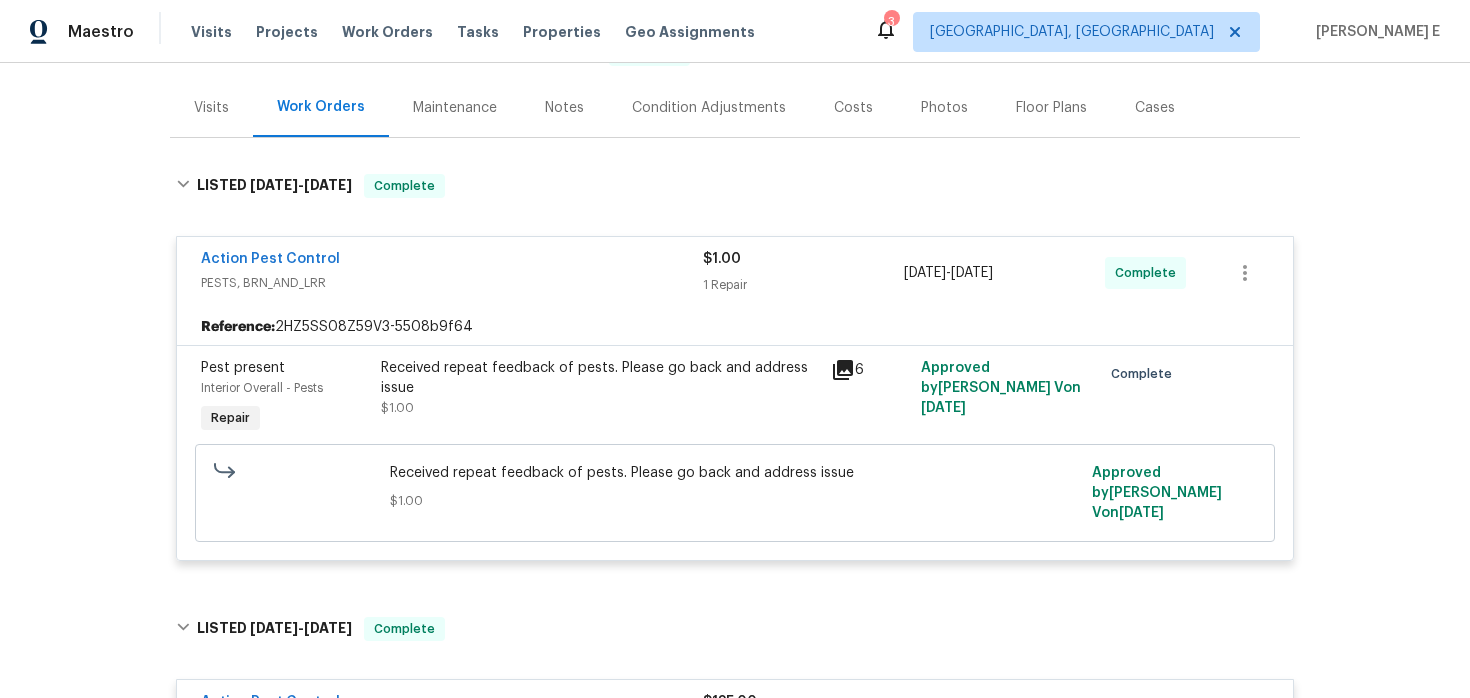 click on "PESTS, BRN_AND_LRR" at bounding box center [452, 283] 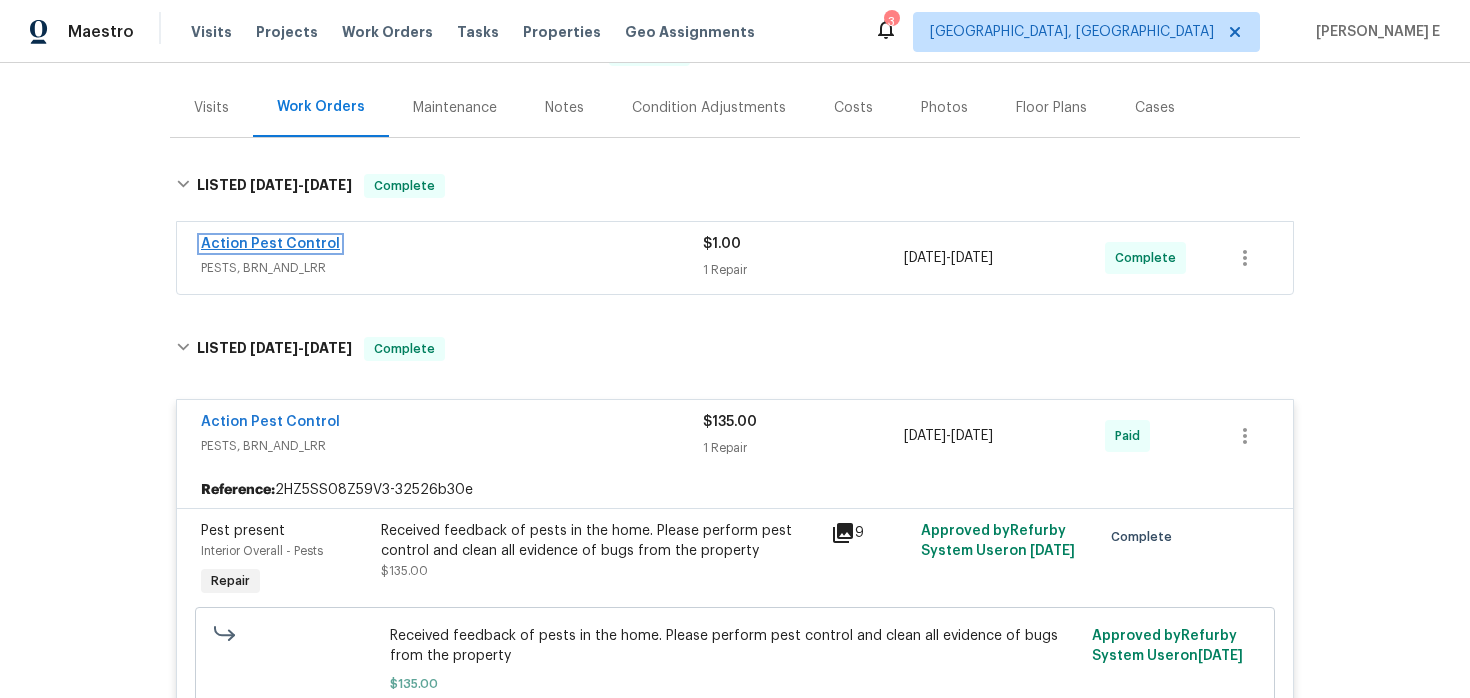 click on "Action Pest Control" at bounding box center [270, 244] 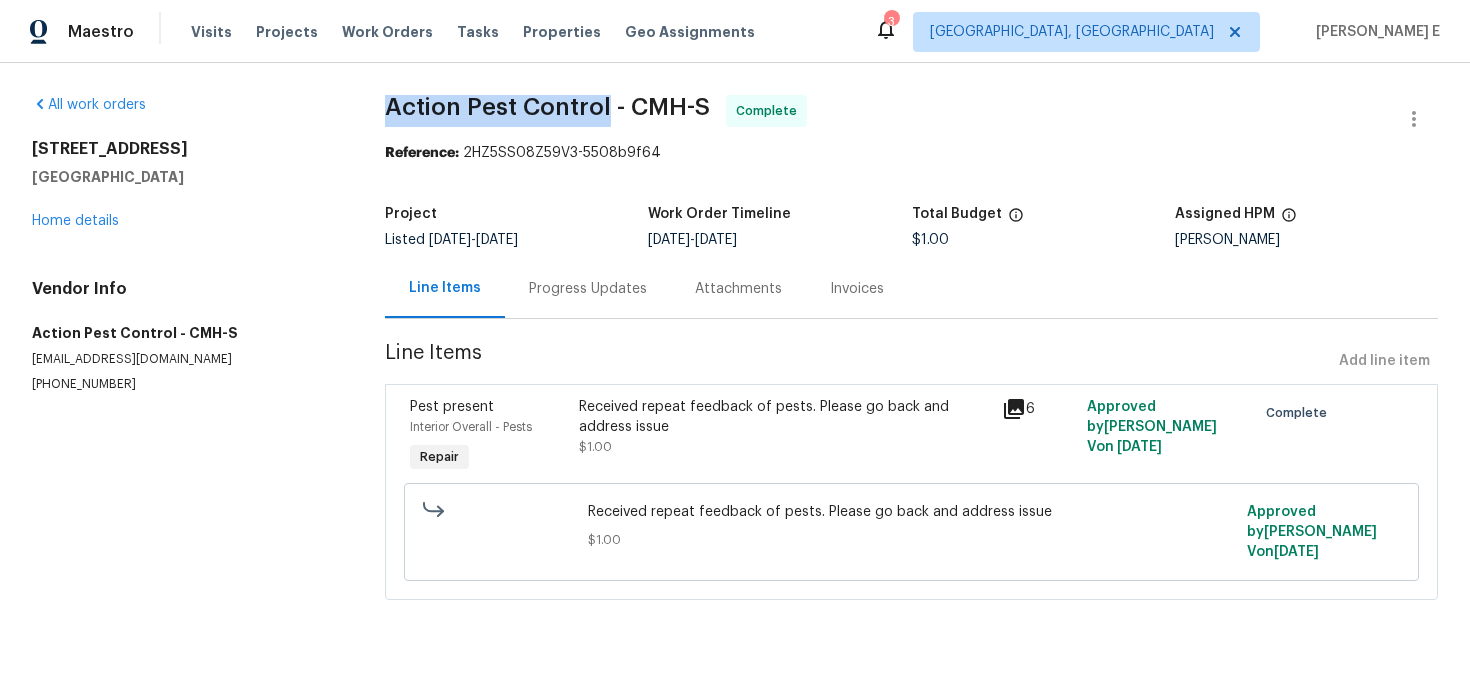 drag, startPoint x: 390, startPoint y: 108, endPoint x: 610, endPoint y: 107, distance: 220.00227 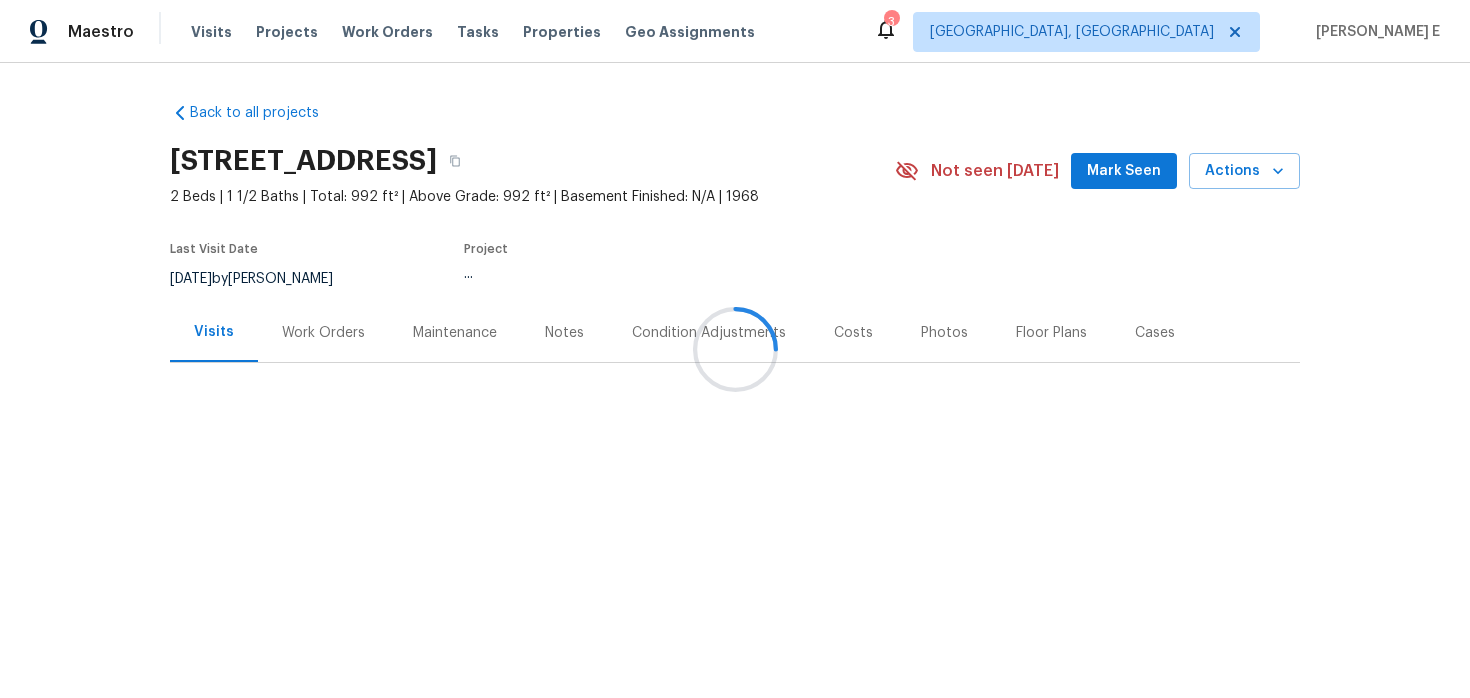 scroll, scrollTop: 0, scrollLeft: 0, axis: both 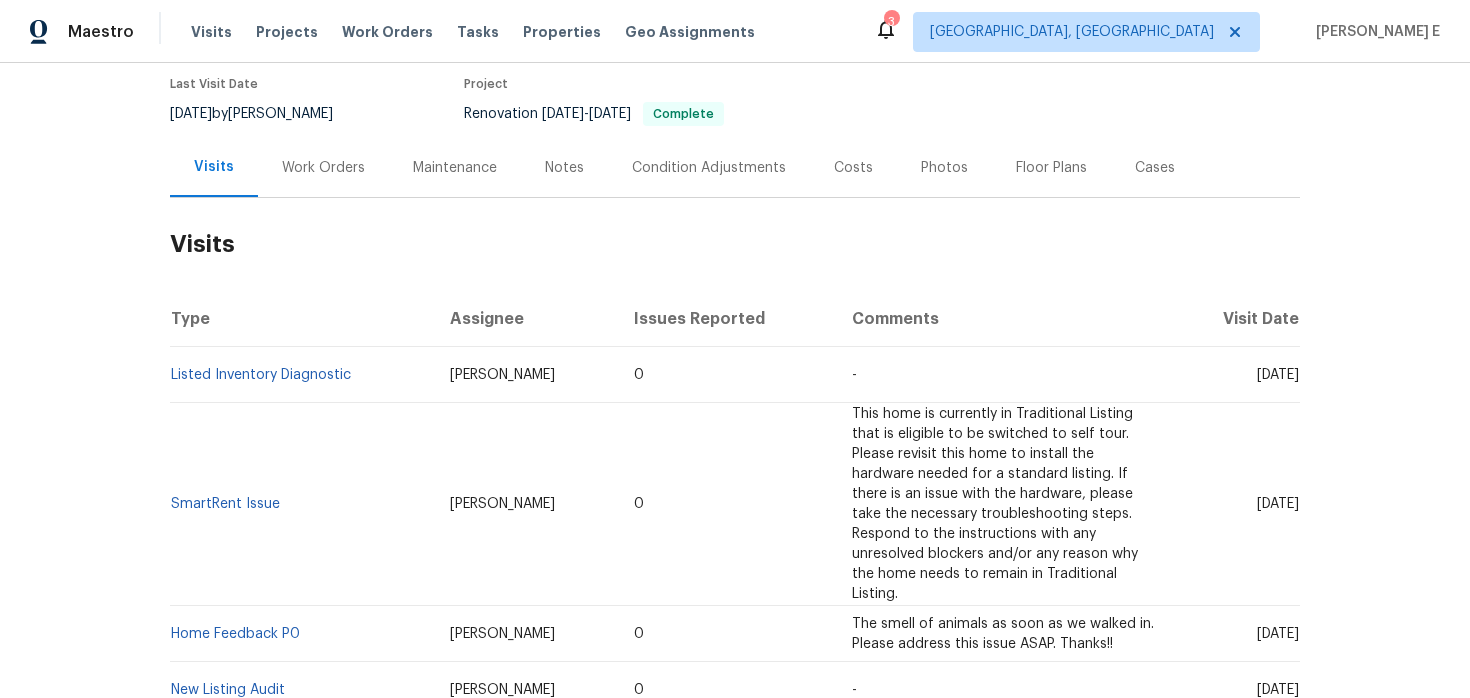 click on "Work Orders" at bounding box center [323, 168] 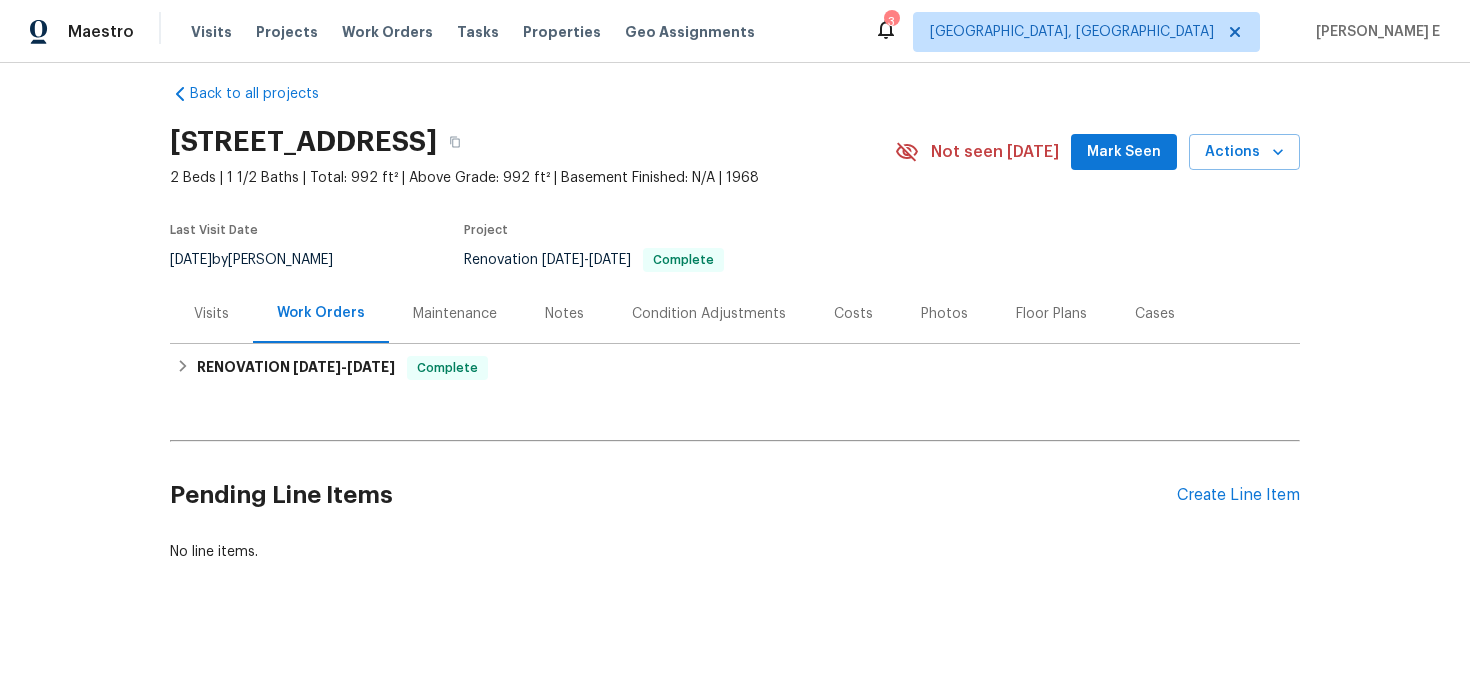 scroll, scrollTop: 19, scrollLeft: 0, axis: vertical 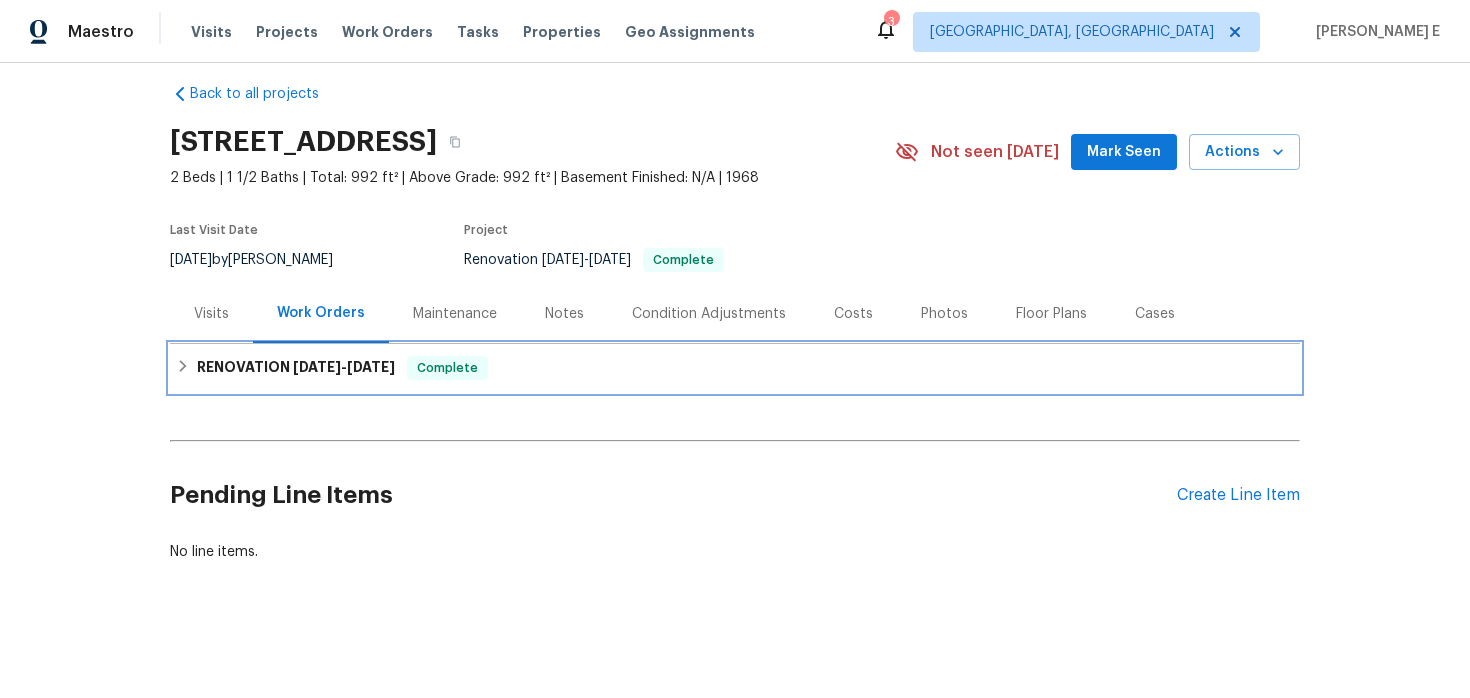 click on "RENOVATION   [DATE]  -  [DATE]" at bounding box center [296, 368] 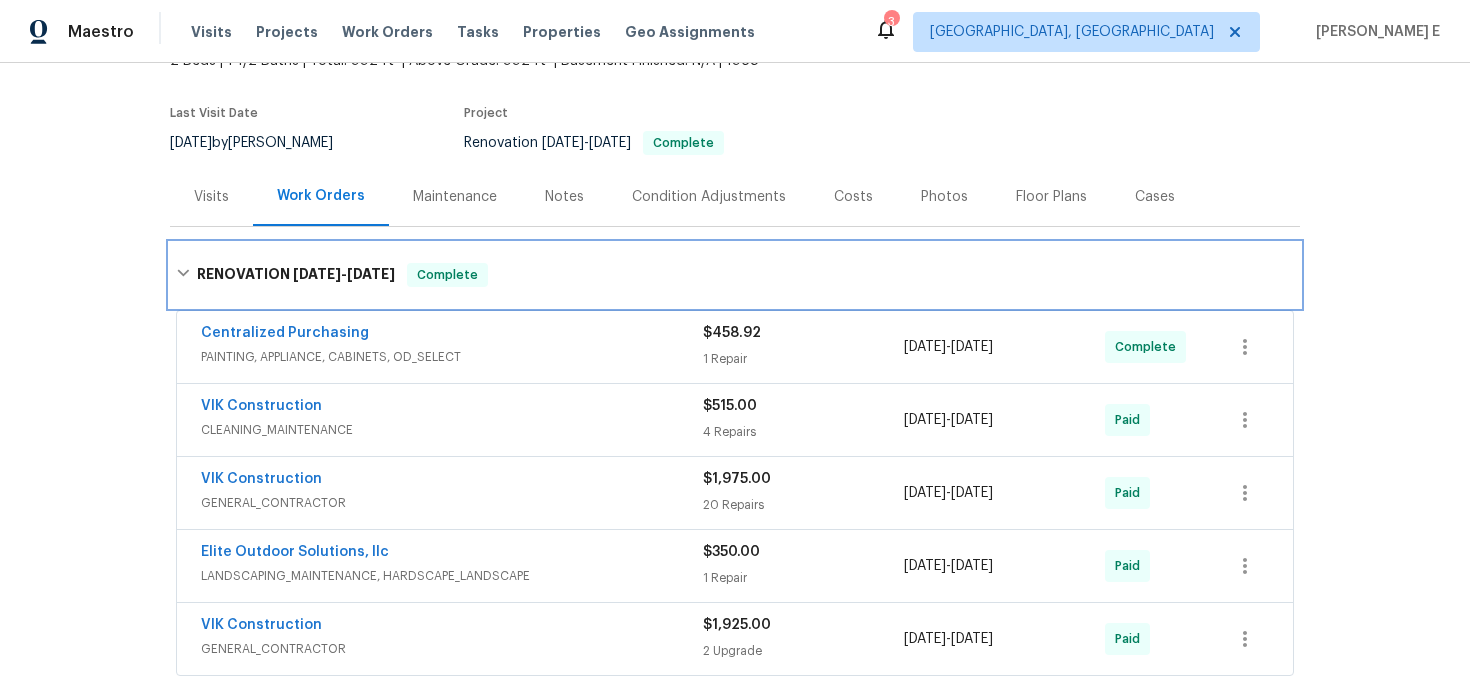 scroll, scrollTop: 0, scrollLeft: 0, axis: both 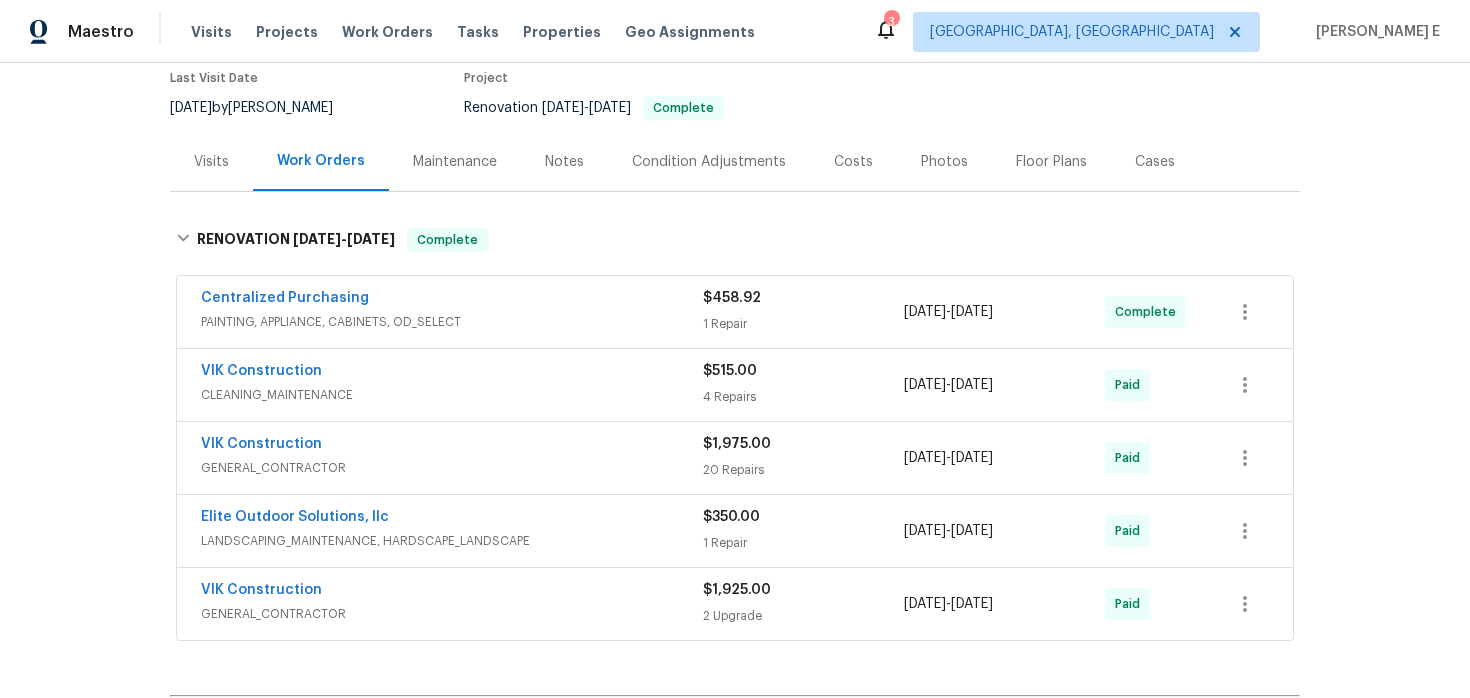 click on "Maintenance" at bounding box center [455, 162] 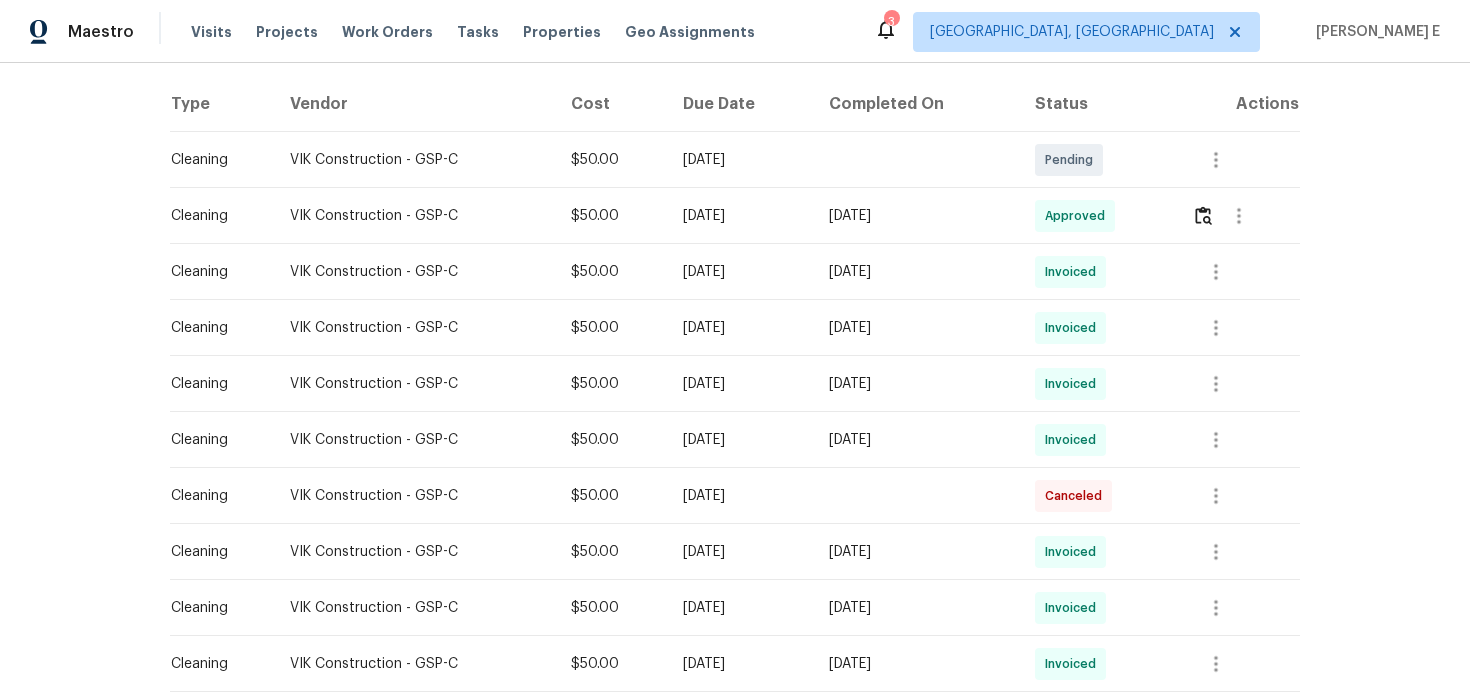 scroll, scrollTop: 302, scrollLeft: 0, axis: vertical 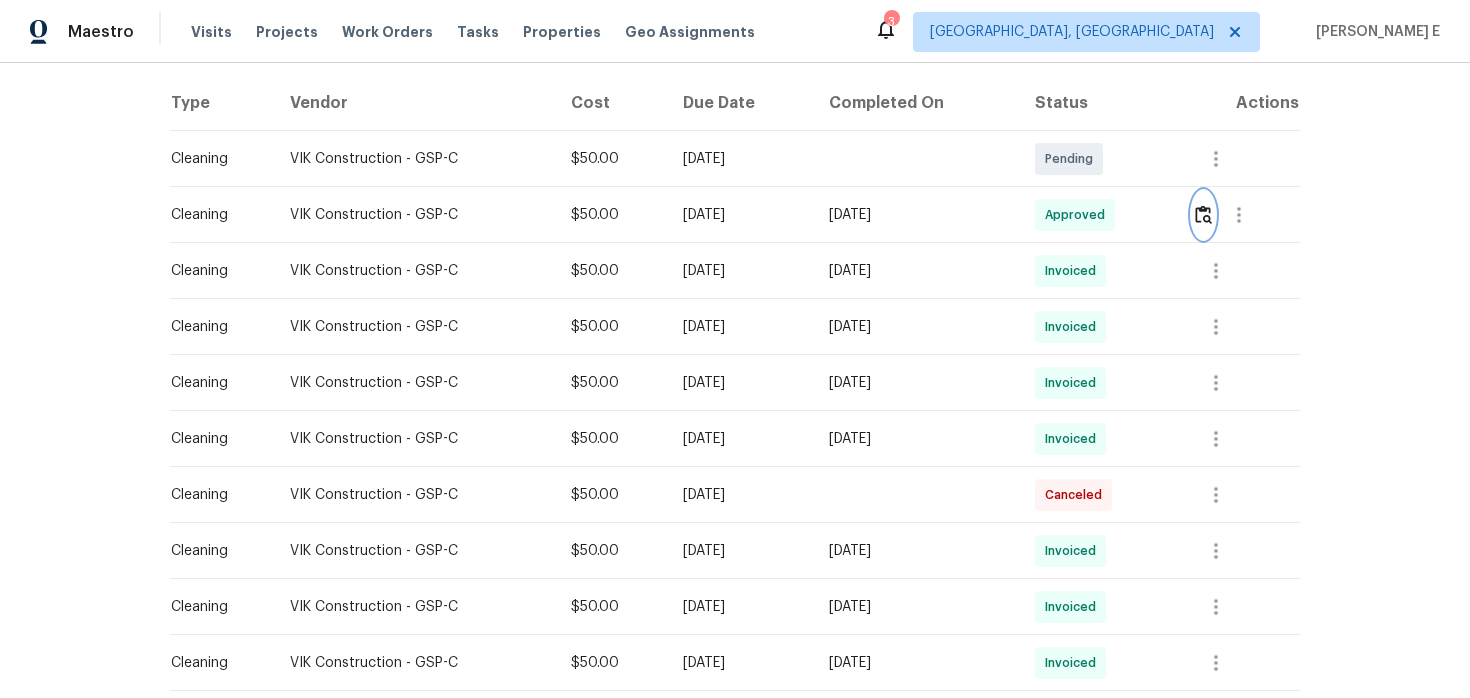 click at bounding box center (1203, 214) 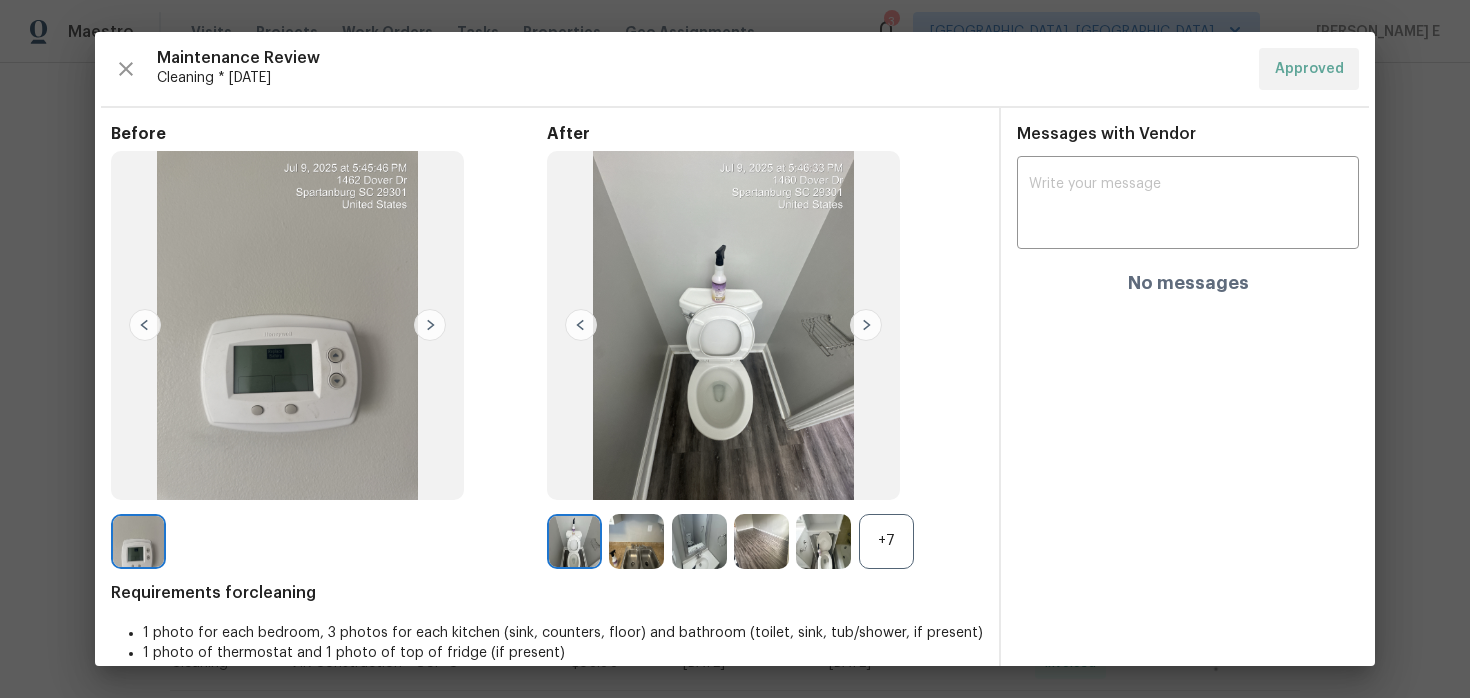 scroll, scrollTop: 25, scrollLeft: 0, axis: vertical 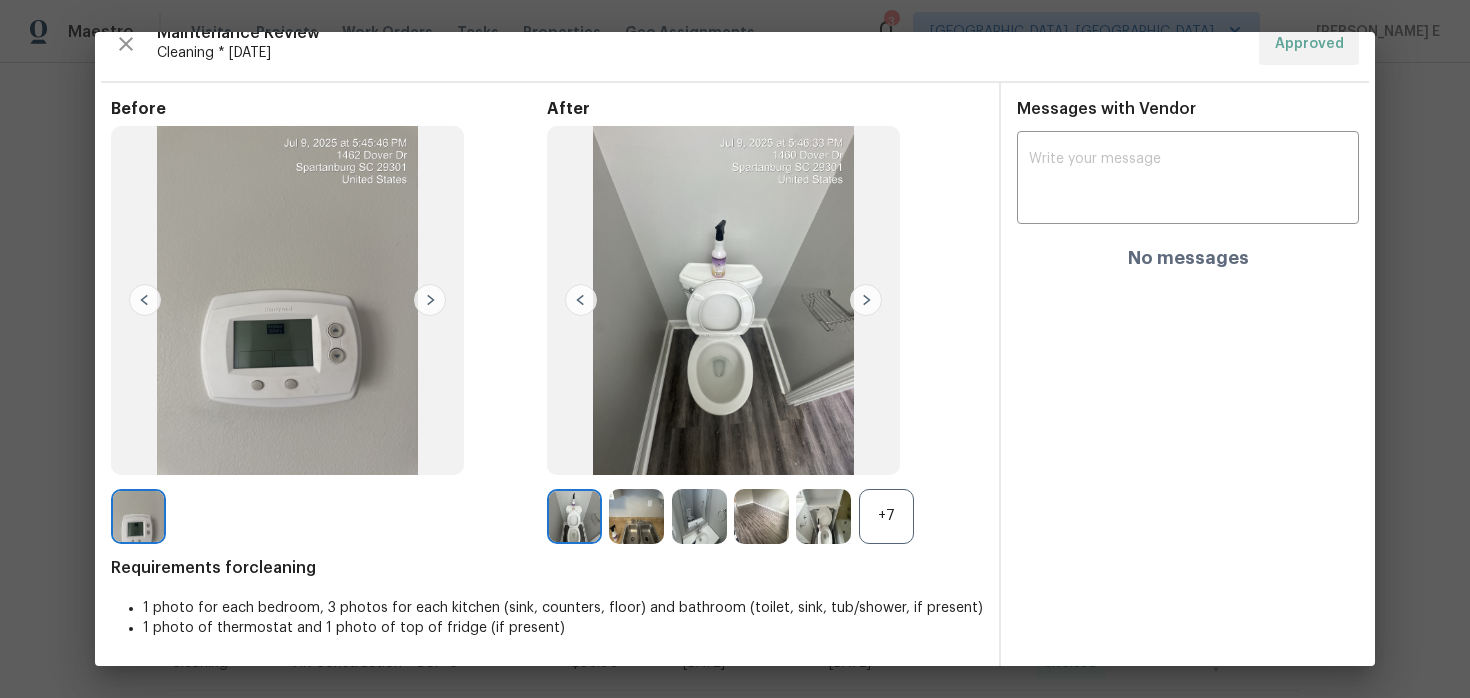 click on "+7" at bounding box center (886, 516) 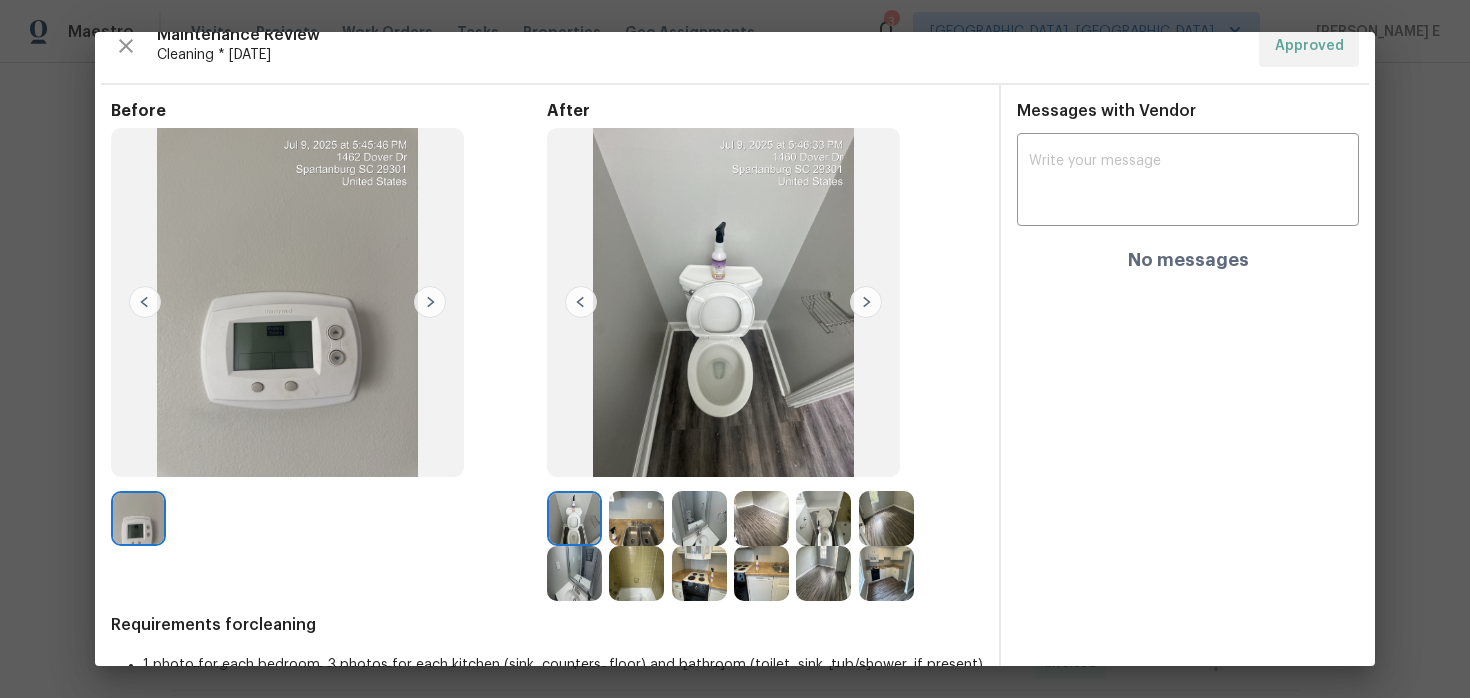 scroll, scrollTop: 0, scrollLeft: 0, axis: both 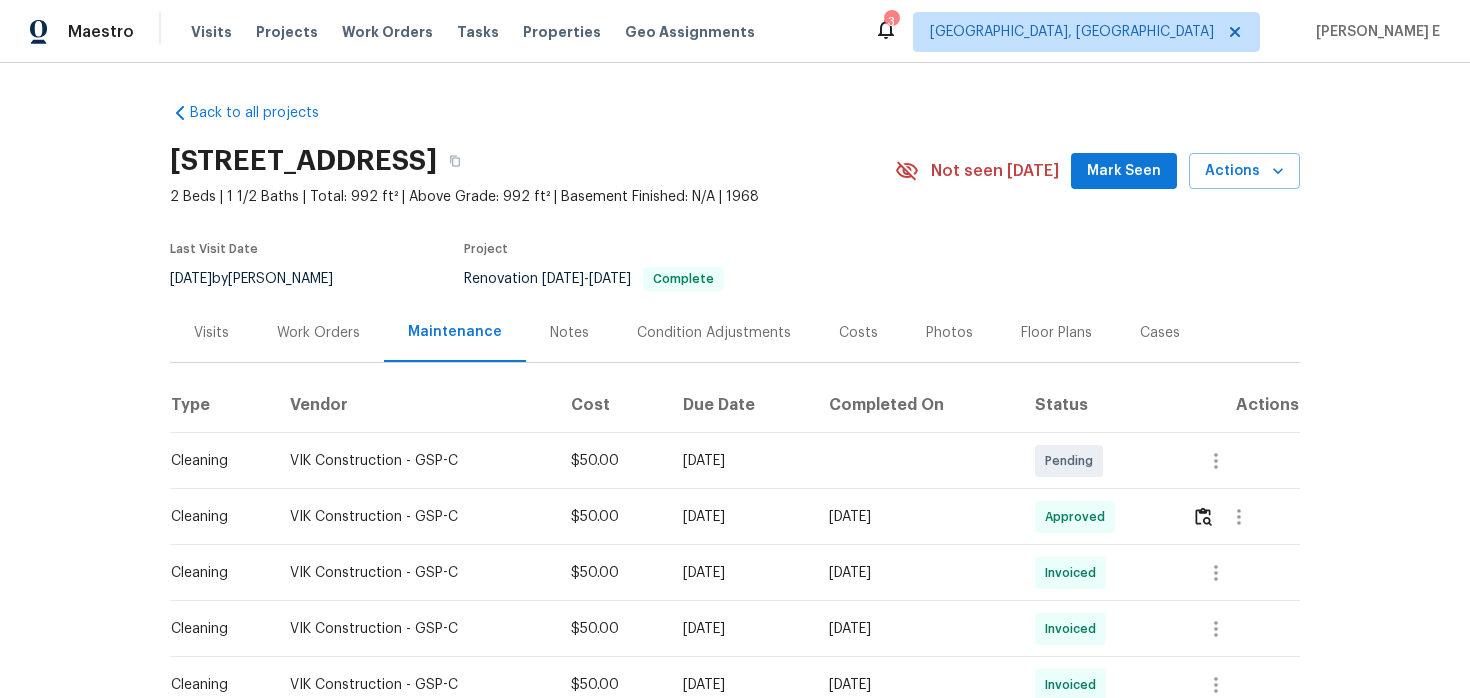 click on "Work Orders" at bounding box center [318, 333] 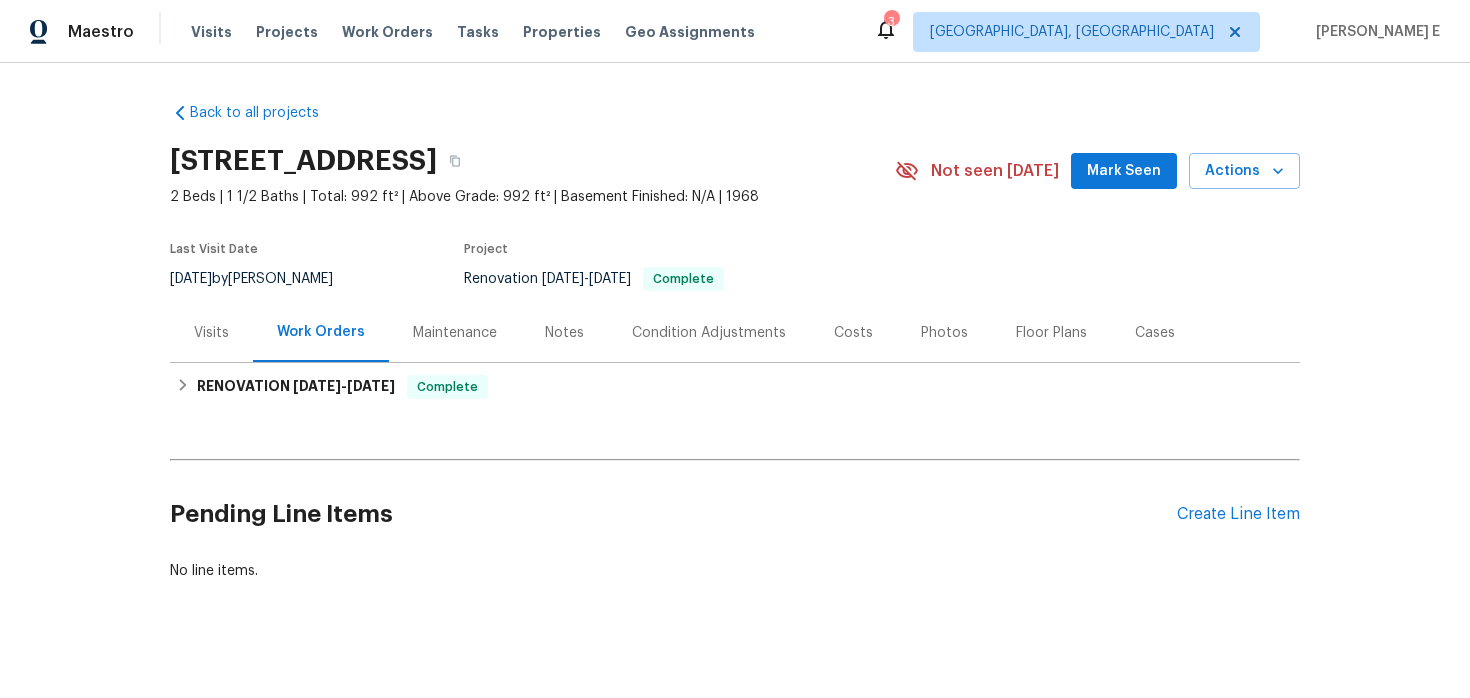 scroll, scrollTop: 19, scrollLeft: 0, axis: vertical 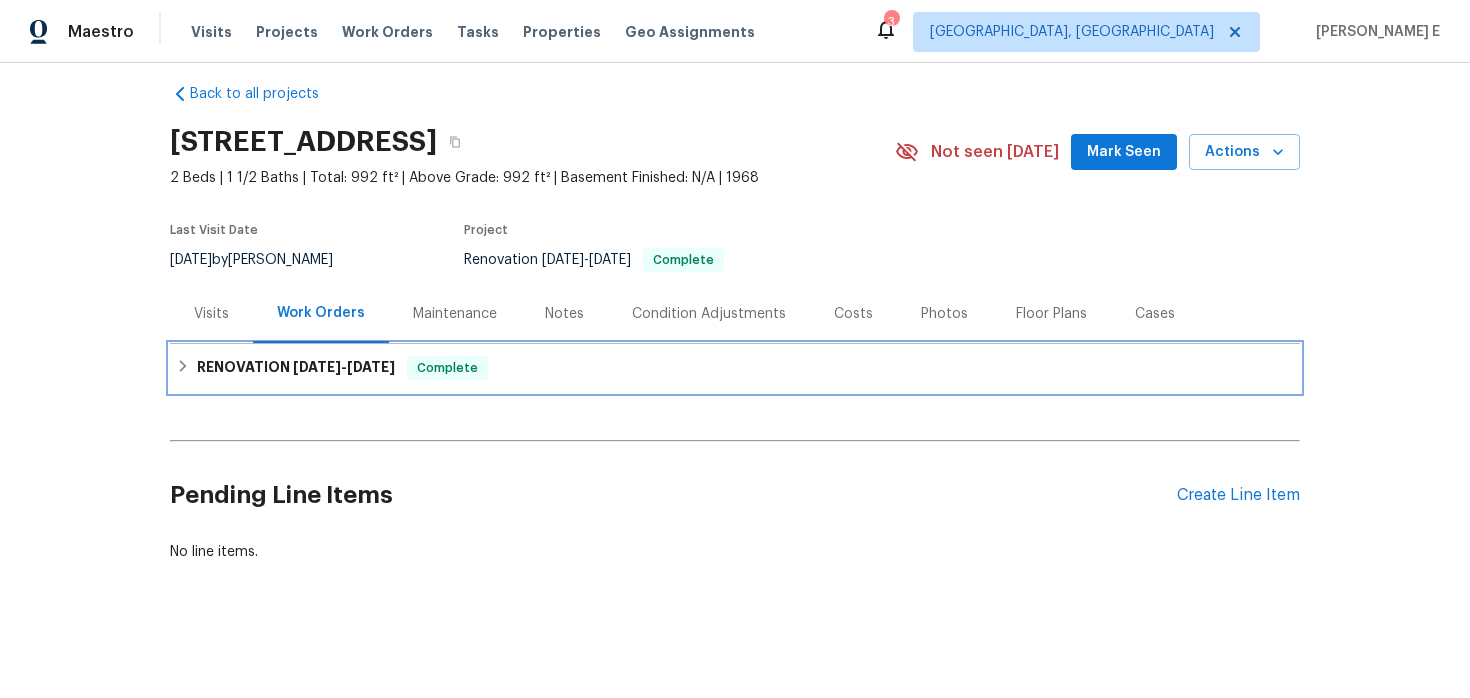 click on "RENOVATION   [DATE]  -  [DATE] Complete" at bounding box center [735, 368] 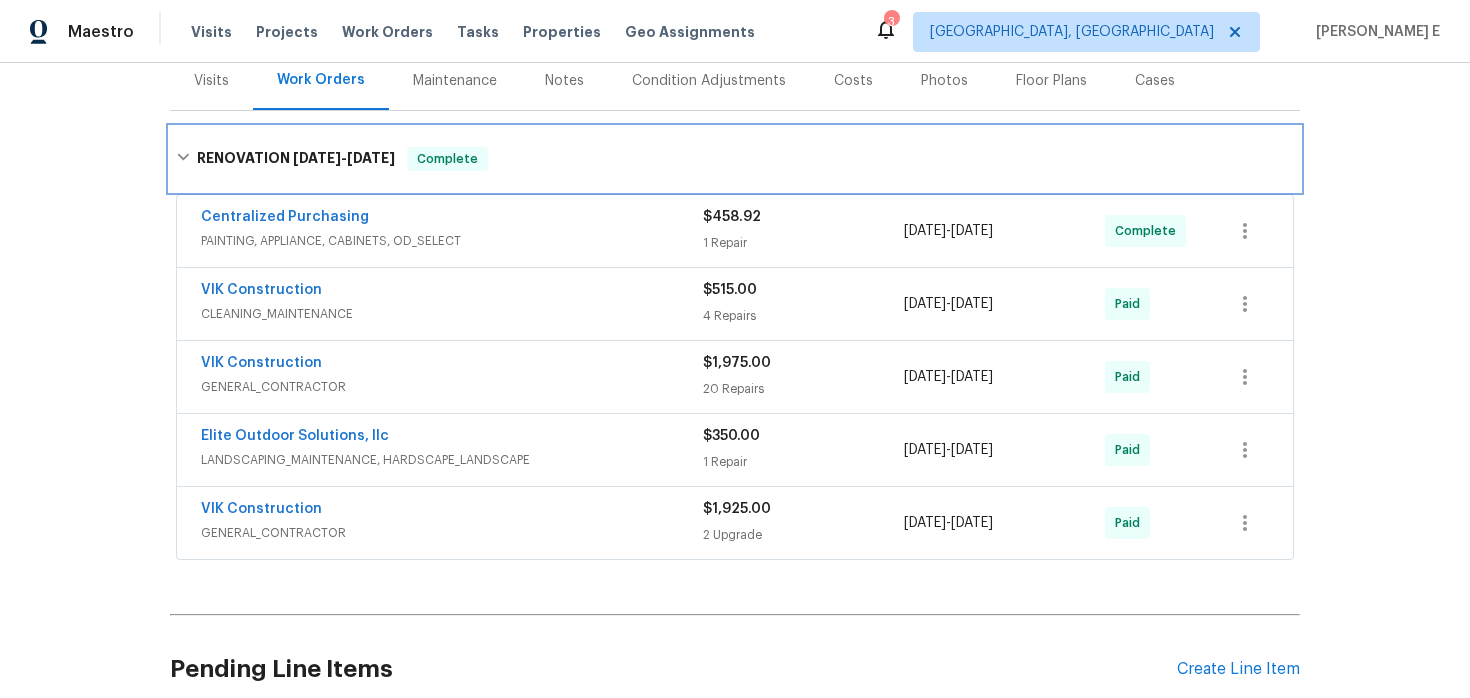 scroll, scrollTop: 295, scrollLeft: 0, axis: vertical 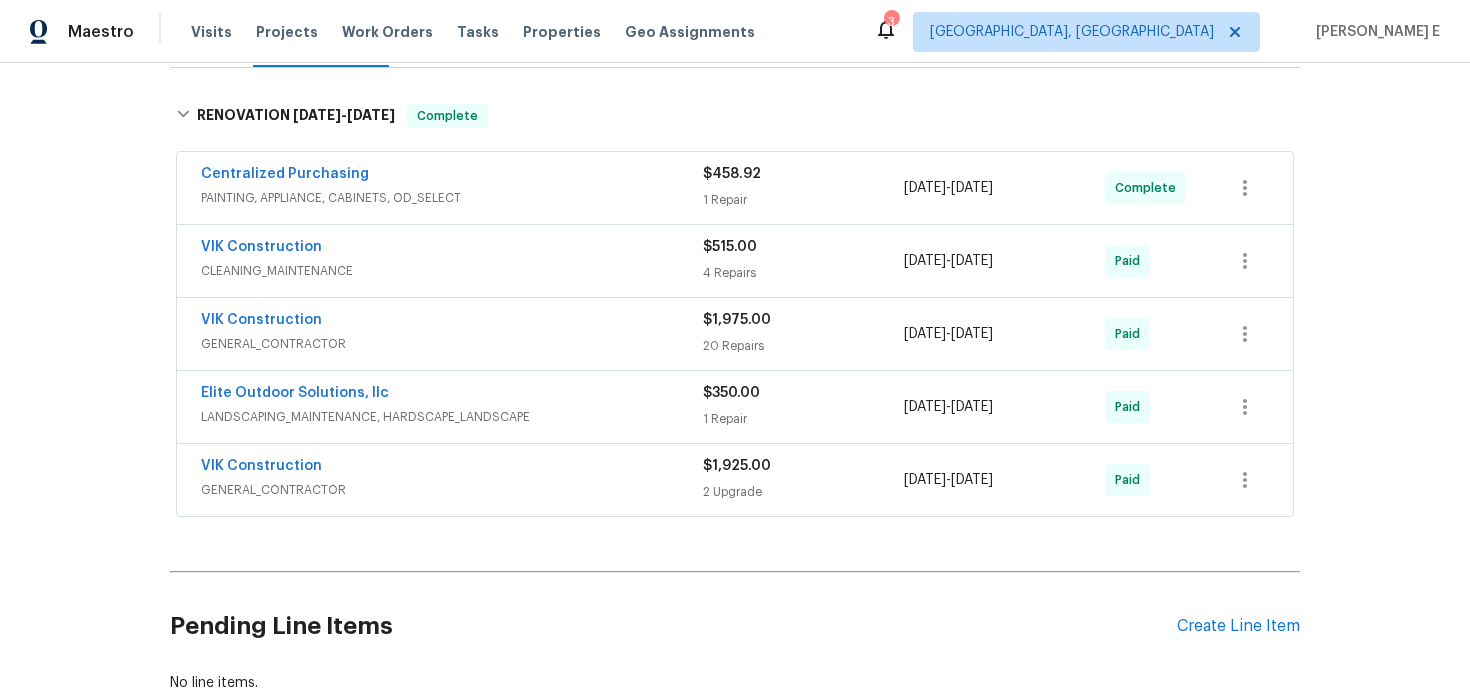 click on "VIK Construction" at bounding box center [452, 322] 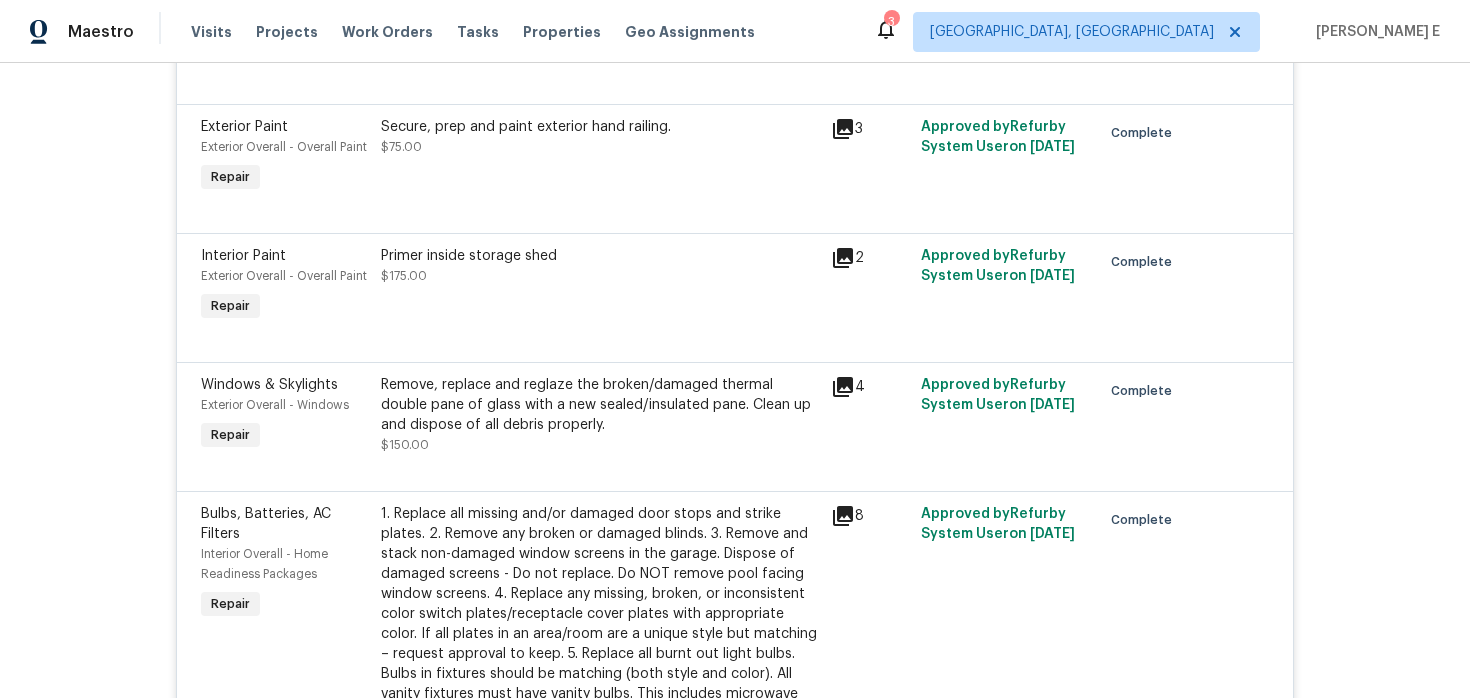 scroll, scrollTop: 1531, scrollLeft: 0, axis: vertical 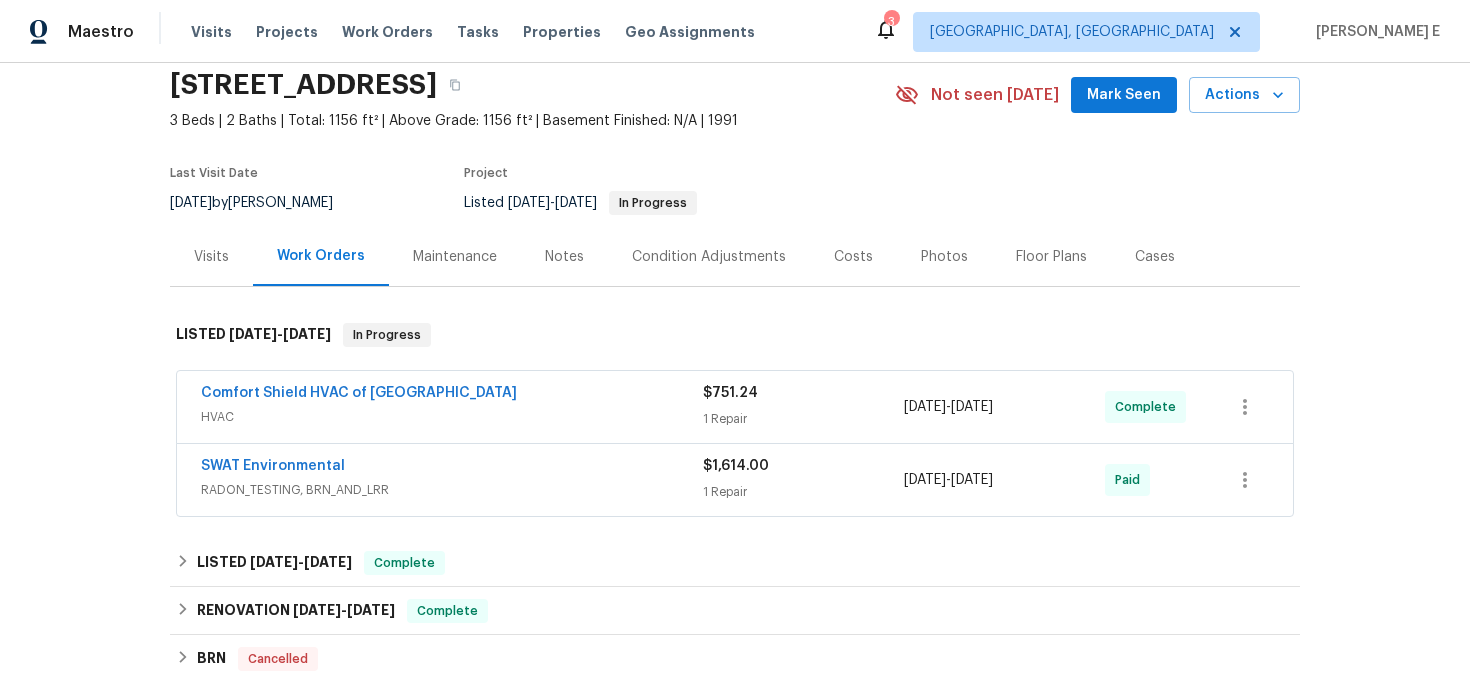 click on "Comfort Shield HVAC of NC" at bounding box center (452, 395) 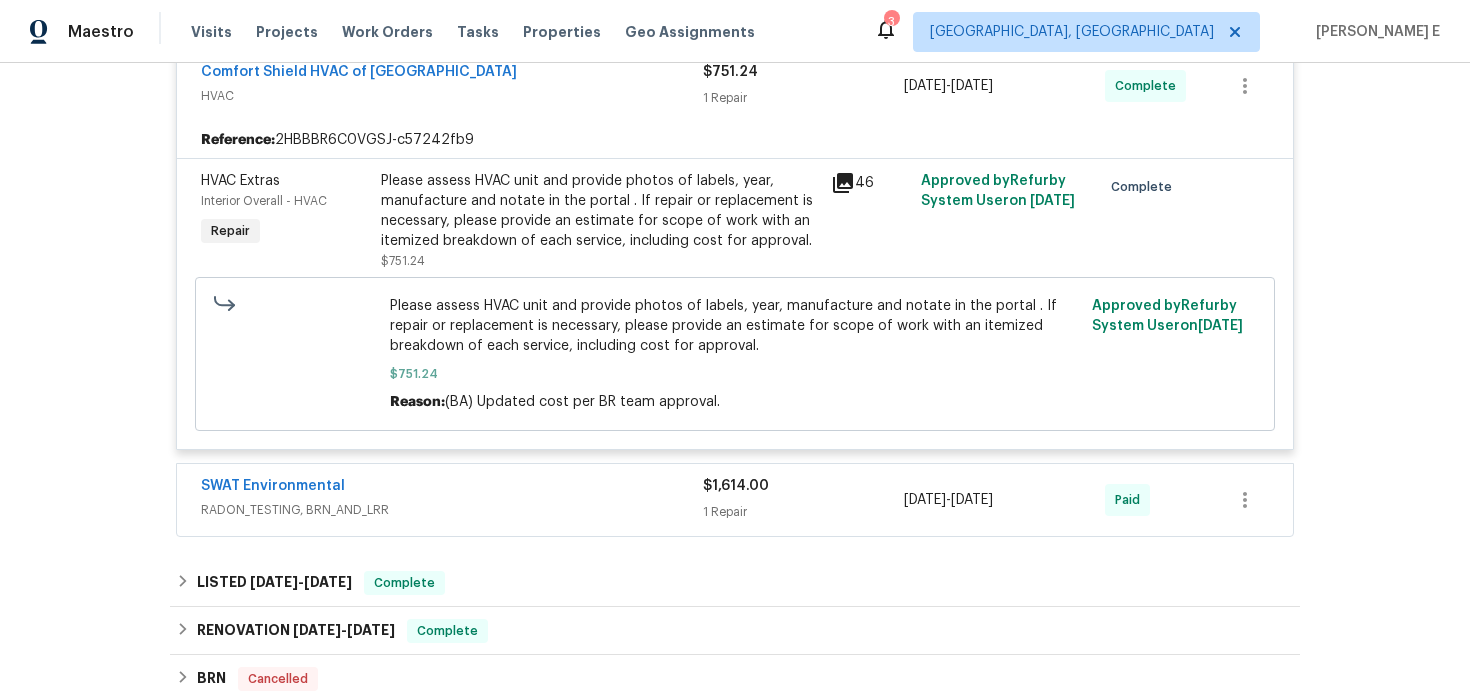 scroll, scrollTop: 506, scrollLeft: 0, axis: vertical 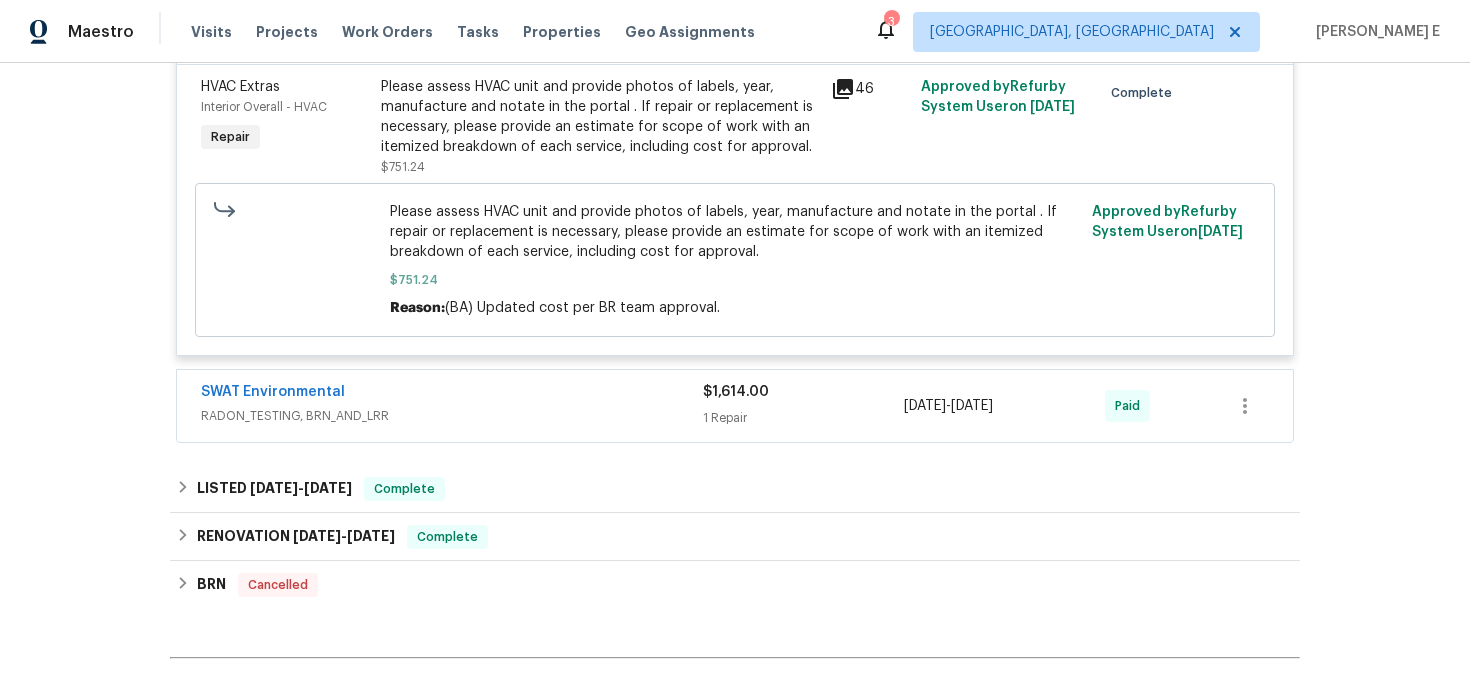 click on "SWAT Environmental" at bounding box center [452, 394] 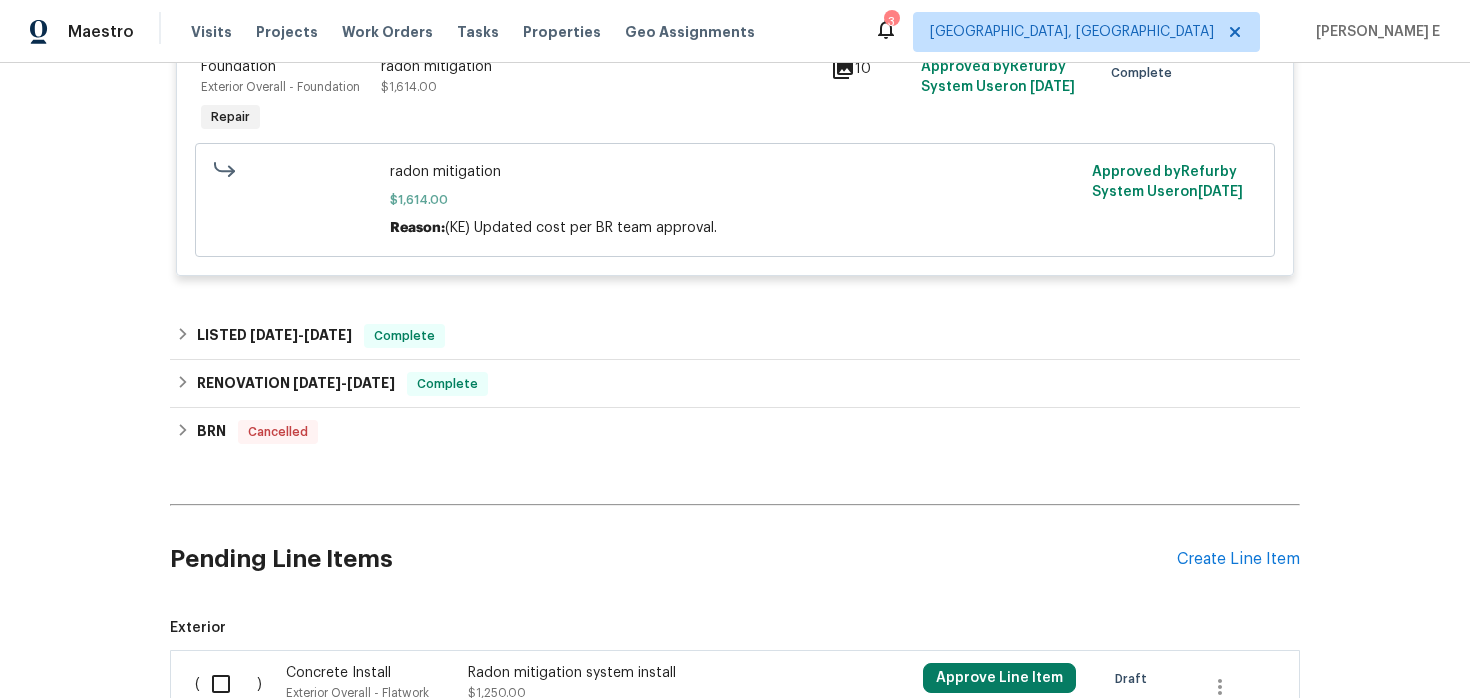 scroll, scrollTop: 996, scrollLeft: 0, axis: vertical 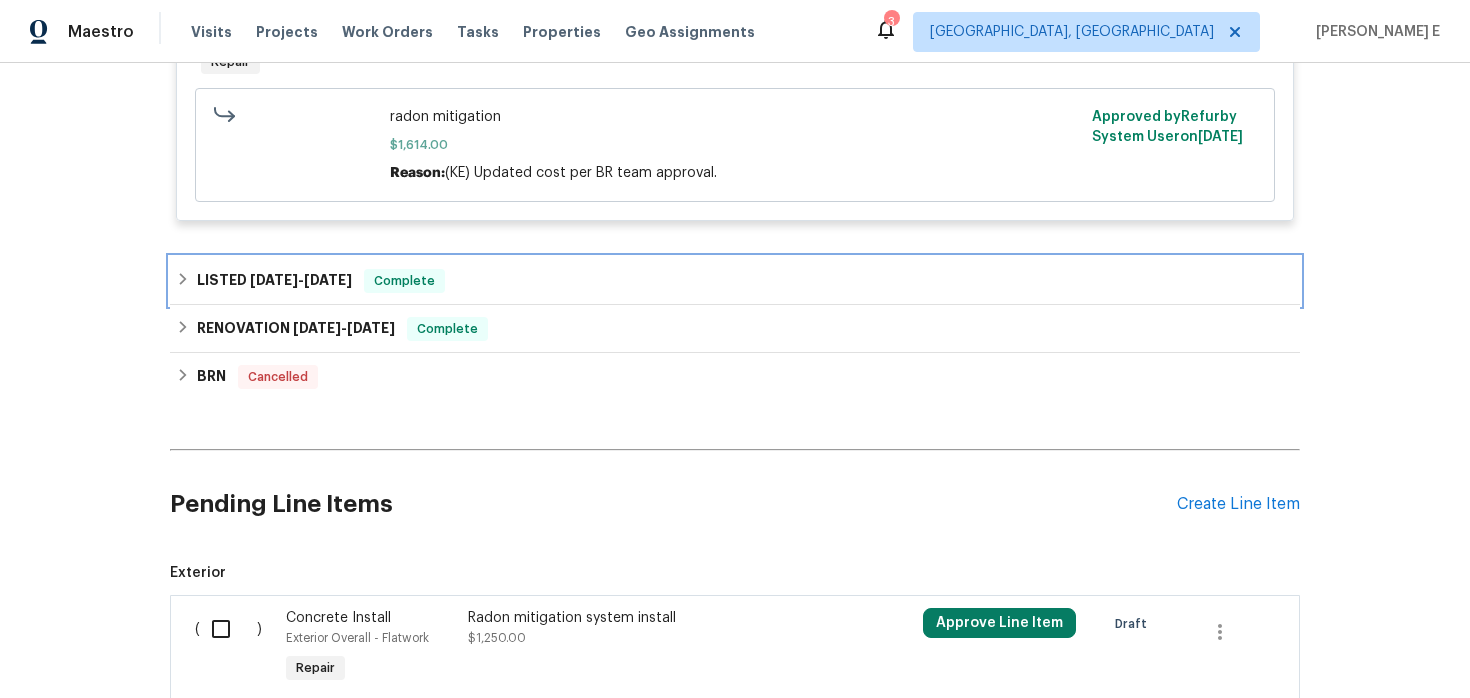 click on "LISTED   3/14/25  -  3/14/25 Complete" at bounding box center (735, 281) 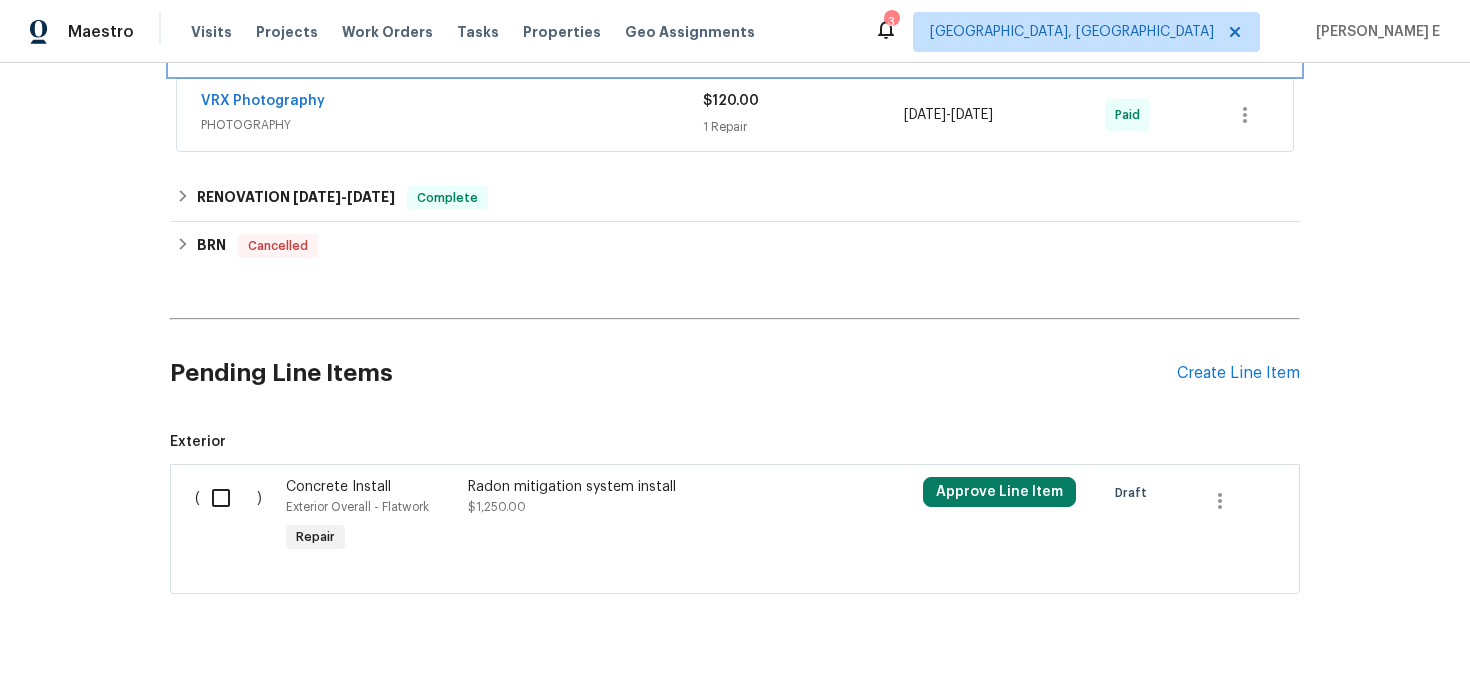 scroll, scrollTop: 1276, scrollLeft: 0, axis: vertical 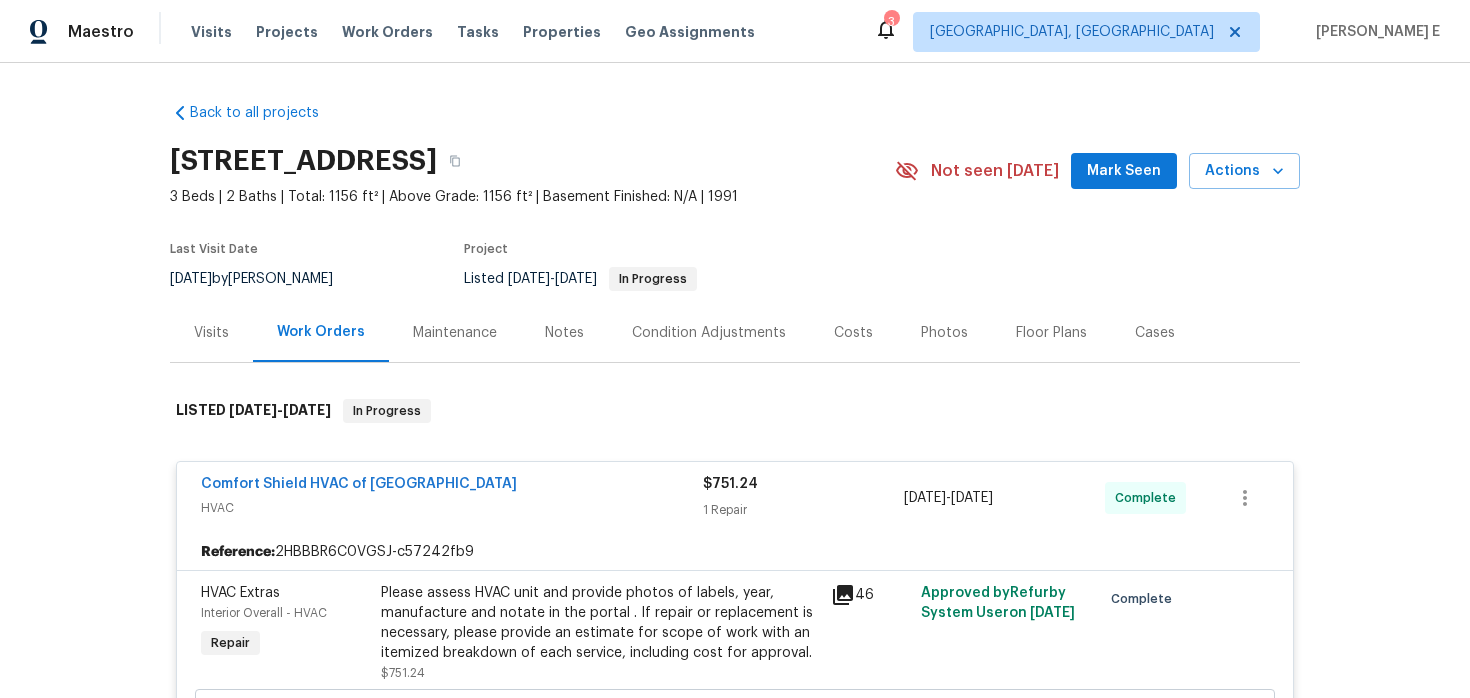 click on "Maintenance" at bounding box center (455, 333) 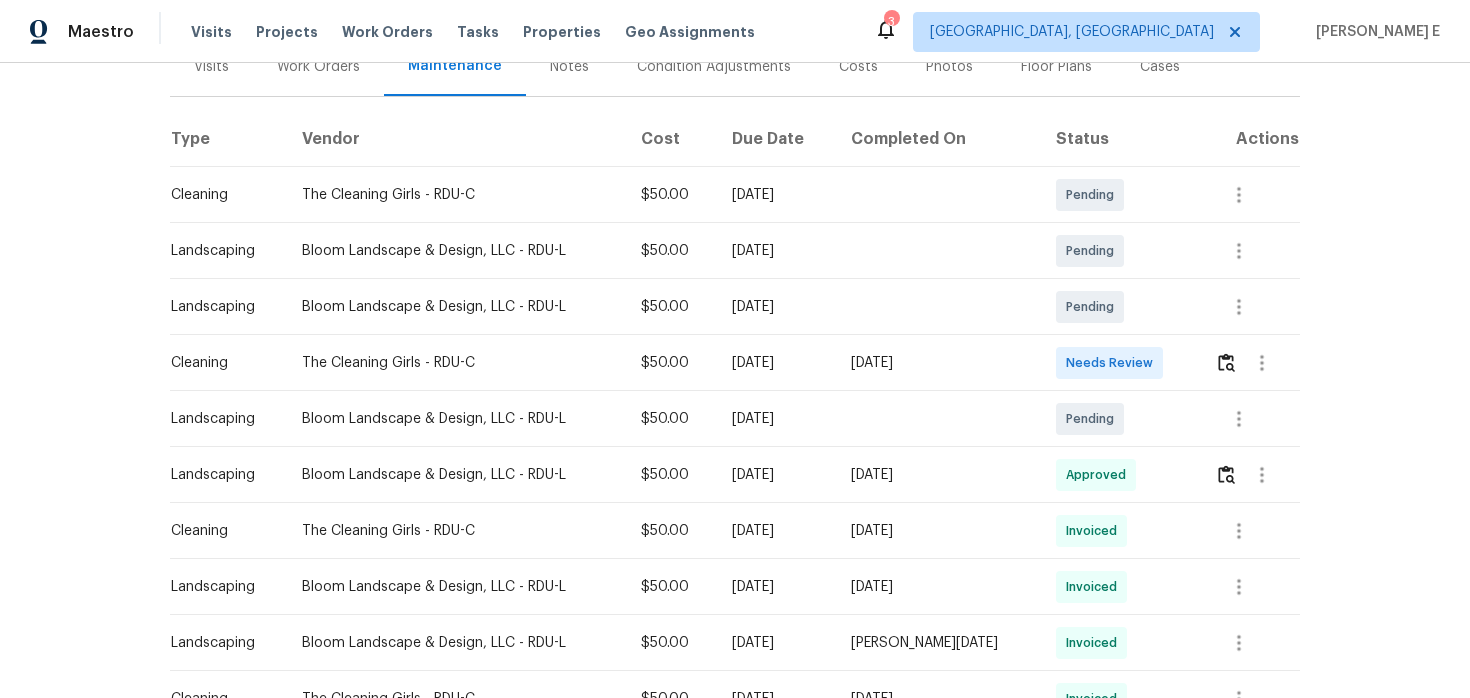 scroll, scrollTop: 247, scrollLeft: 0, axis: vertical 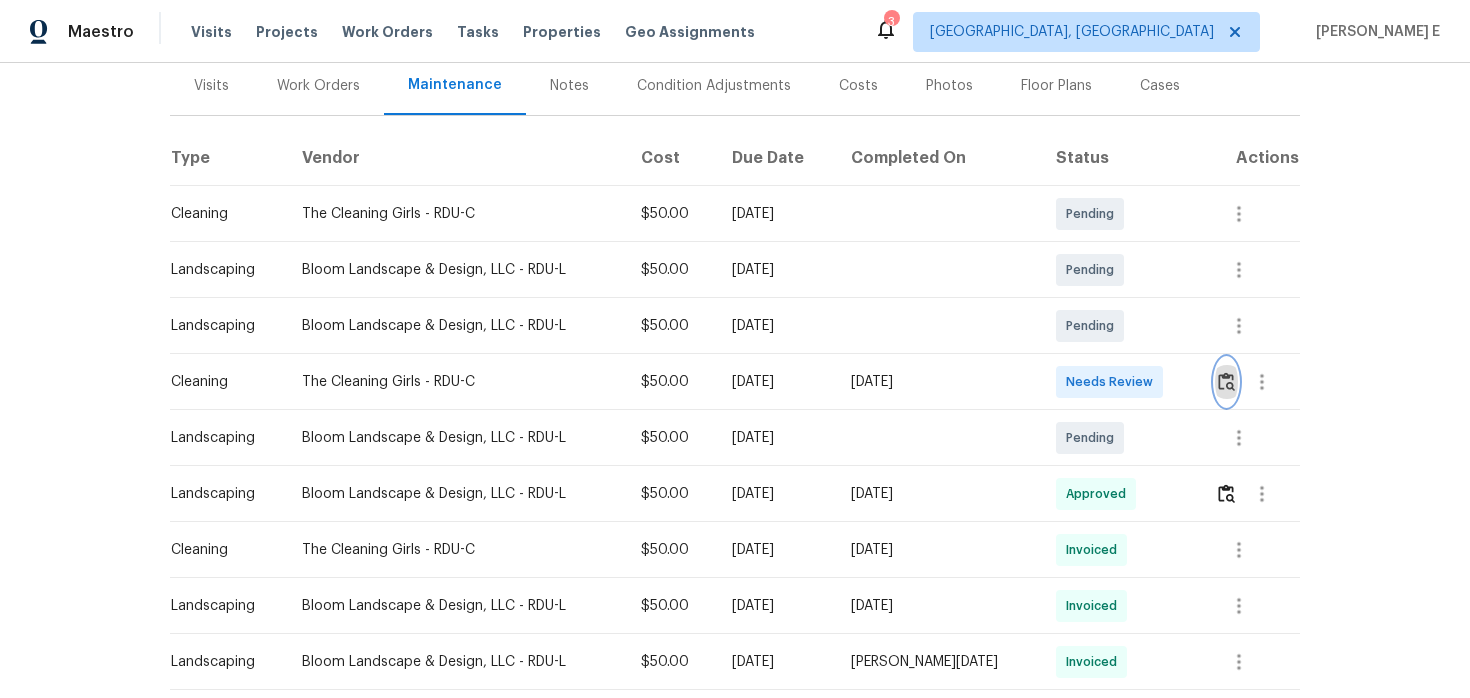 click at bounding box center (1226, 381) 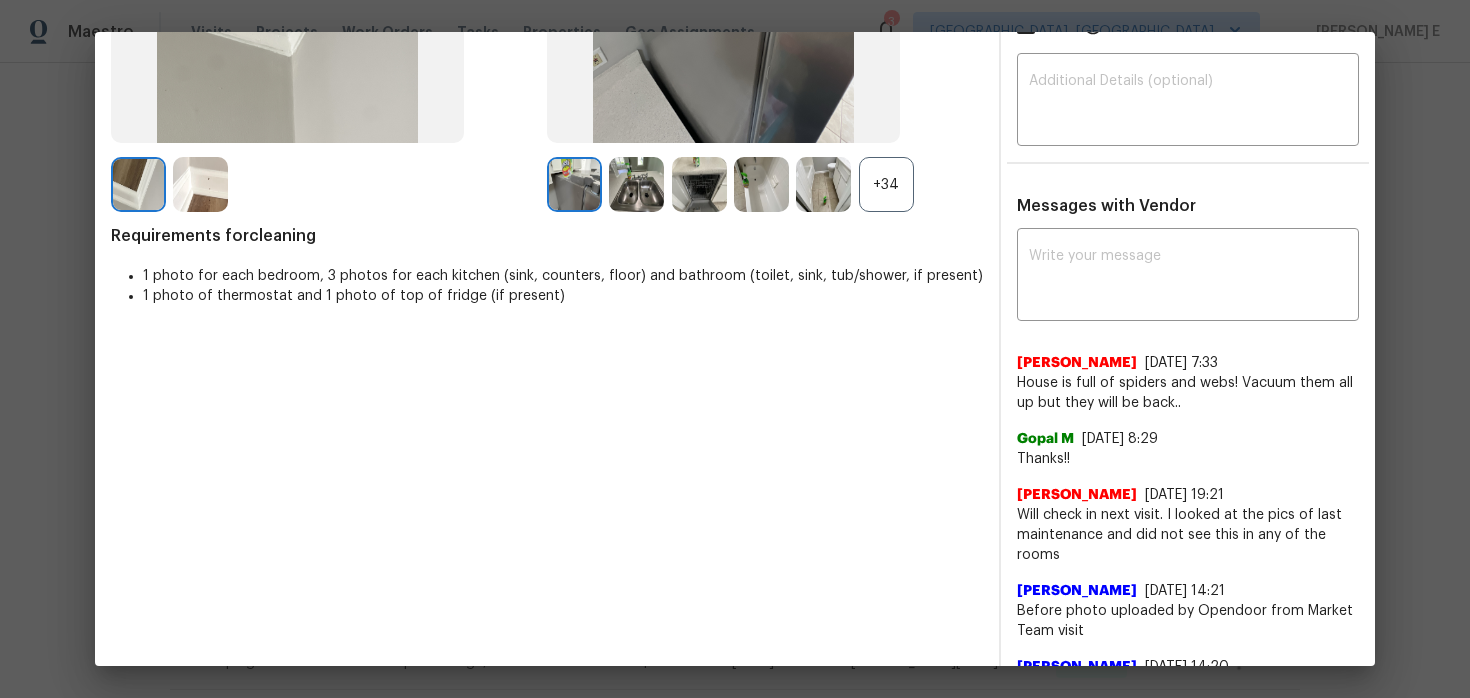 scroll, scrollTop: 344, scrollLeft: 0, axis: vertical 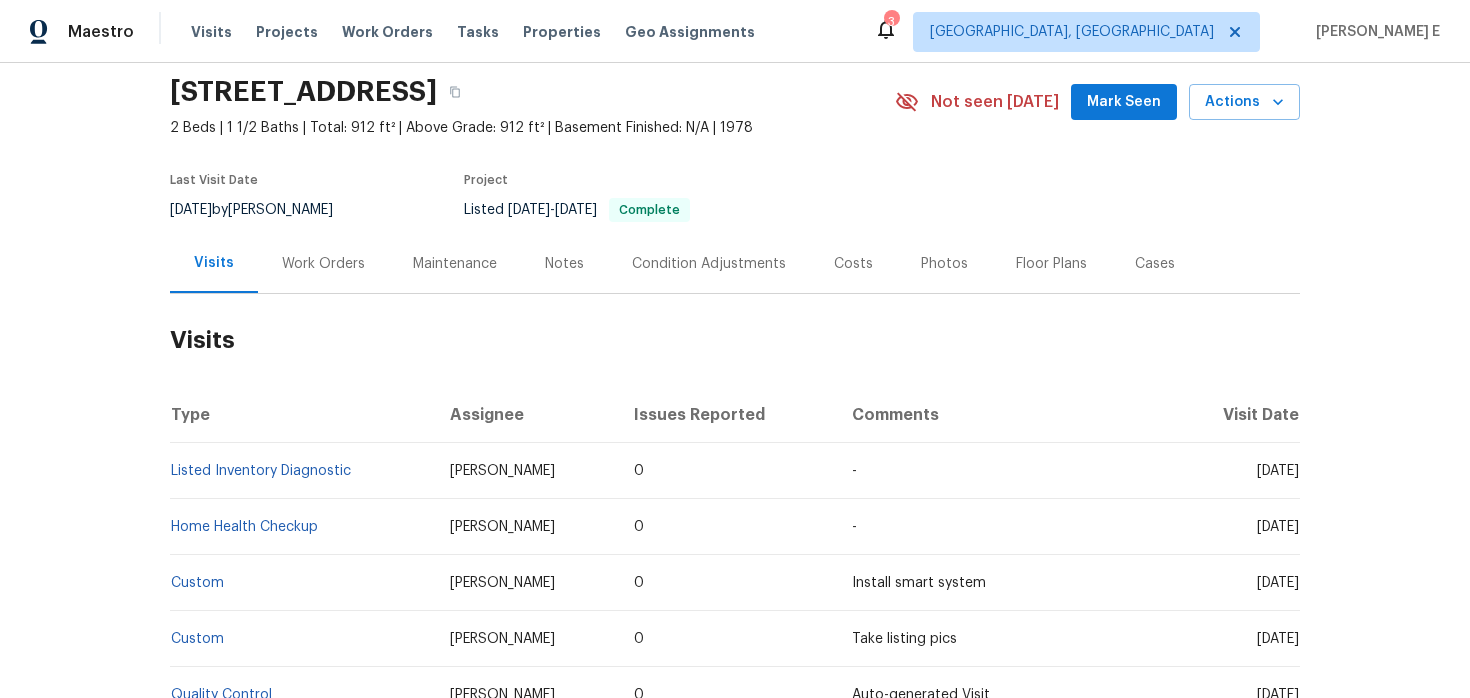 click on "Work Orders" at bounding box center [323, 264] 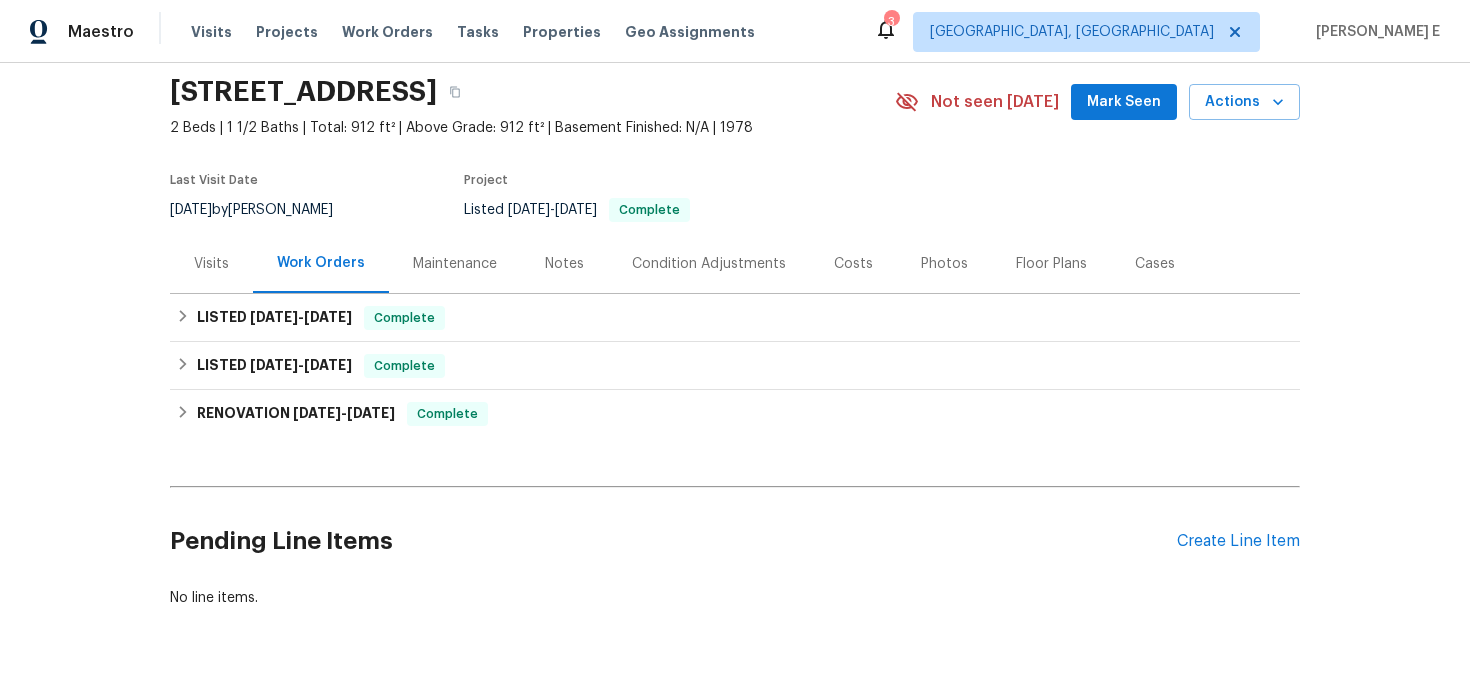 scroll, scrollTop: 115, scrollLeft: 0, axis: vertical 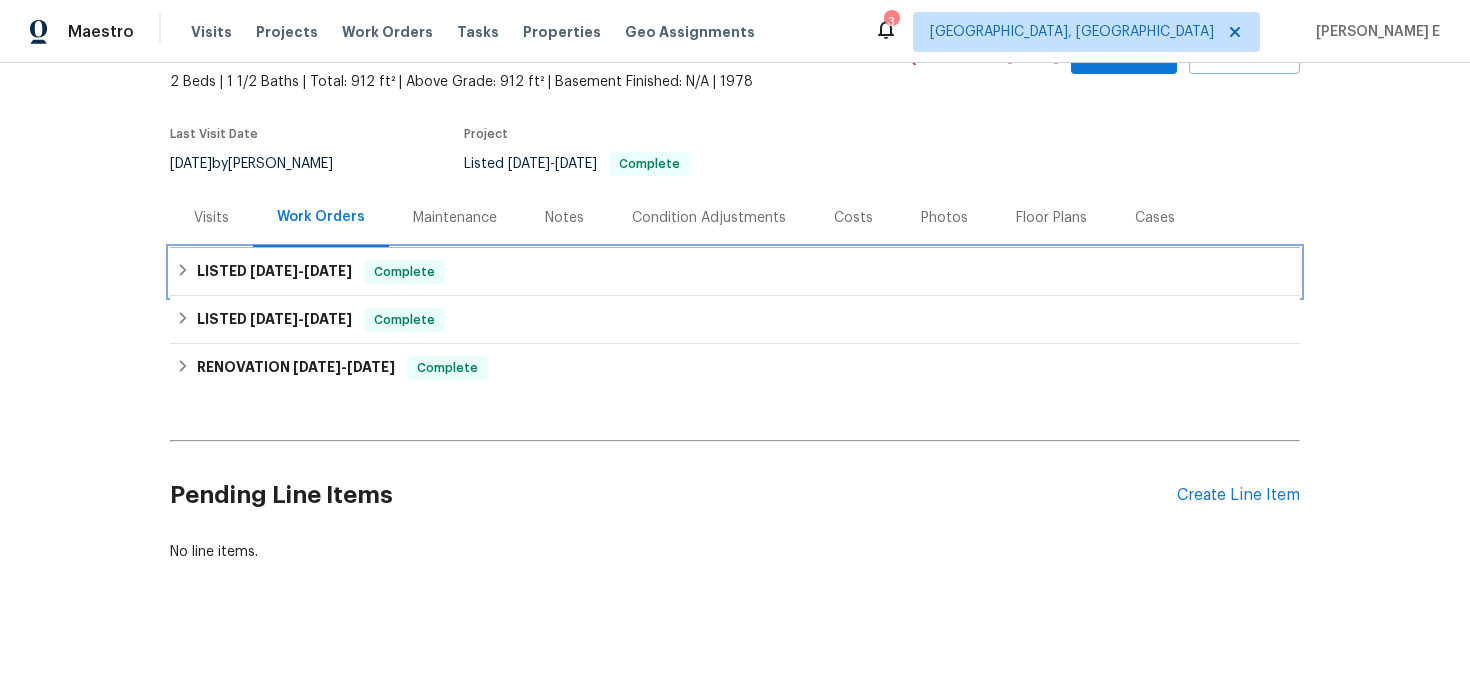 click on "[DATE]" at bounding box center (274, 271) 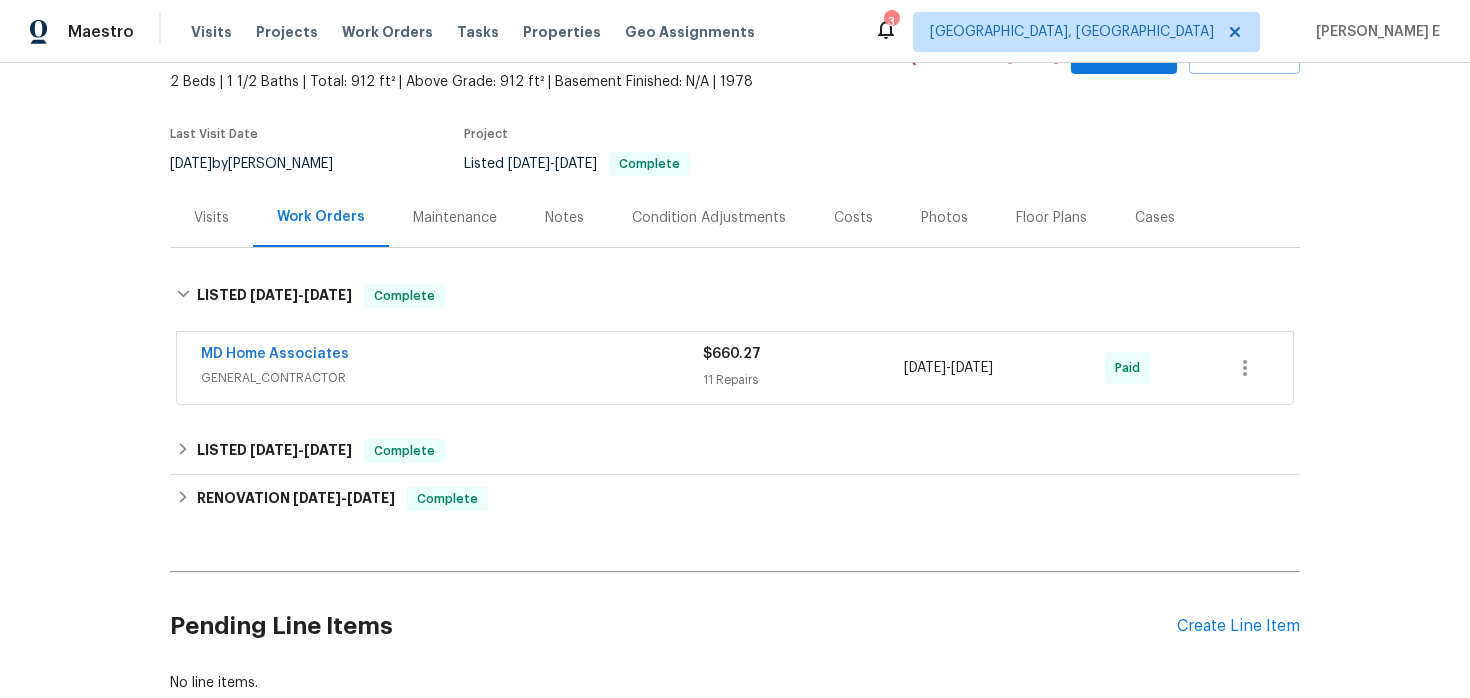 click on "GENERAL_CONTRACTOR" at bounding box center (452, 378) 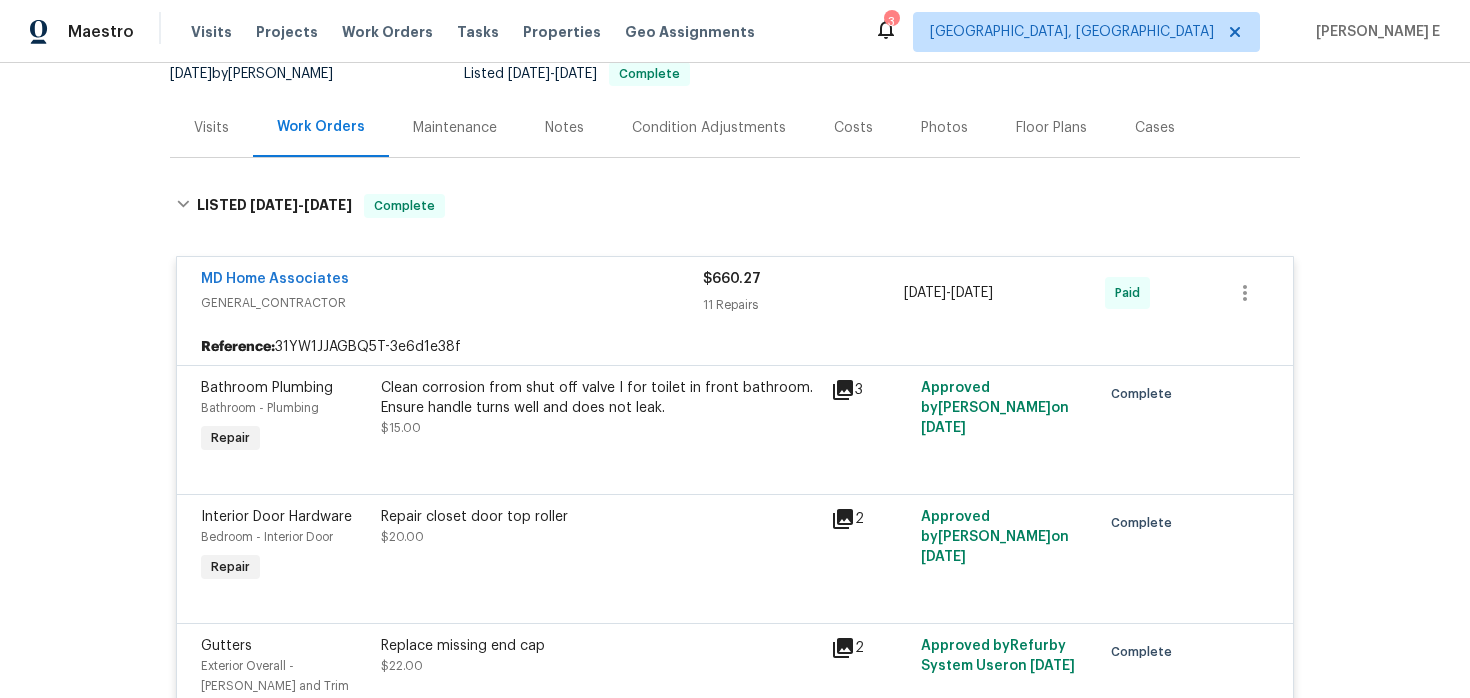 scroll, scrollTop: 0, scrollLeft: 0, axis: both 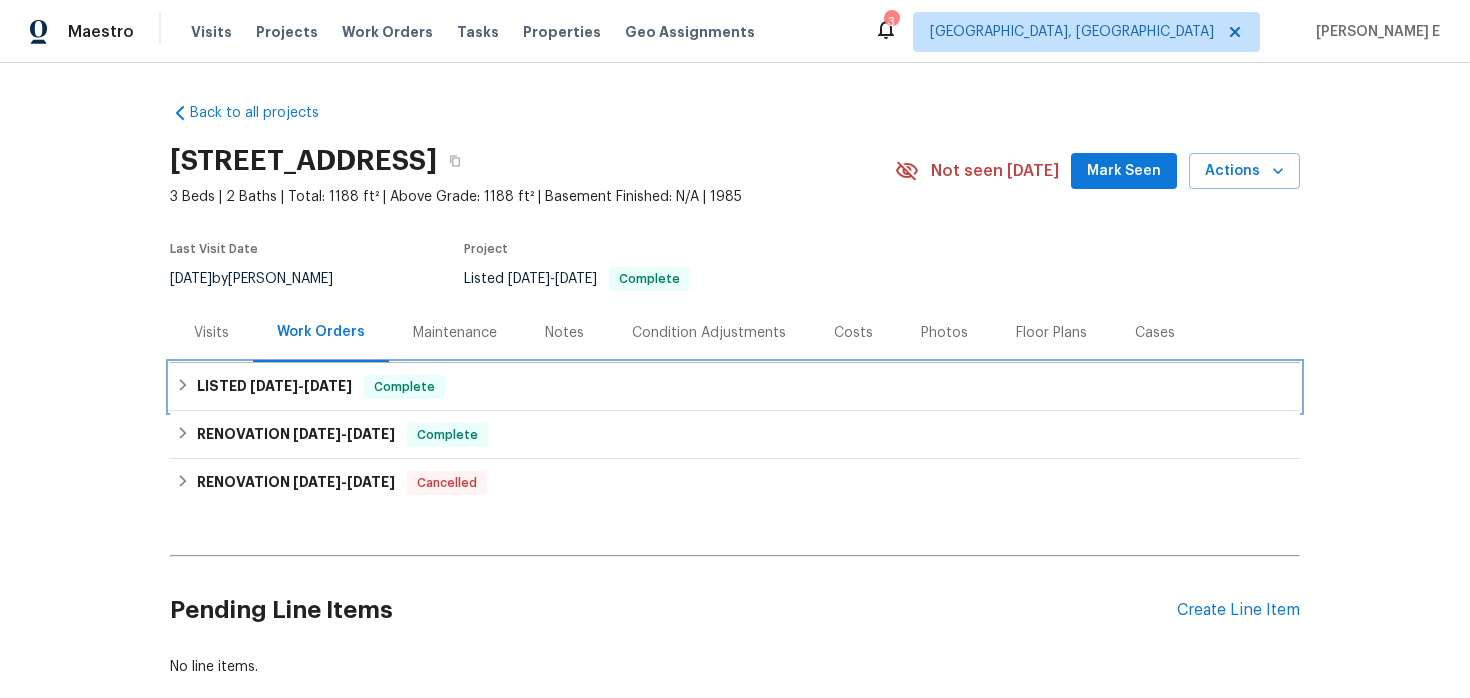 click on "LISTED   4/21/25  -  4/22/25 Complete" at bounding box center [735, 387] 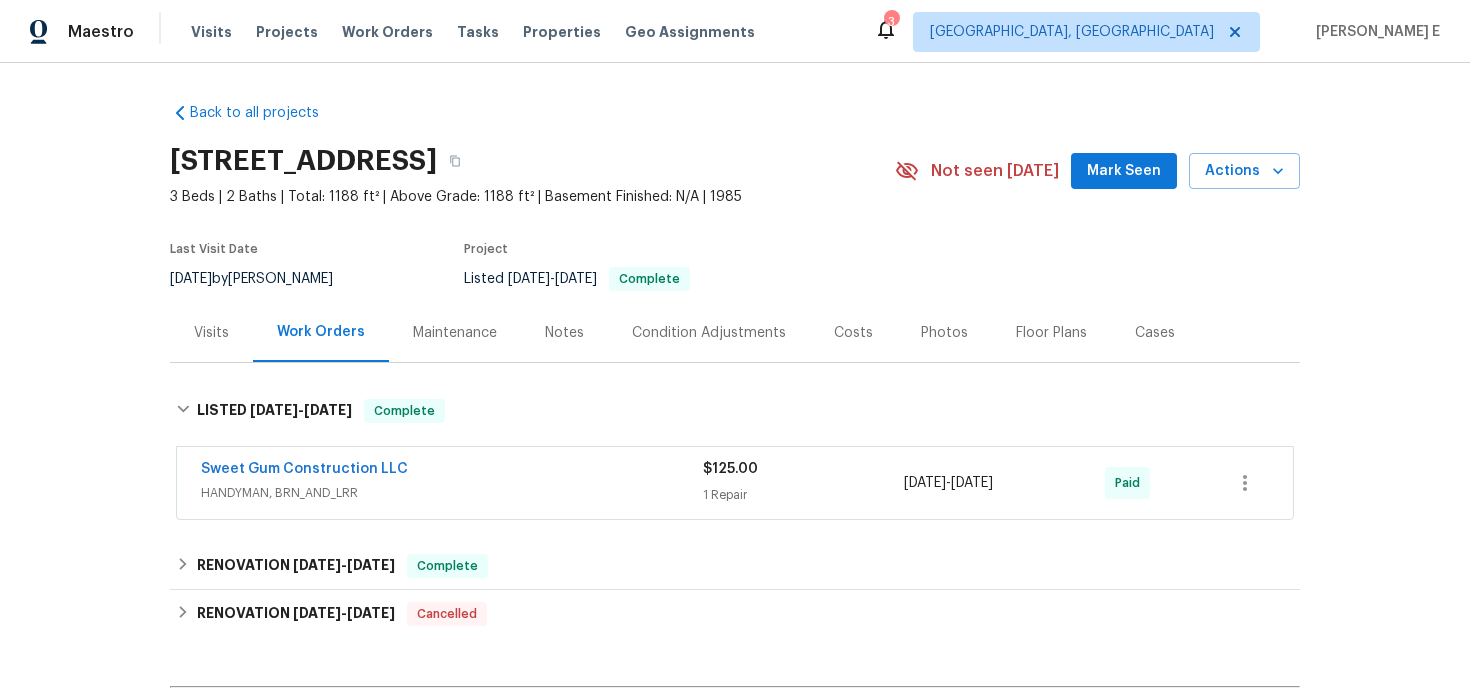 click on "Back to all projects 7271 Shellburne Dr, Raleigh, NC 27612 3 Beds | 2 Baths | Total: 1188 ft² | Above Grade: 1188 ft² | Basement Finished: N/A | 1985 Not seen today Mark Seen Actions Last Visit Date 6/26/2025  by  Wayne Putnam   Project Listed   4/21/2025  -  4/22/2025 Complete Visits Work Orders Maintenance Notes Condition Adjustments Costs Photos Floor Plans Cases LISTED   4/21/25  -  4/22/25 Complete Sweet Gum Construction LLC HANDYMAN, BRN_AND_LRR $125.00 1 Repair 4/22/2025  -  4/22/2025 Paid RENOVATION   2/10/25  -  2/16/25 Complete The Cleaning Girls CLEANING, CLEANING_MAINTENANCE $300.00 1 Repair 2/14/2025  -  2/16/2025 Paid RHD Property GENERAL_CONTRACTOR, OD_SELECT $1,913.60 9 Repairs 2/11/2025  -  2/14/2025 Paid Bloom Landscape & Design, LLC SNOW, LANDSCAPING_MAINTENANCE, HARDSCAPE_LANDSCAPE $1,120.00 6 Repairs 2/10/2025  -  2/13/2025 Paid RENOVATION   11/15/24  -  11/22/24 Cancelled No work orders. Pending Line Items Create Line Item No line items." at bounding box center (735, 455) 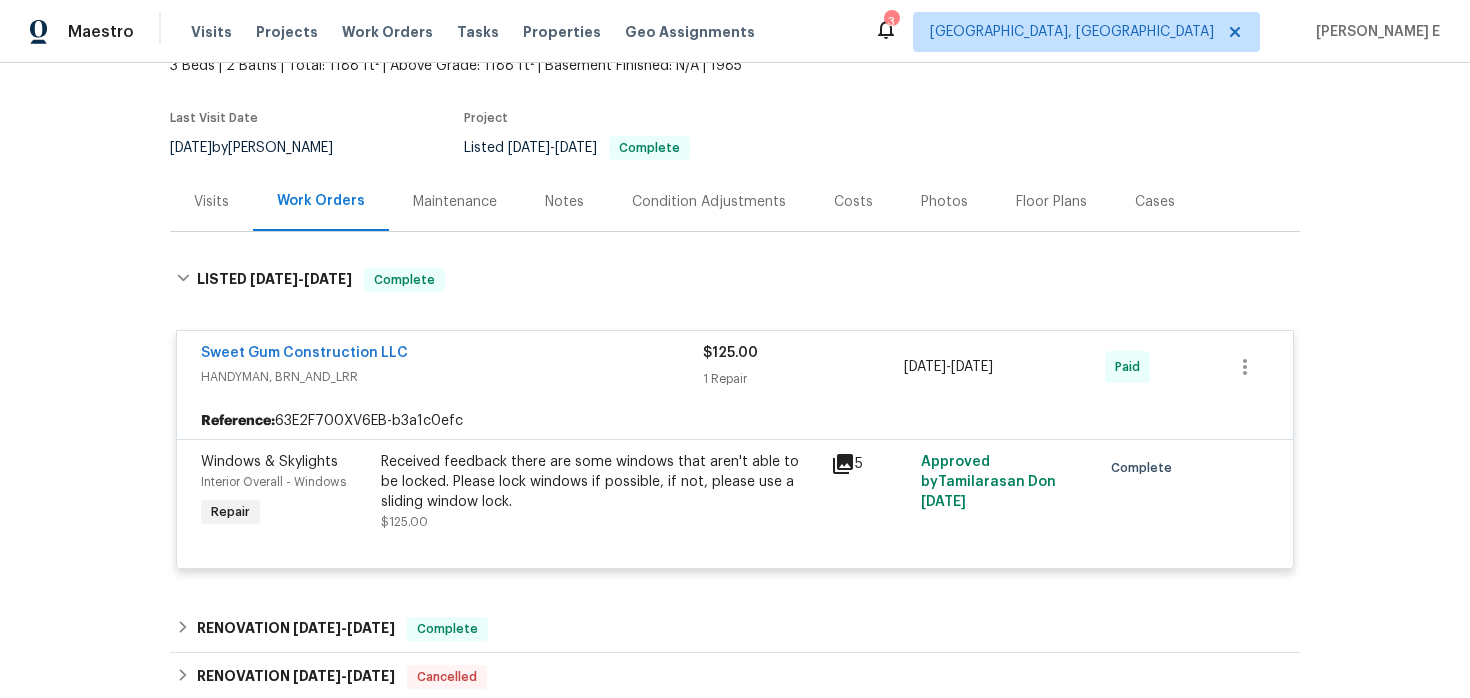 scroll, scrollTop: 137, scrollLeft: 0, axis: vertical 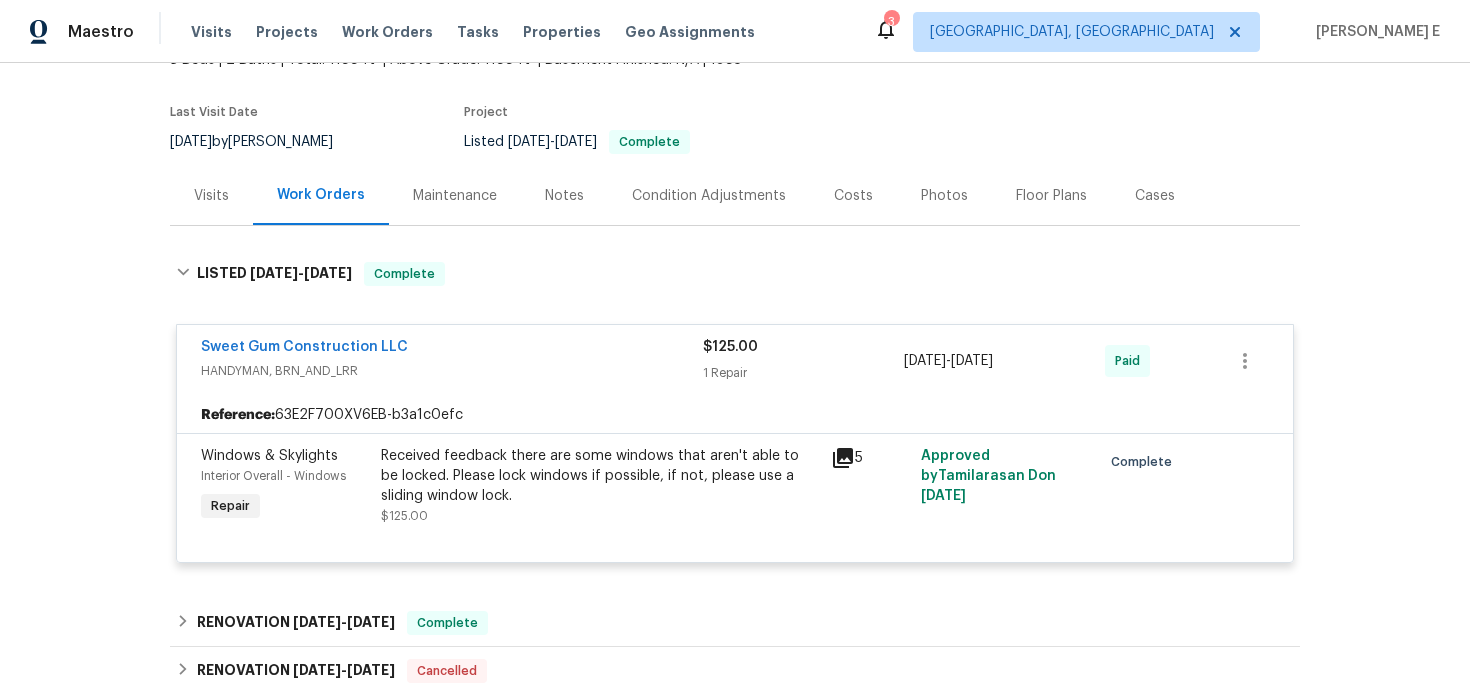 click on "Maintenance" at bounding box center [455, 195] 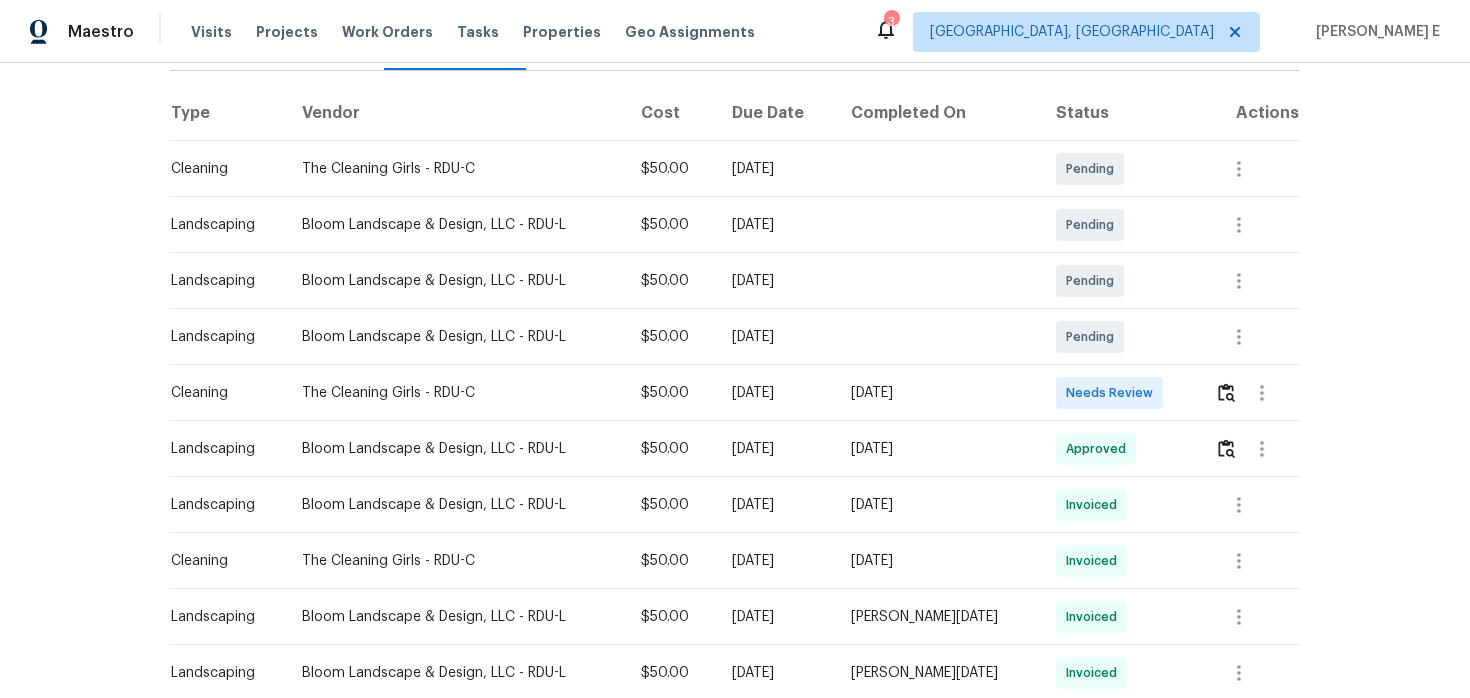 scroll, scrollTop: 302, scrollLeft: 0, axis: vertical 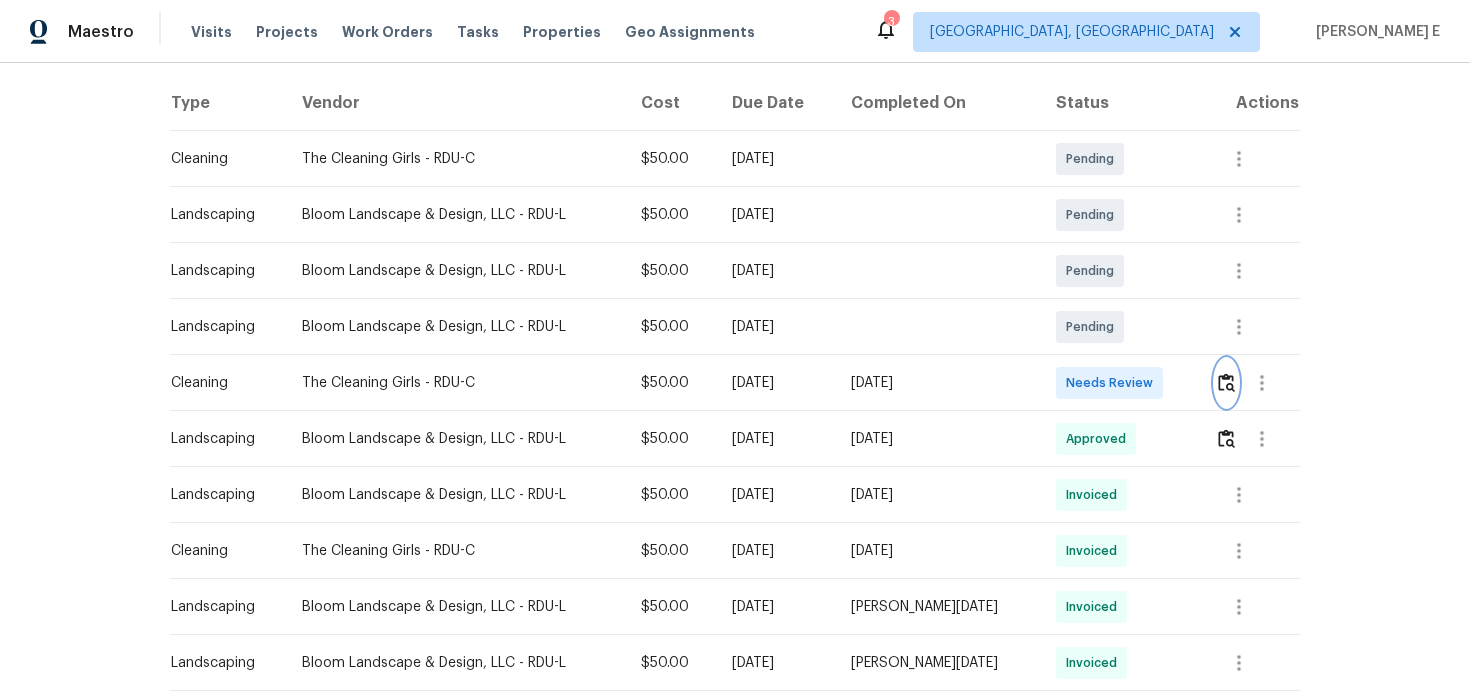 click at bounding box center [1226, 382] 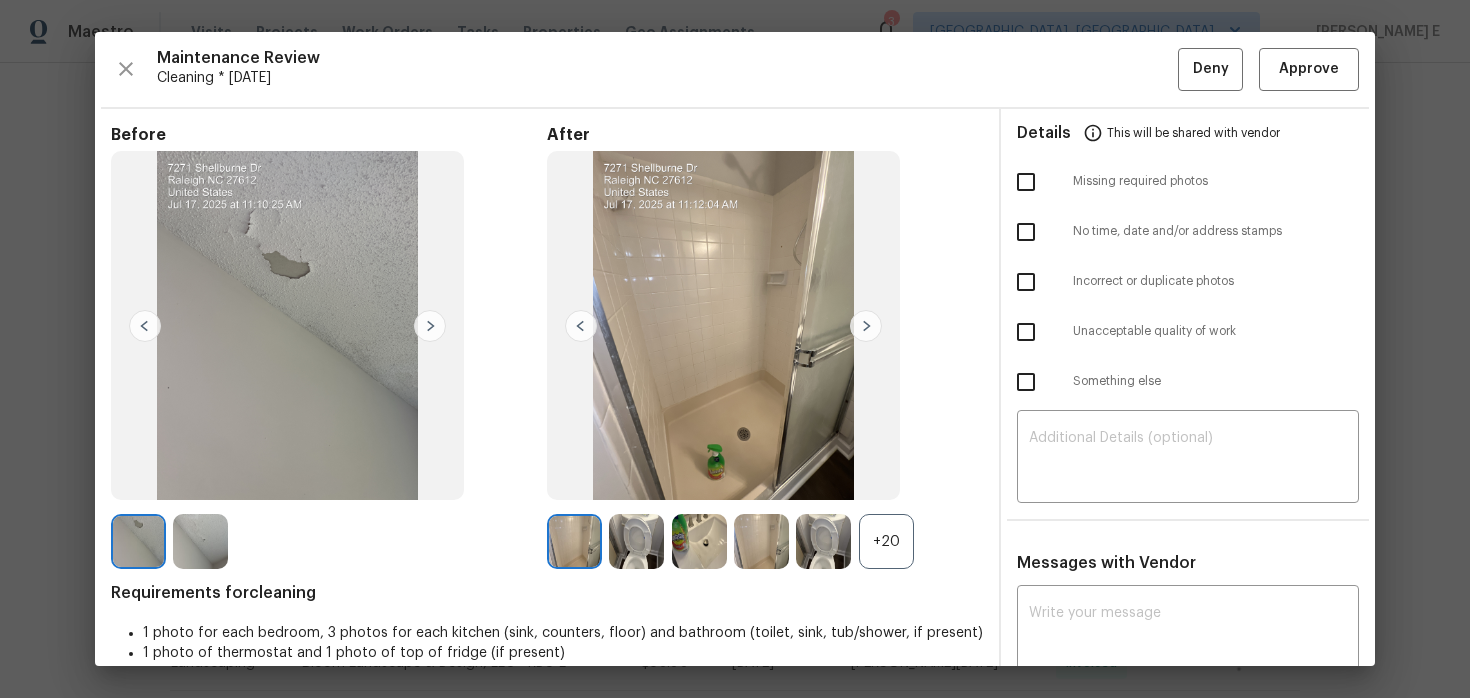 click at bounding box center (200, 541) 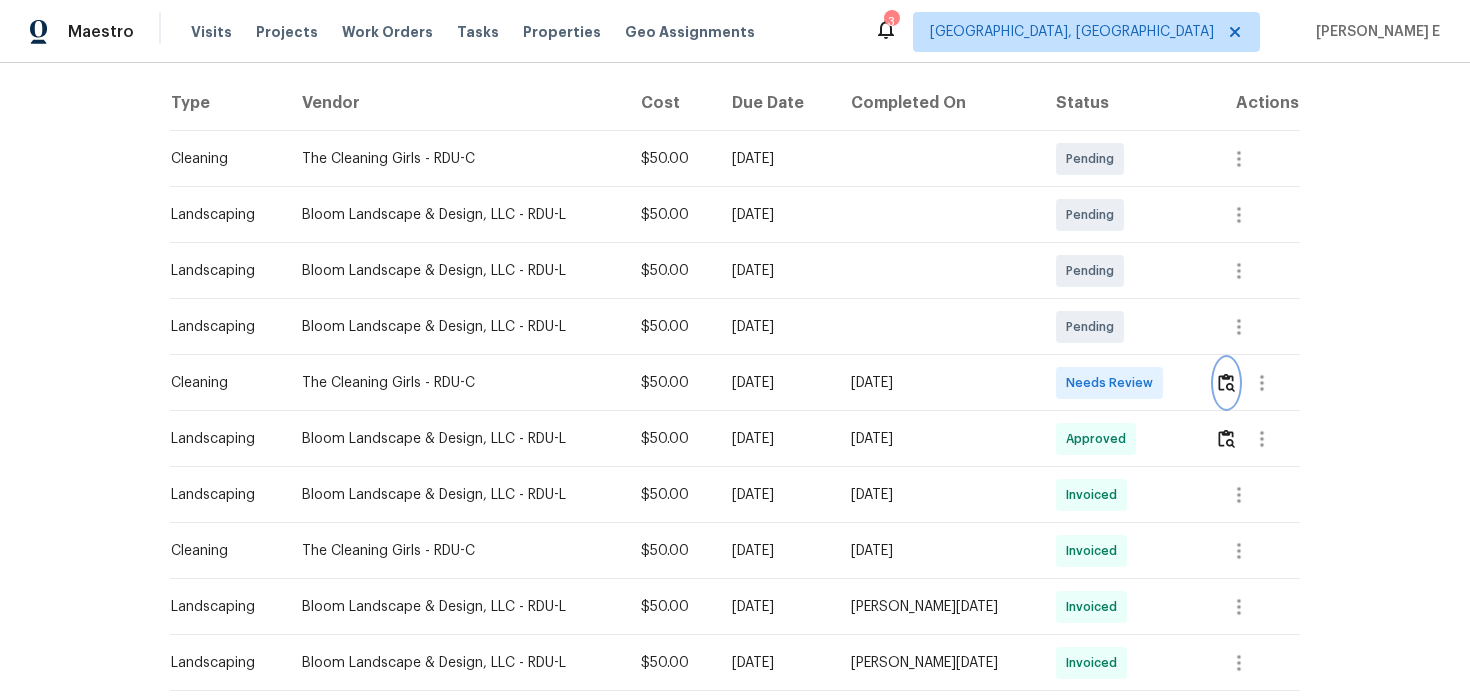 scroll, scrollTop: 0, scrollLeft: 0, axis: both 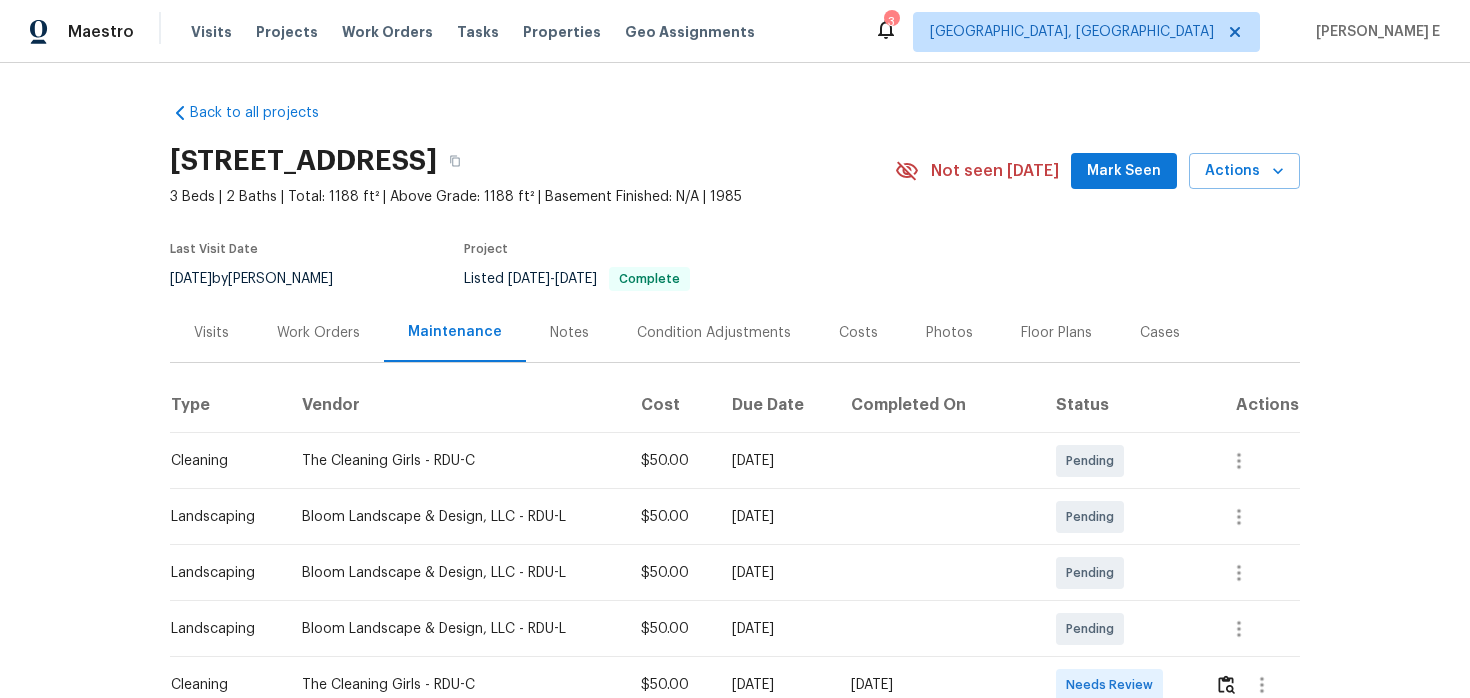 click on "Visits" at bounding box center (211, 332) 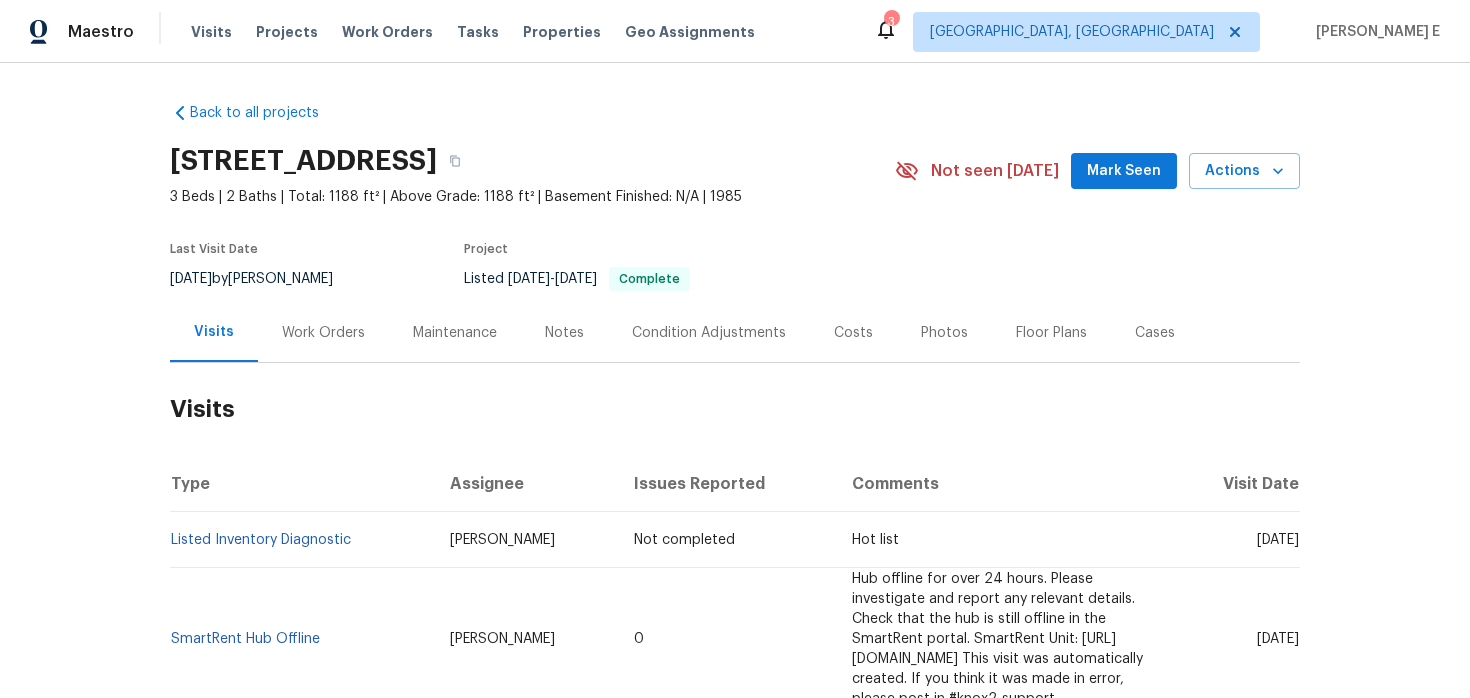 scroll, scrollTop: 159, scrollLeft: 0, axis: vertical 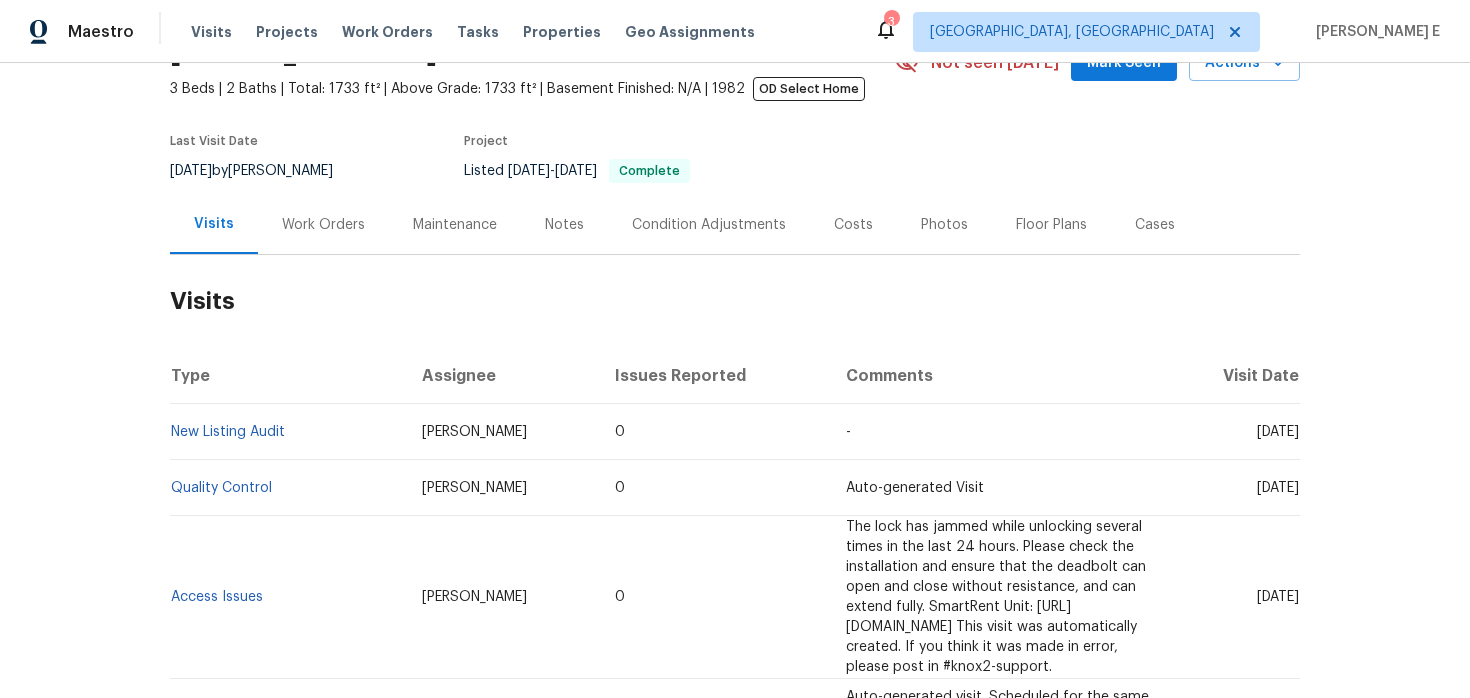 click on "Work Orders" at bounding box center [323, 225] 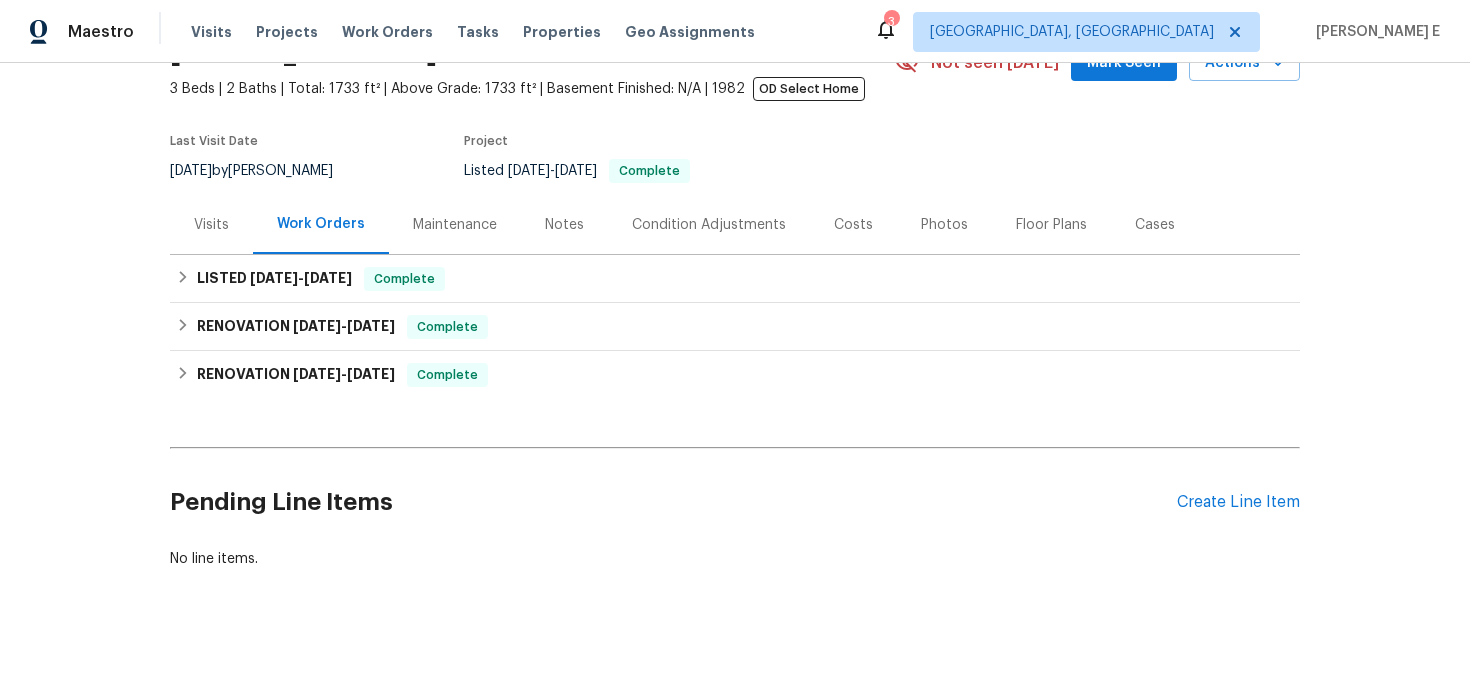 scroll, scrollTop: 115, scrollLeft: 0, axis: vertical 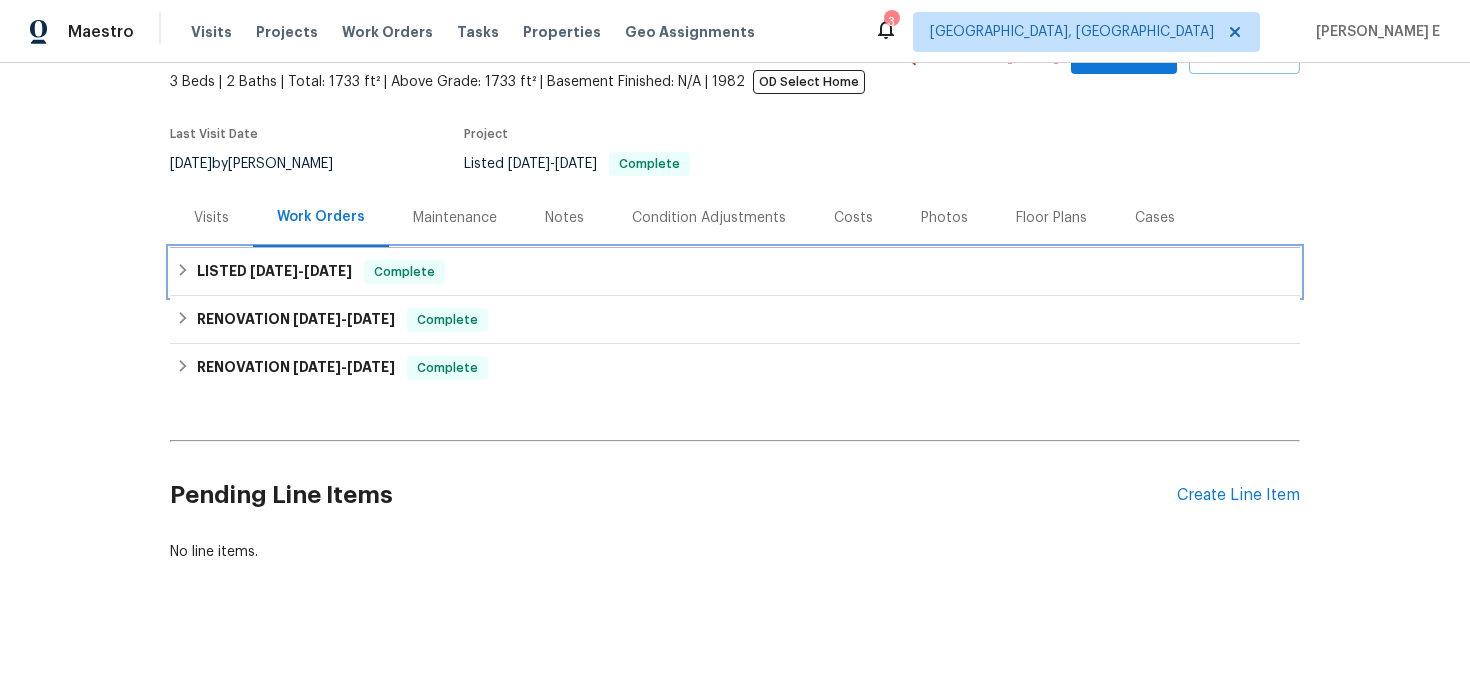 click on "LISTED   6/24/25  -  6/25/25" at bounding box center [274, 272] 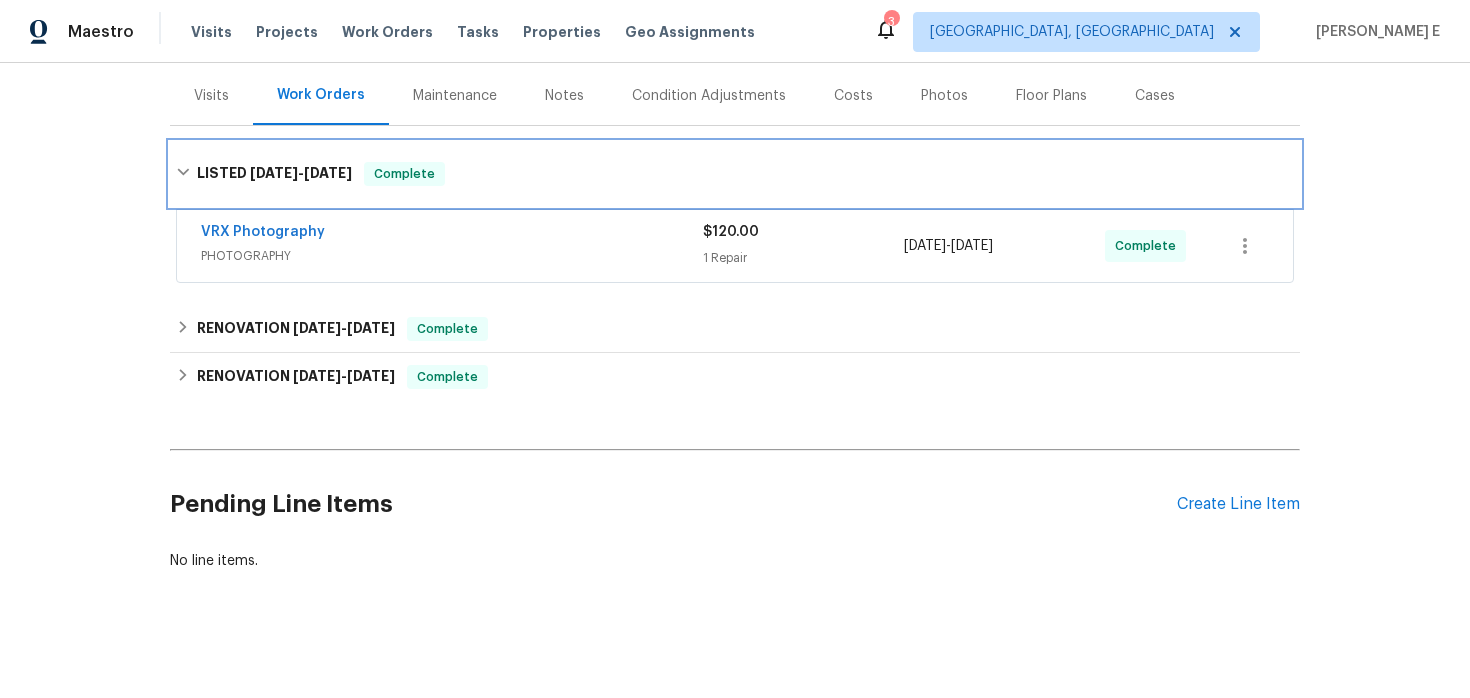 scroll, scrollTop: 246, scrollLeft: 0, axis: vertical 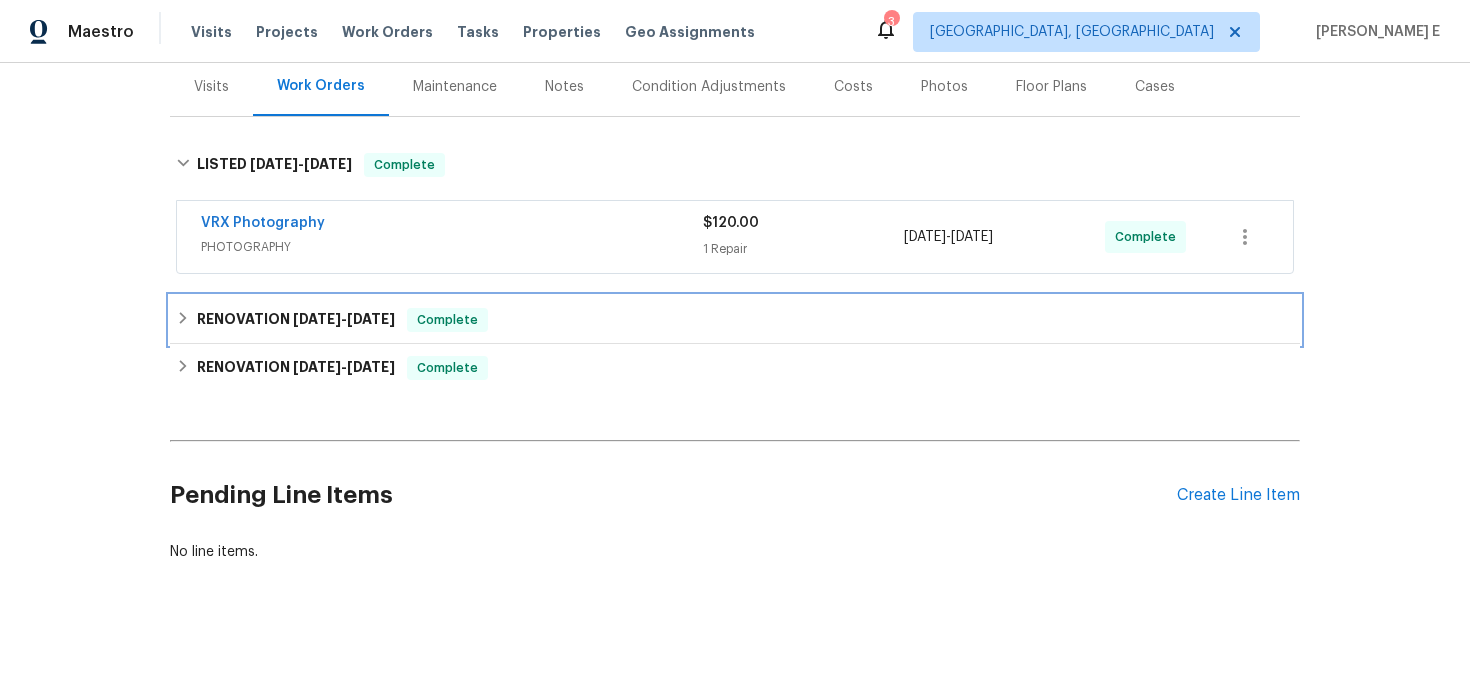 click on "[DATE]" at bounding box center [371, 319] 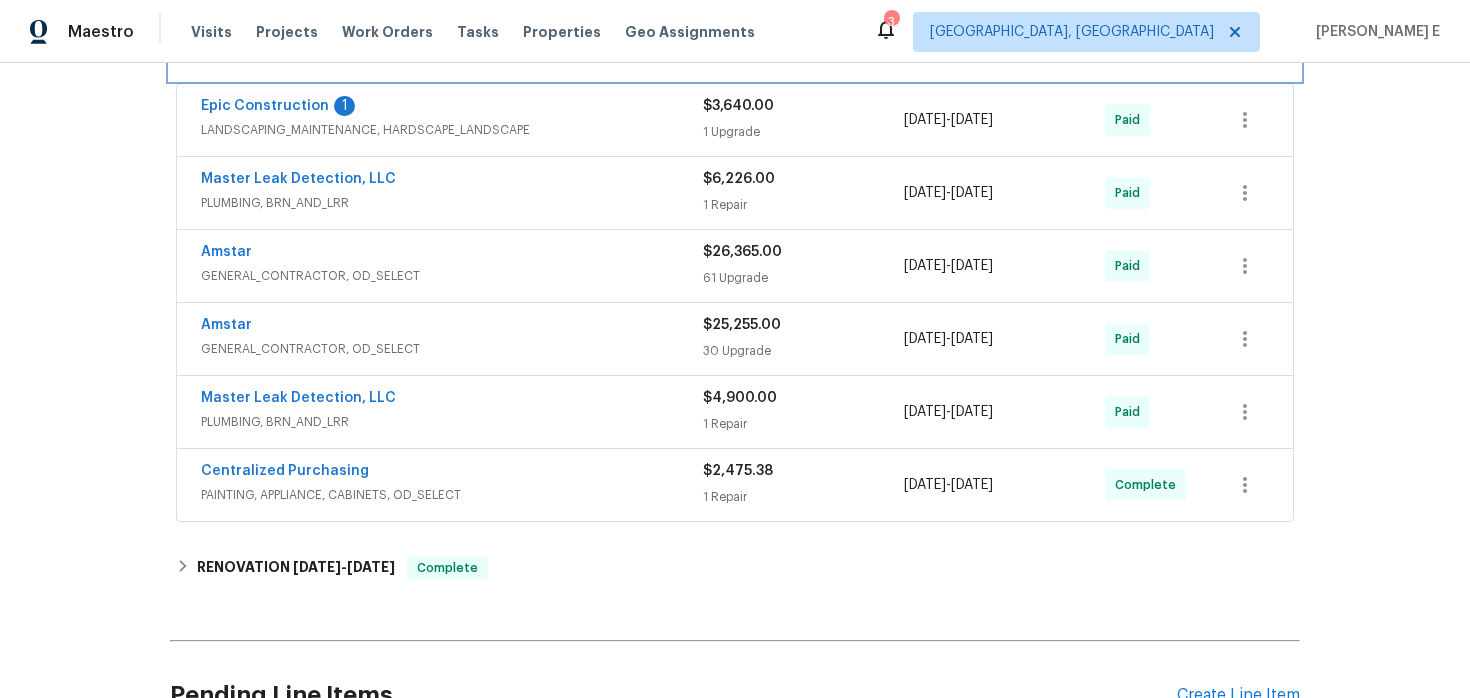 scroll, scrollTop: 527, scrollLeft: 0, axis: vertical 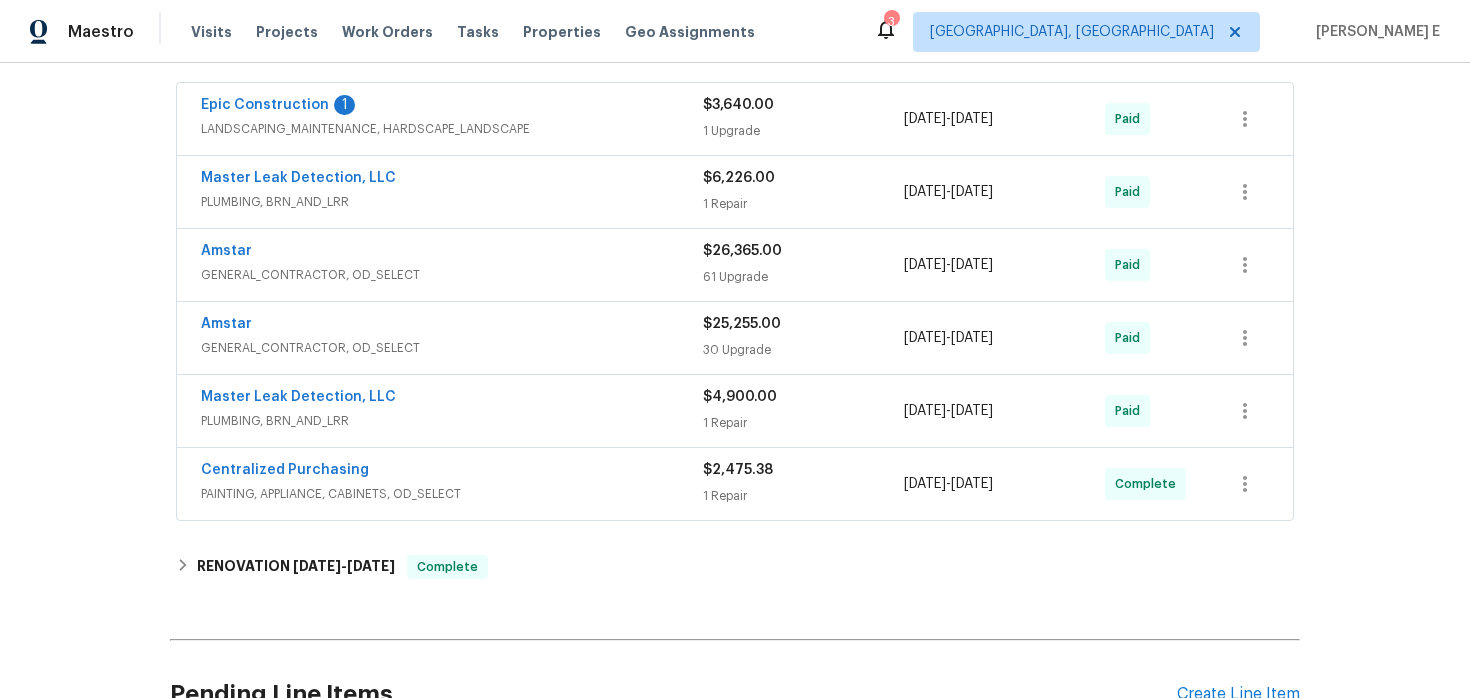 click on "Centralized Purchasing" at bounding box center [452, 472] 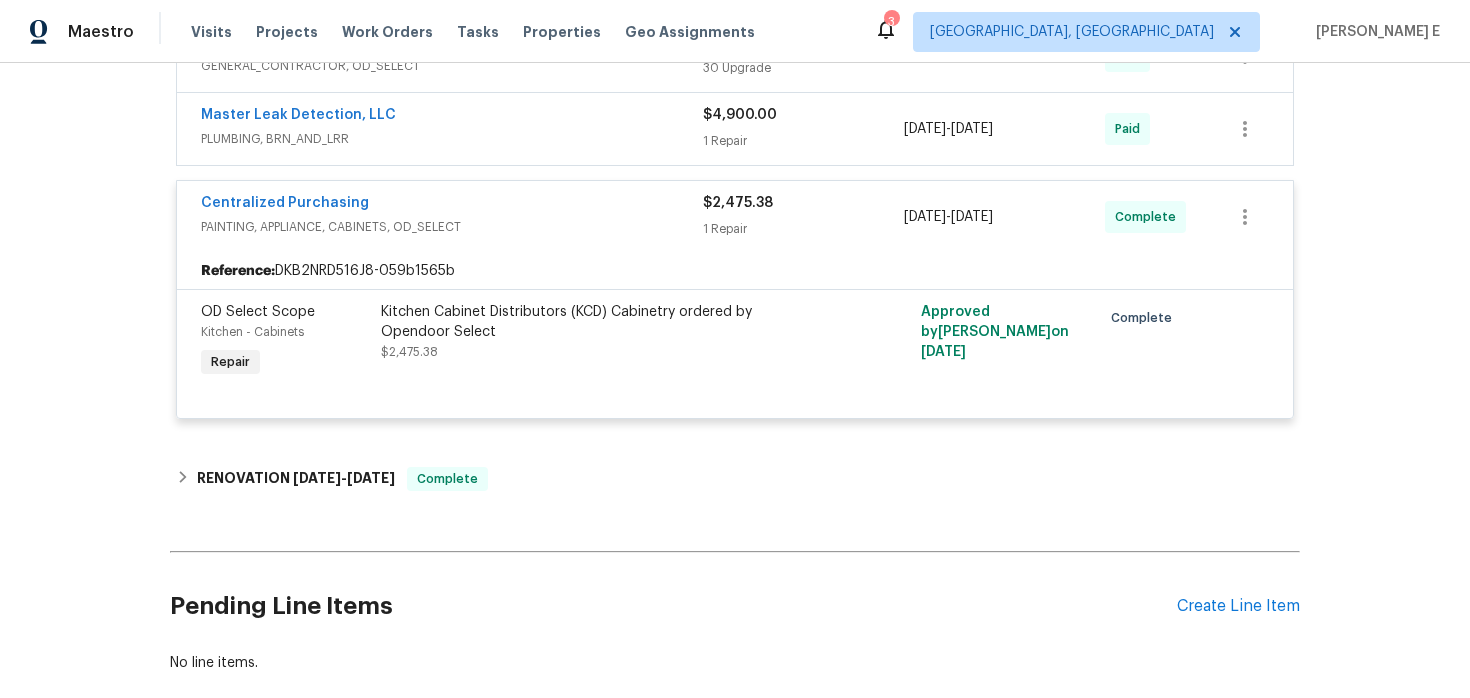 scroll, scrollTop: 904, scrollLeft: 0, axis: vertical 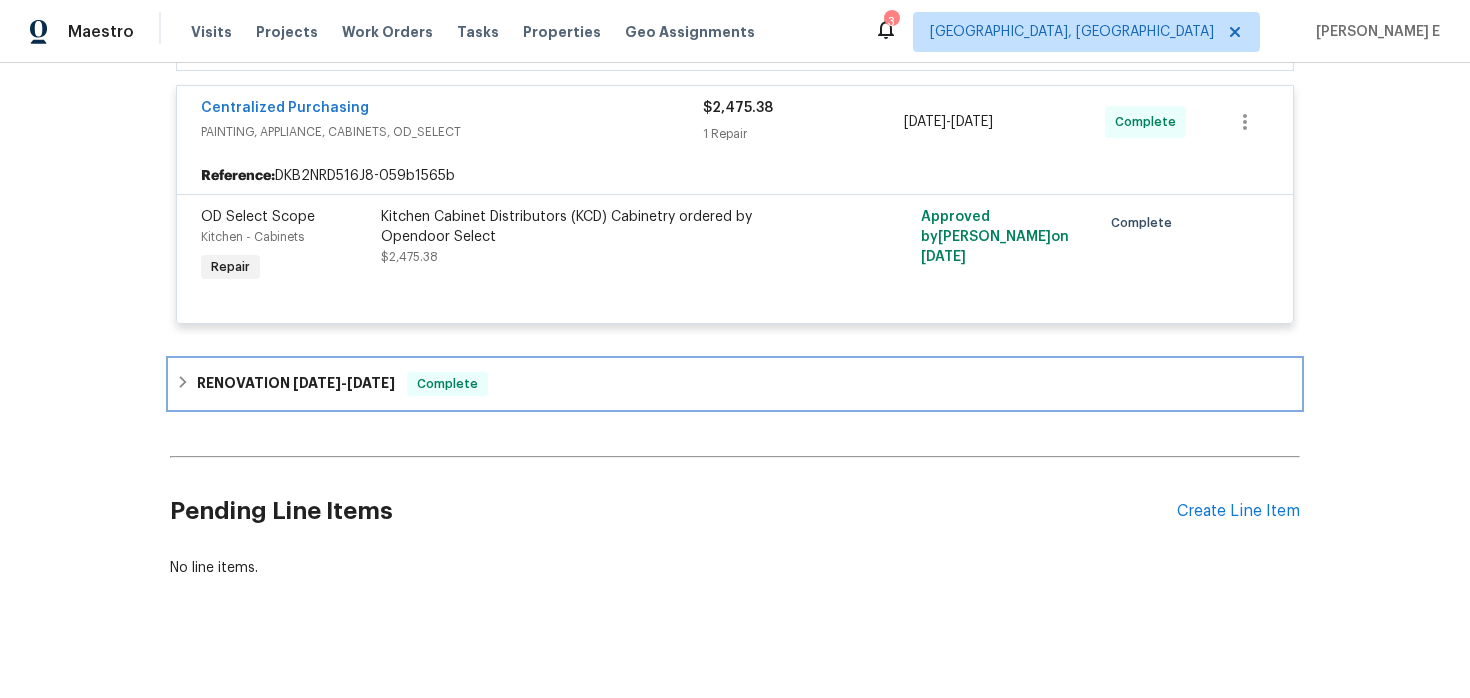 click on "RENOVATION   3/24/25  -  3/26/25 Complete" at bounding box center (735, 384) 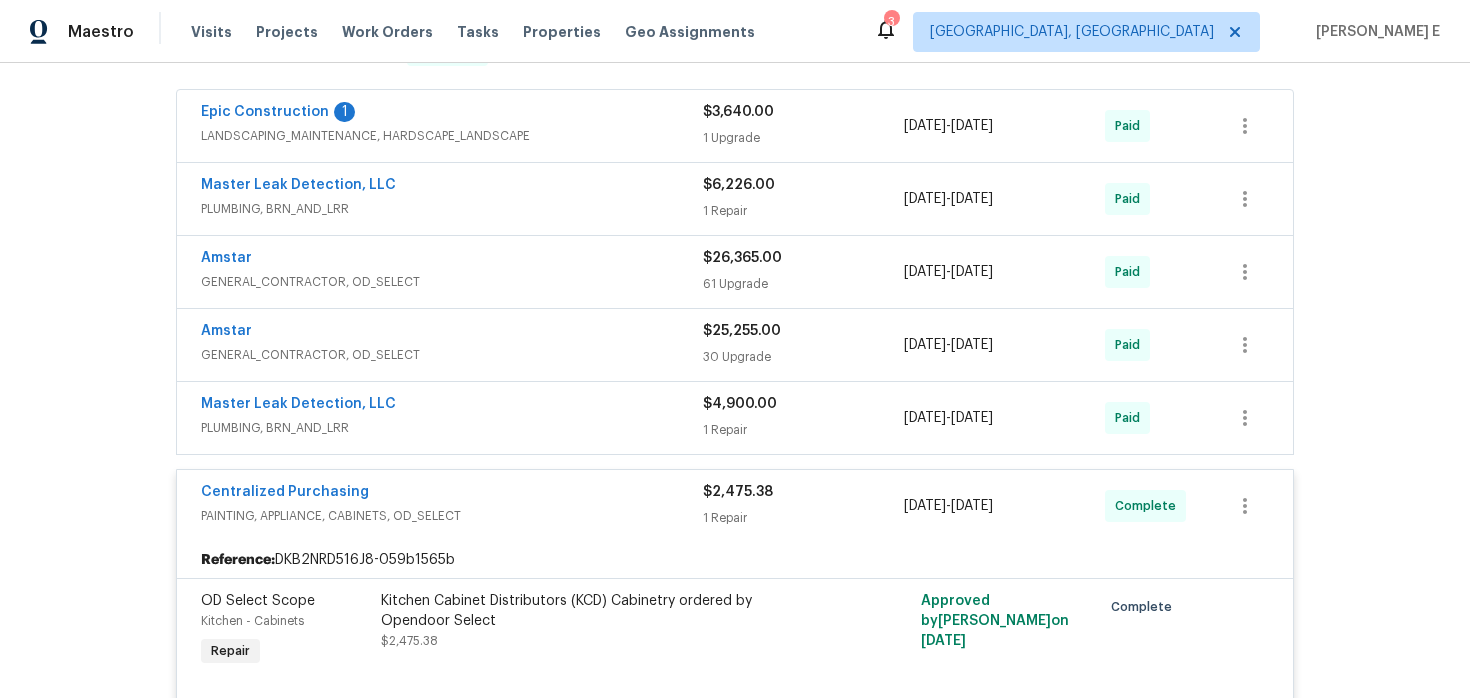 scroll, scrollTop: 469, scrollLeft: 0, axis: vertical 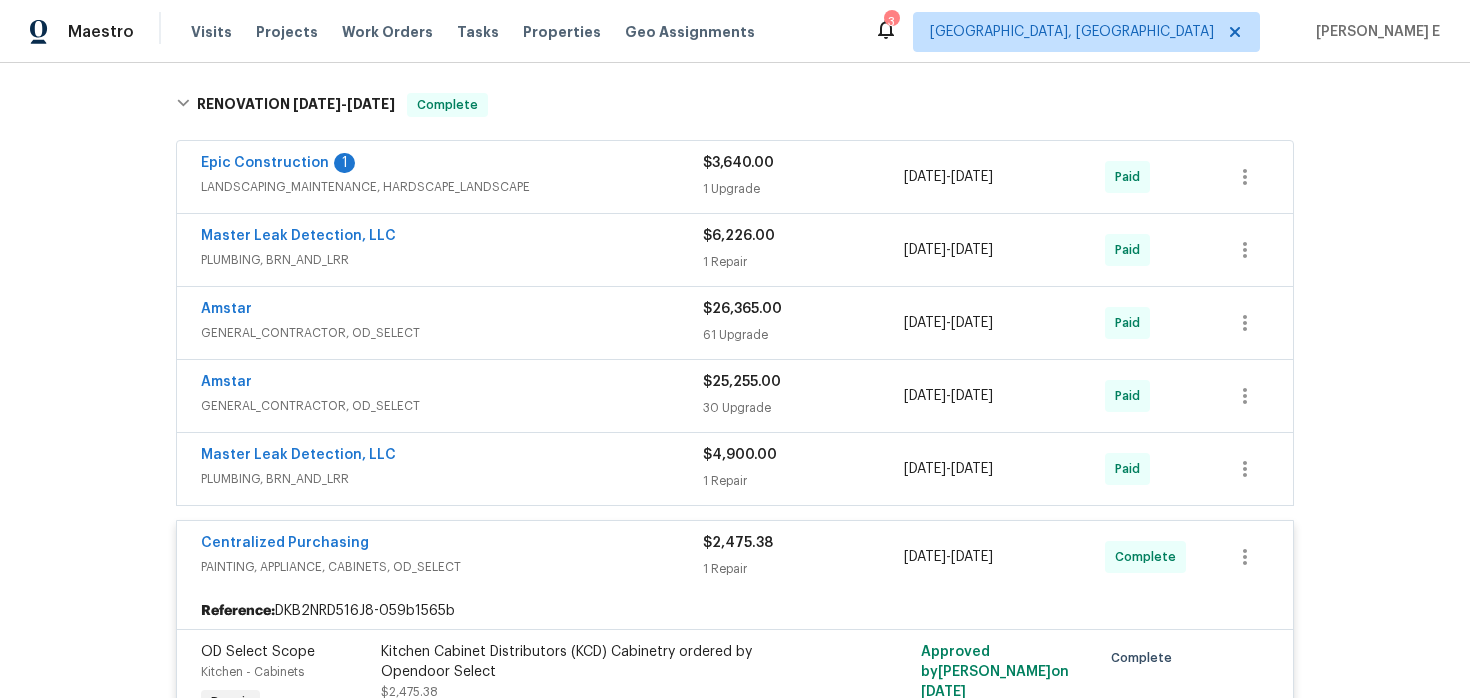 click on "GENERAL_CONTRACTOR, OD_SELECT" at bounding box center (452, 406) 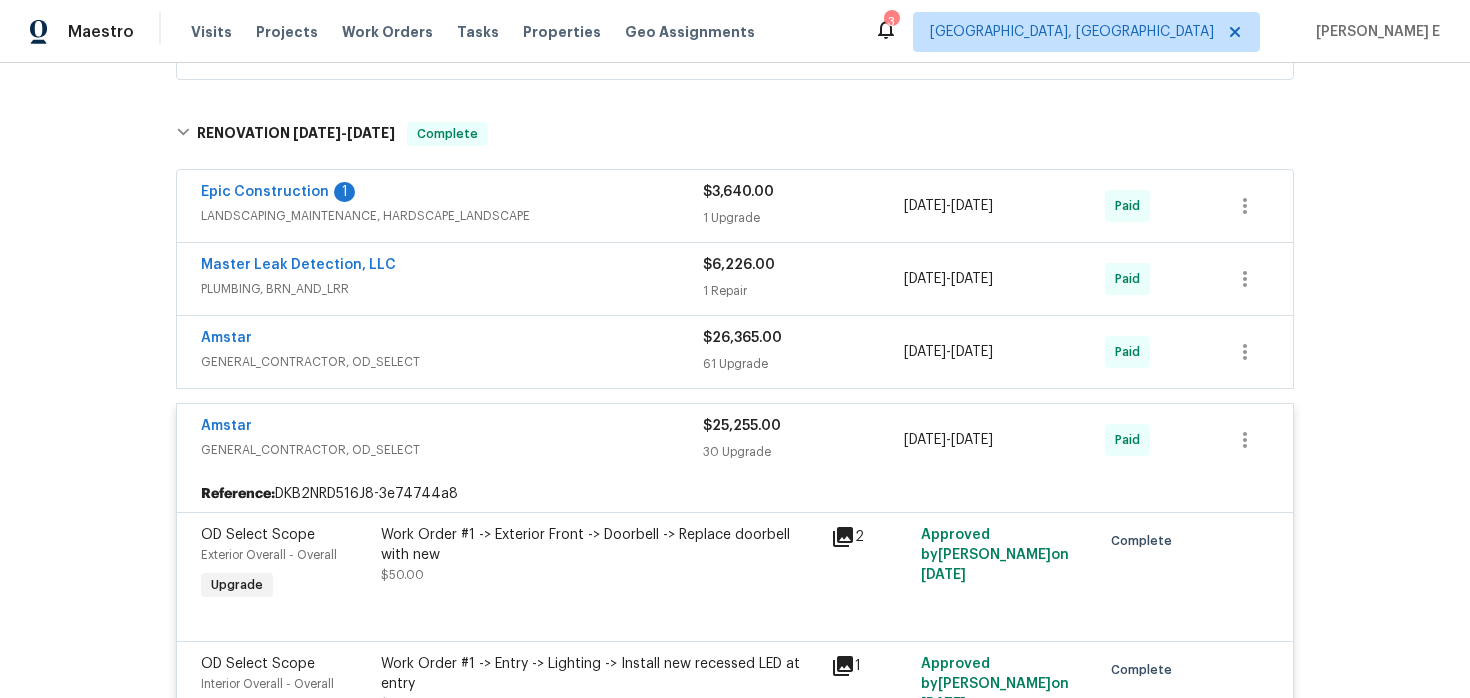 scroll, scrollTop: 422, scrollLeft: 0, axis: vertical 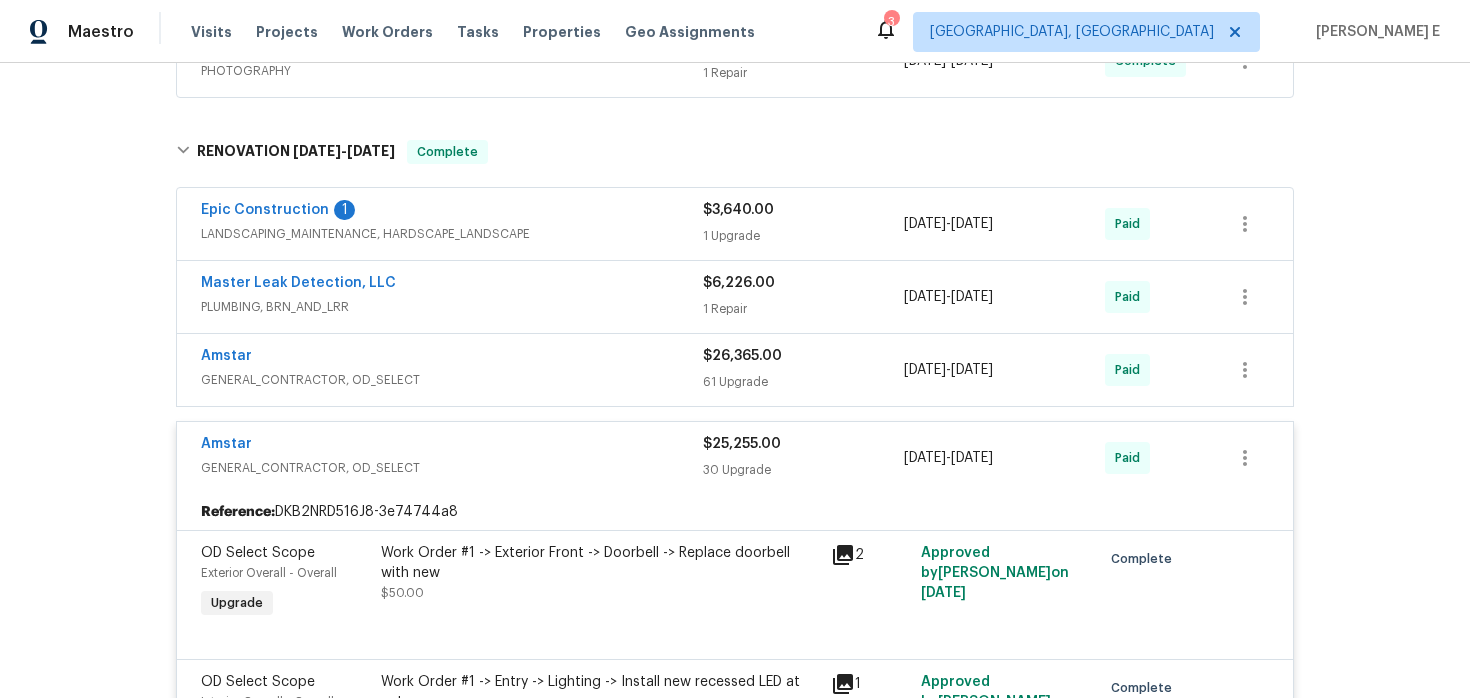 click on "Amstar" at bounding box center (452, 358) 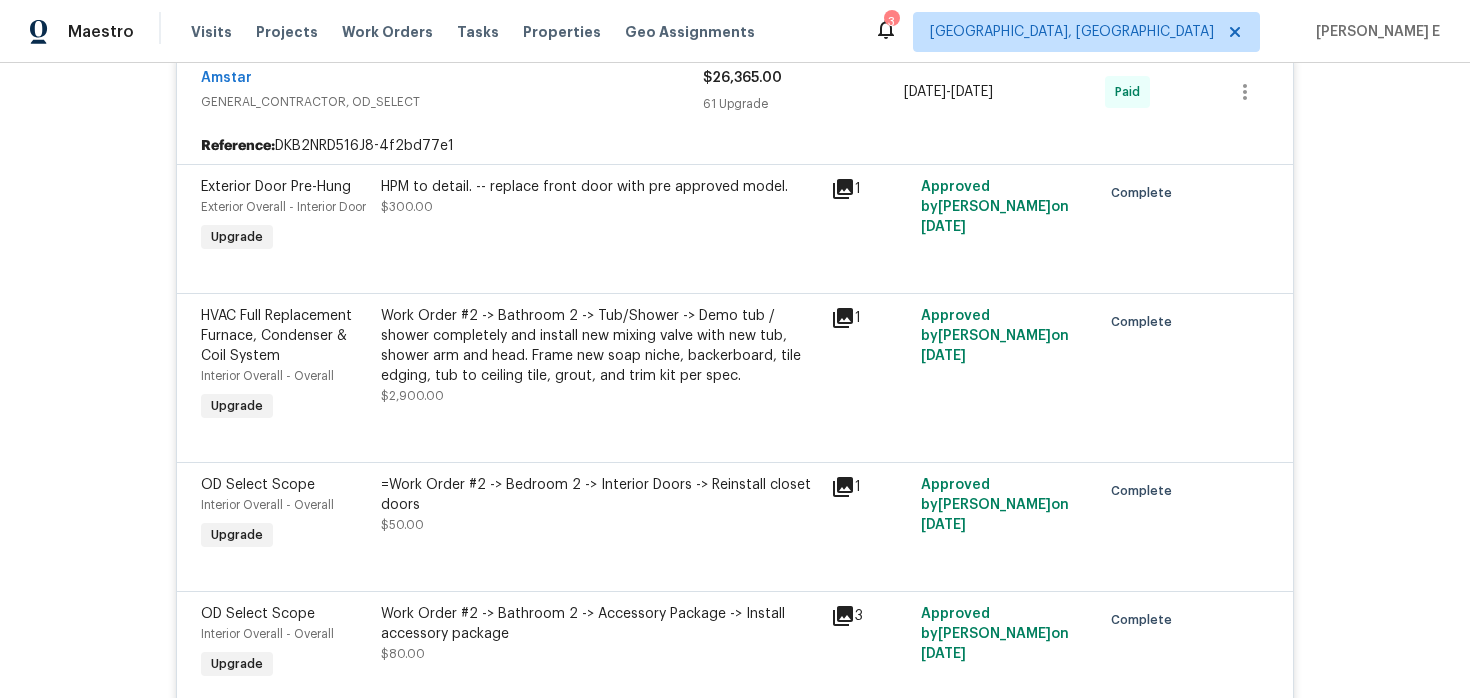 scroll, scrollTop: 0, scrollLeft: 0, axis: both 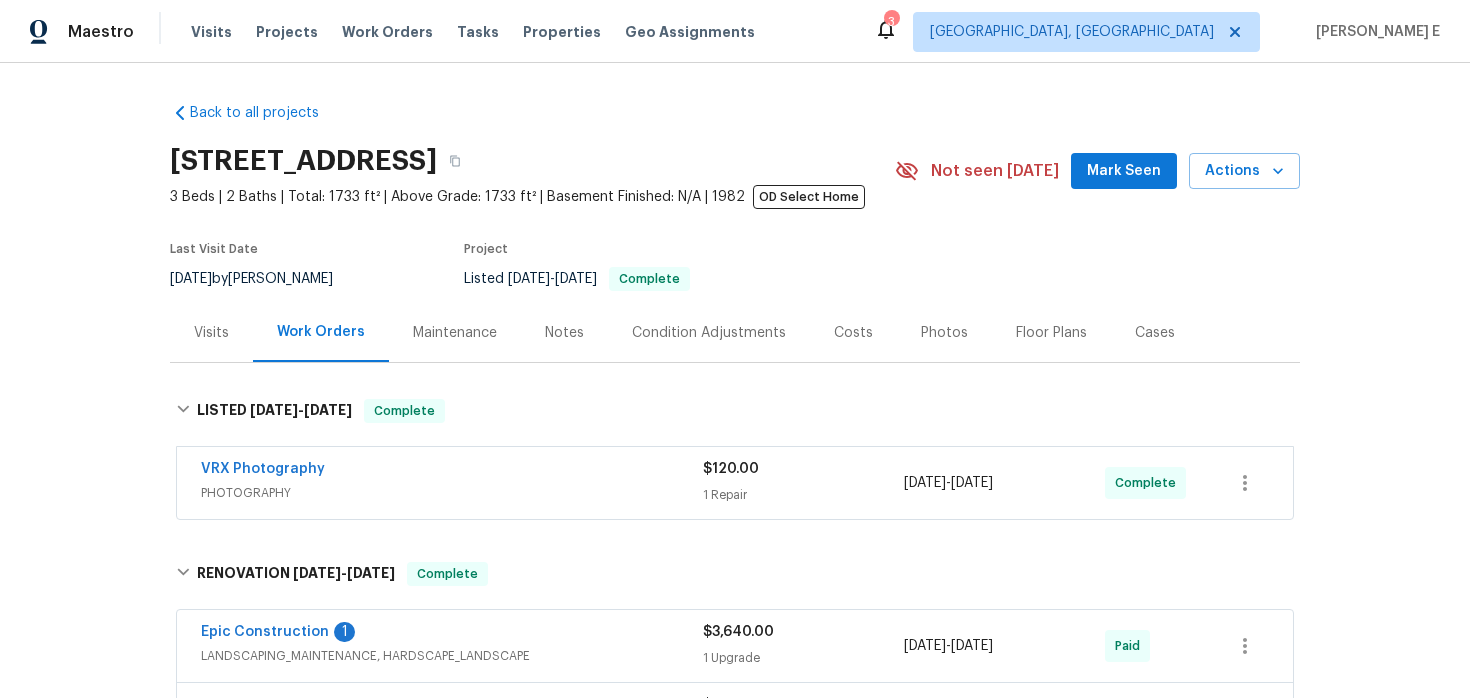 click on "Maintenance" at bounding box center (455, 333) 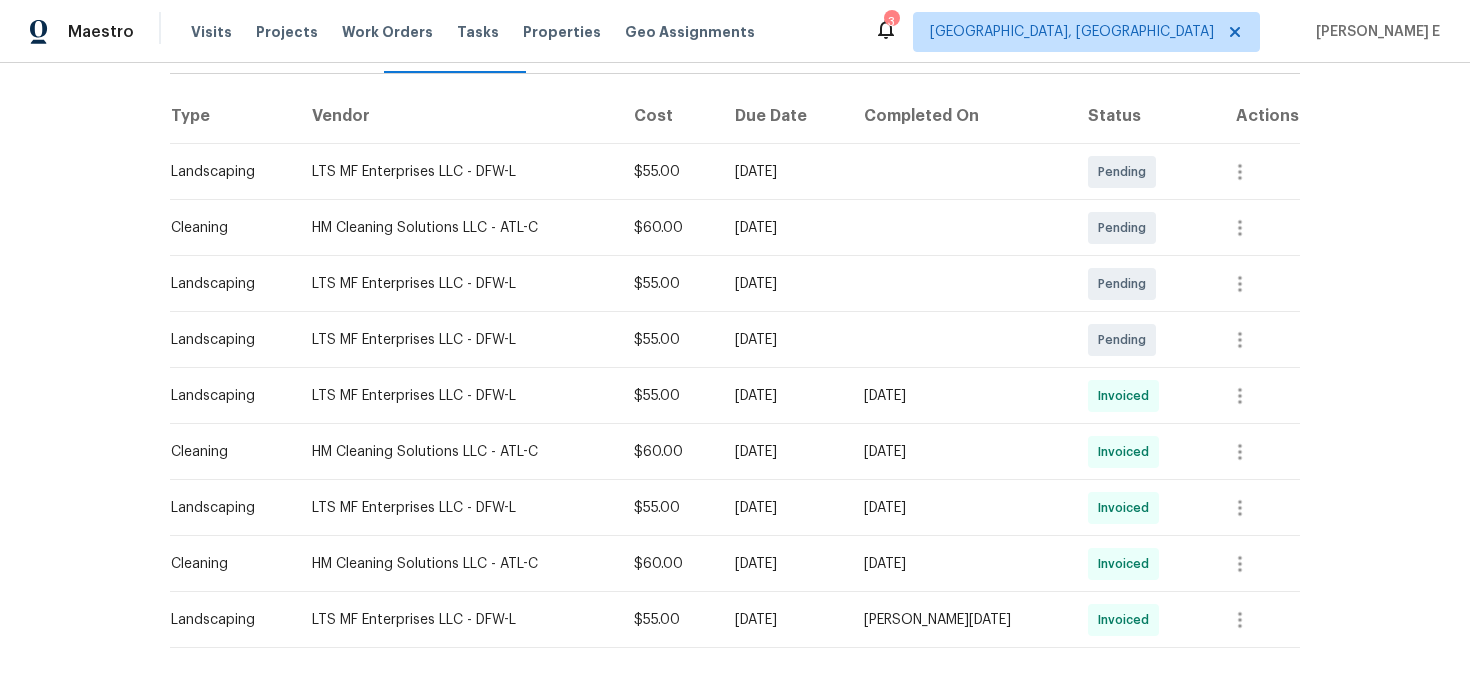 scroll, scrollTop: 349, scrollLeft: 0, axis: vertical 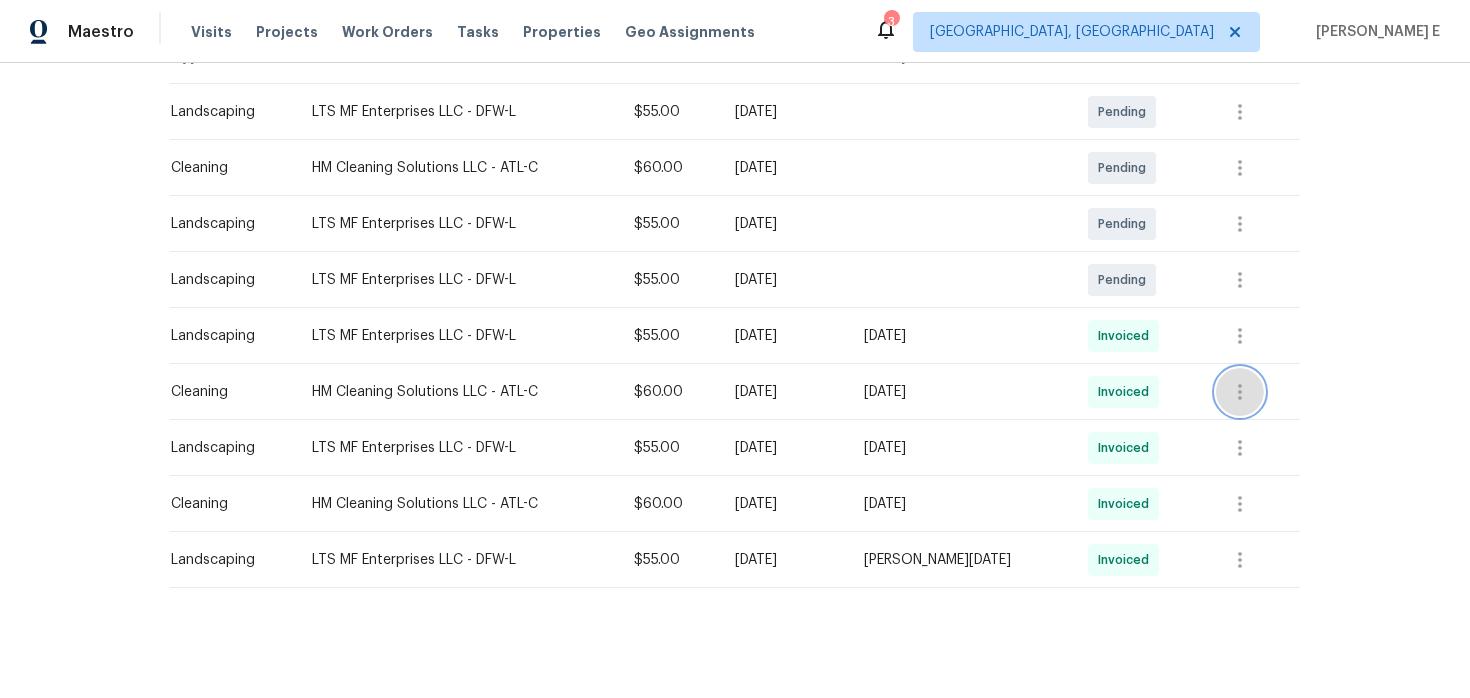 click 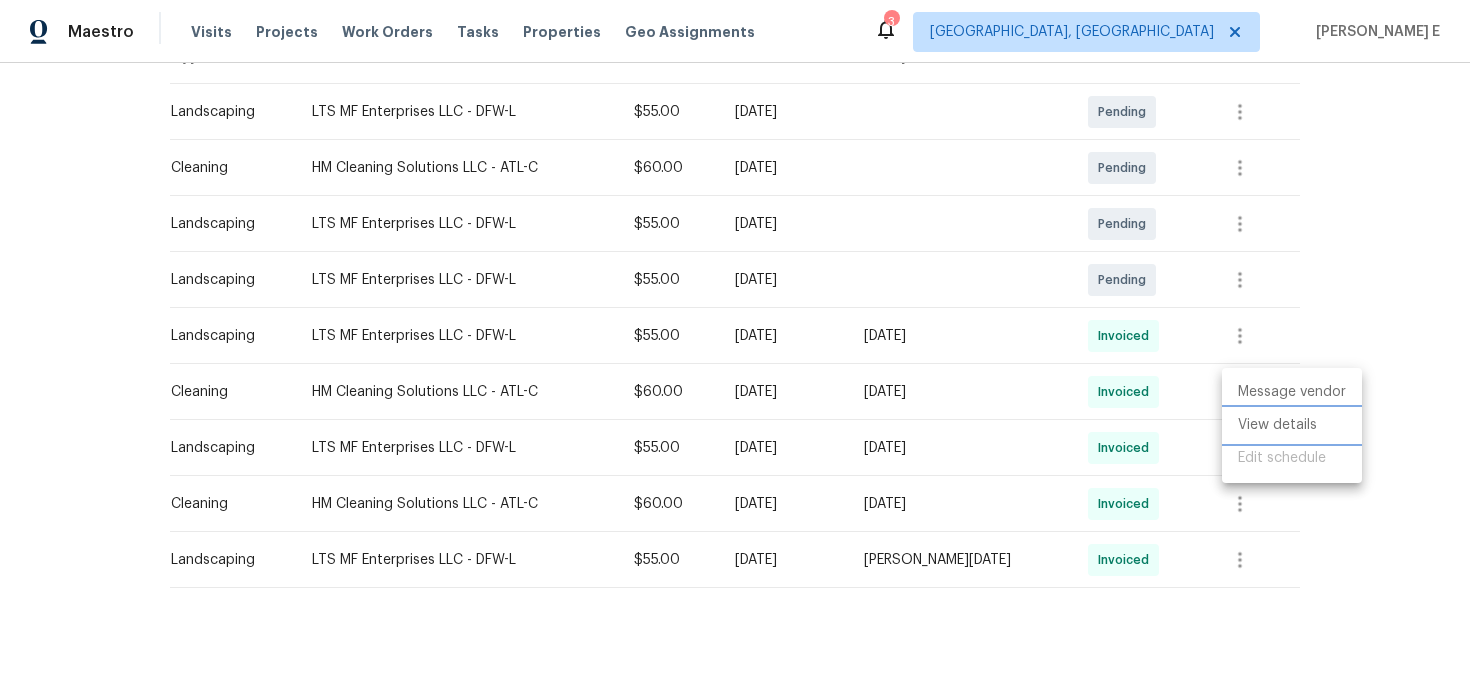 click on "View details" at bounding box center [1292, 425] 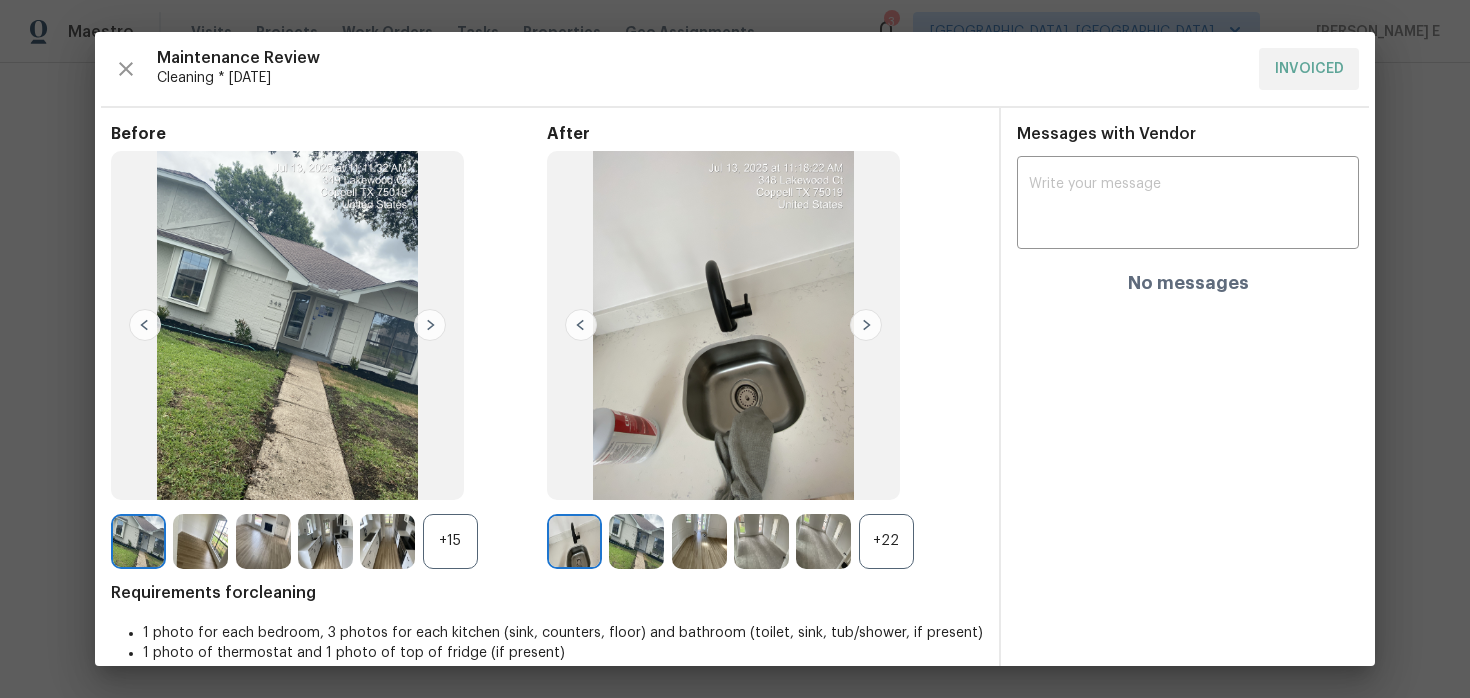 scroll, scrollTop: 25, scrollLeft: 0, axis: vertical 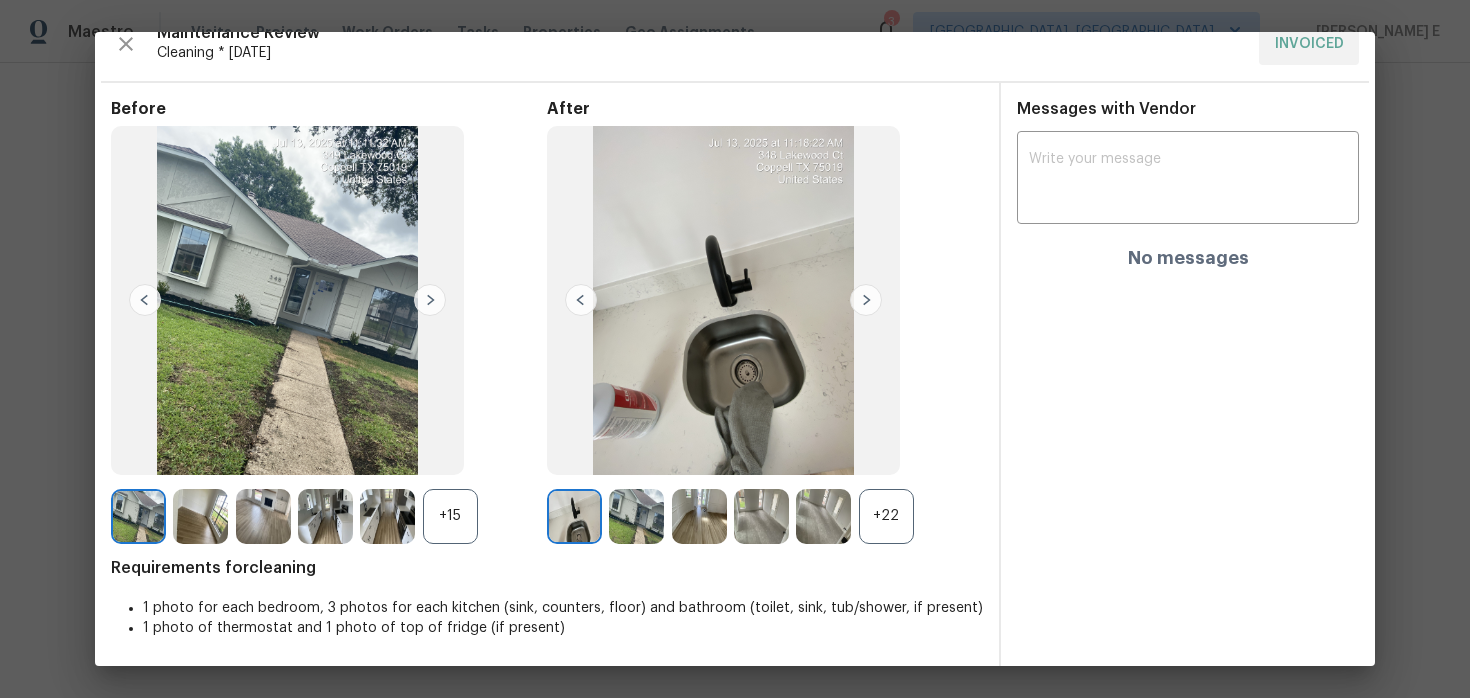 click on "+15" at bounding box center [450, 516] 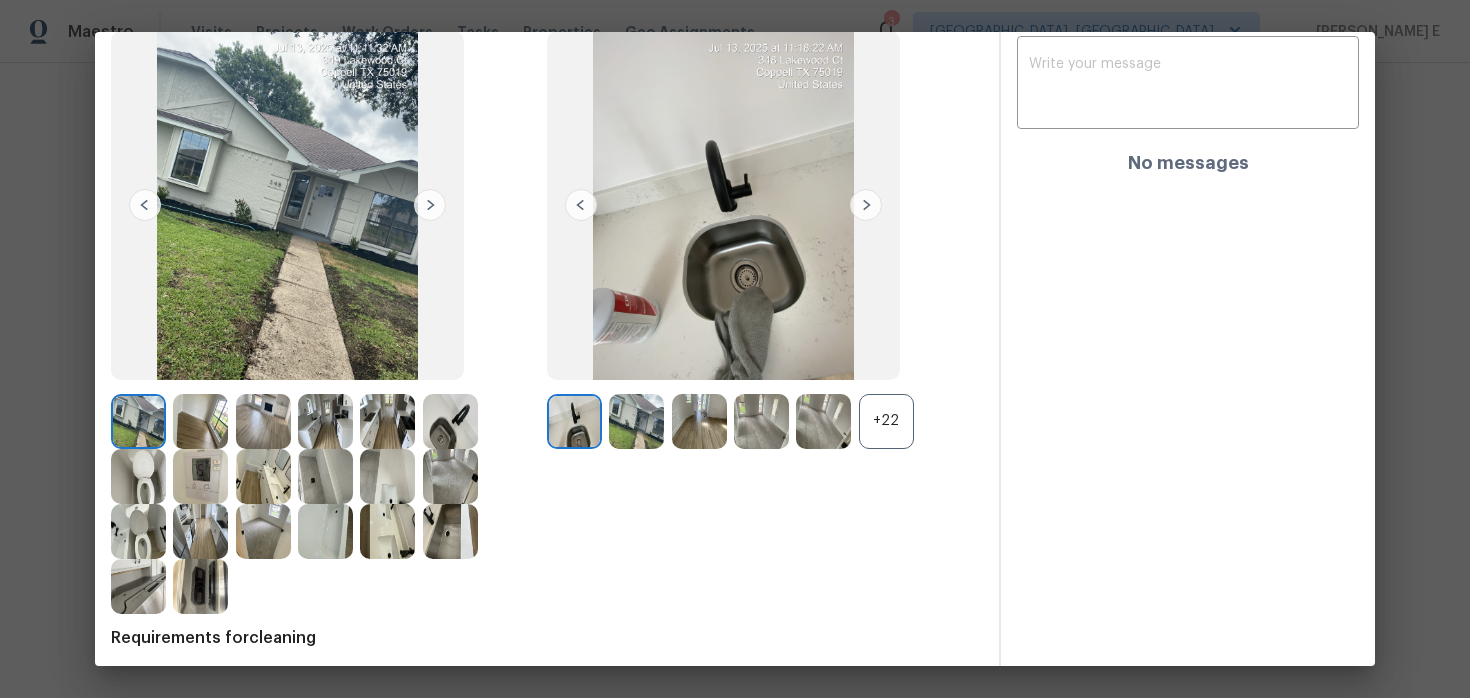 scroll, scrollTop: 124, scrollLeft: 0, axis: vertical 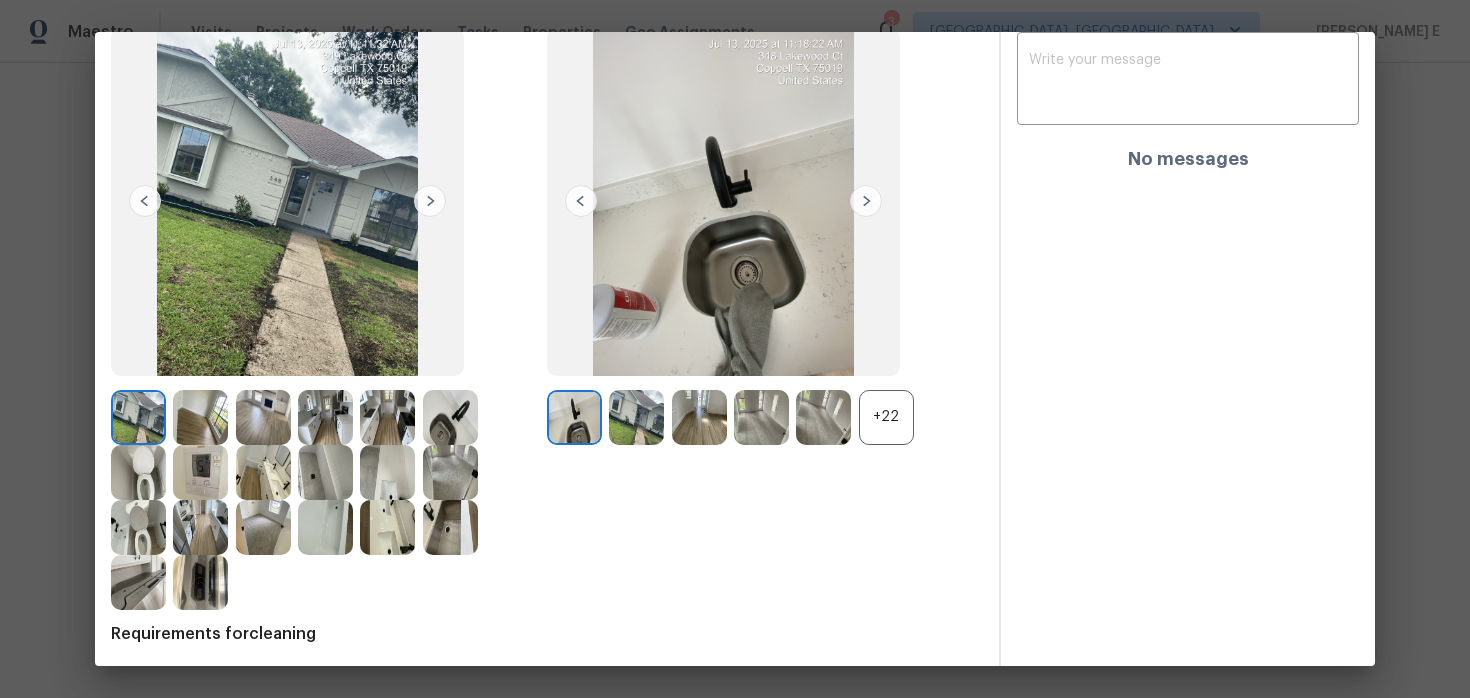 click on "+22" at bounding box center [886, 417] 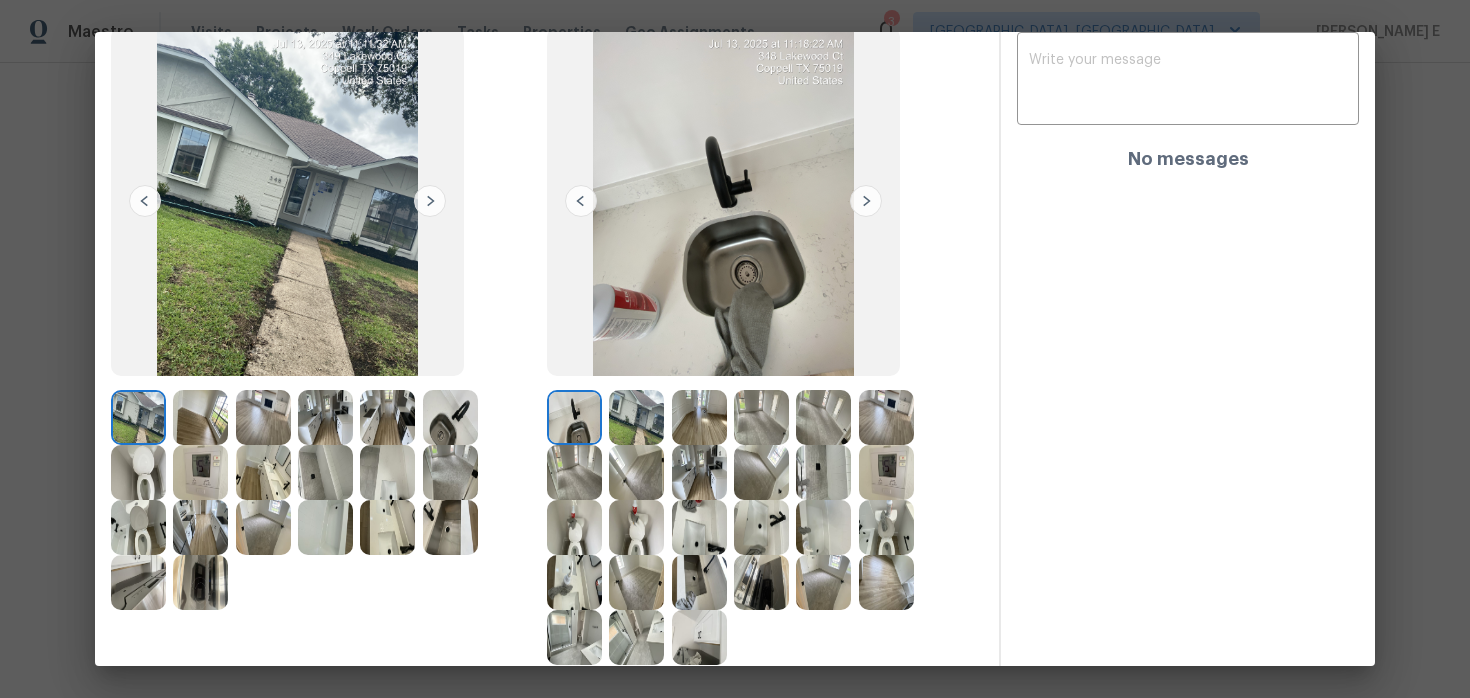 click at bounding box center [886, 527] 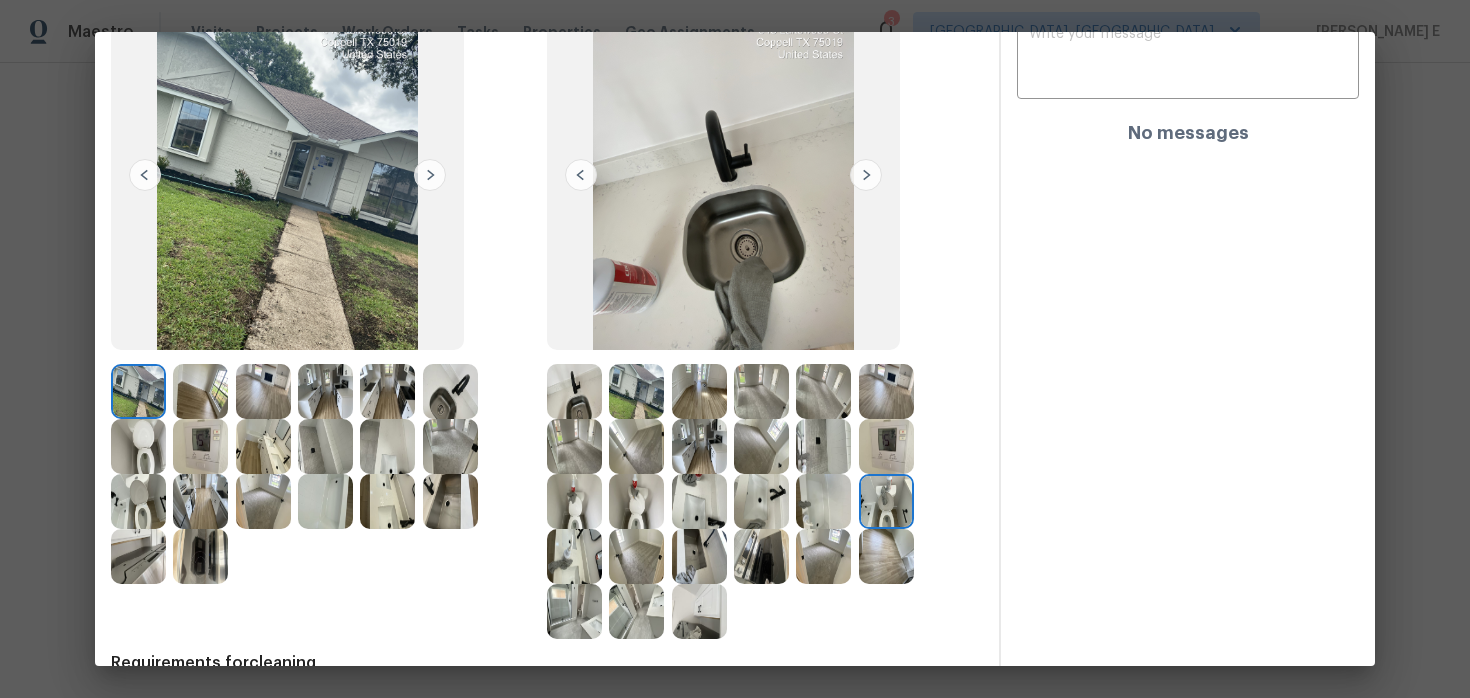 scroll, scrollTop: 153, scrollLeft: 0, axis: vertical 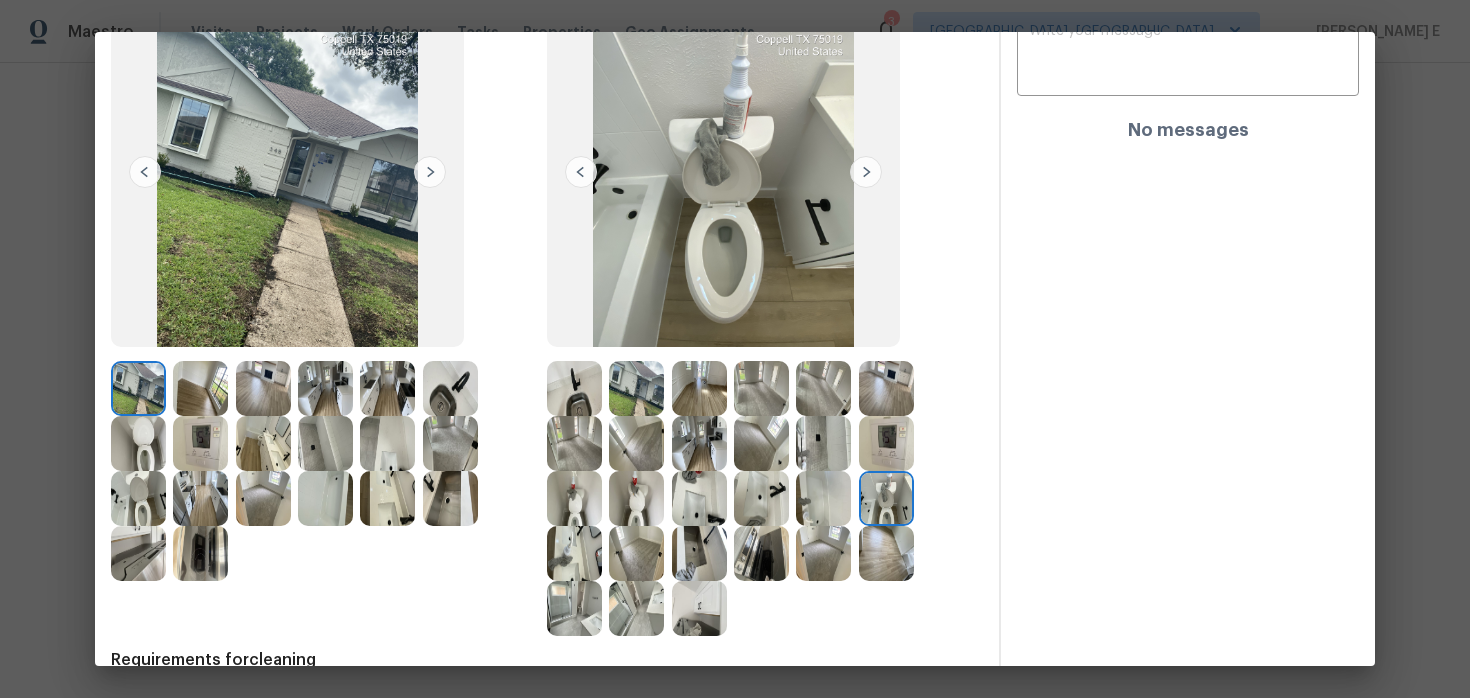 click at bounding box center [886, 443] 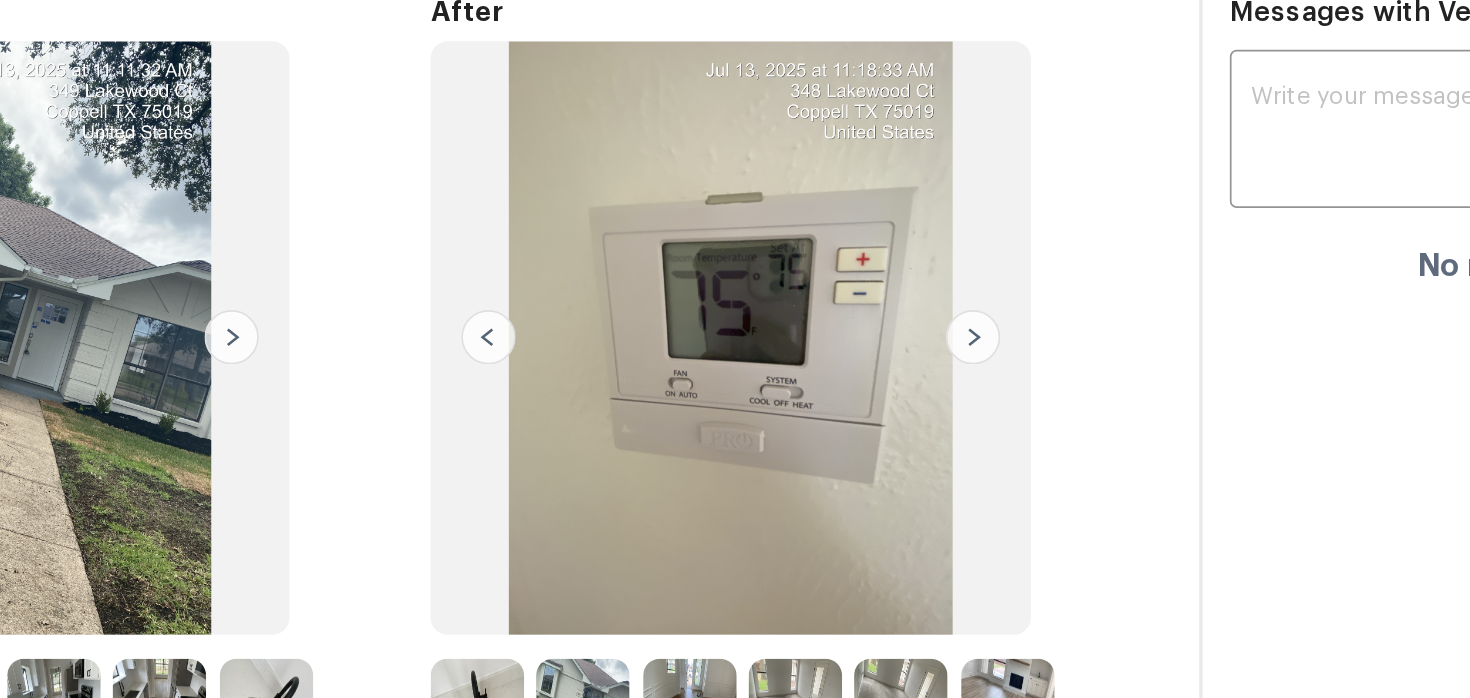 scroll, scrollTop: 5, scrollLeft: 0, axis: vertical 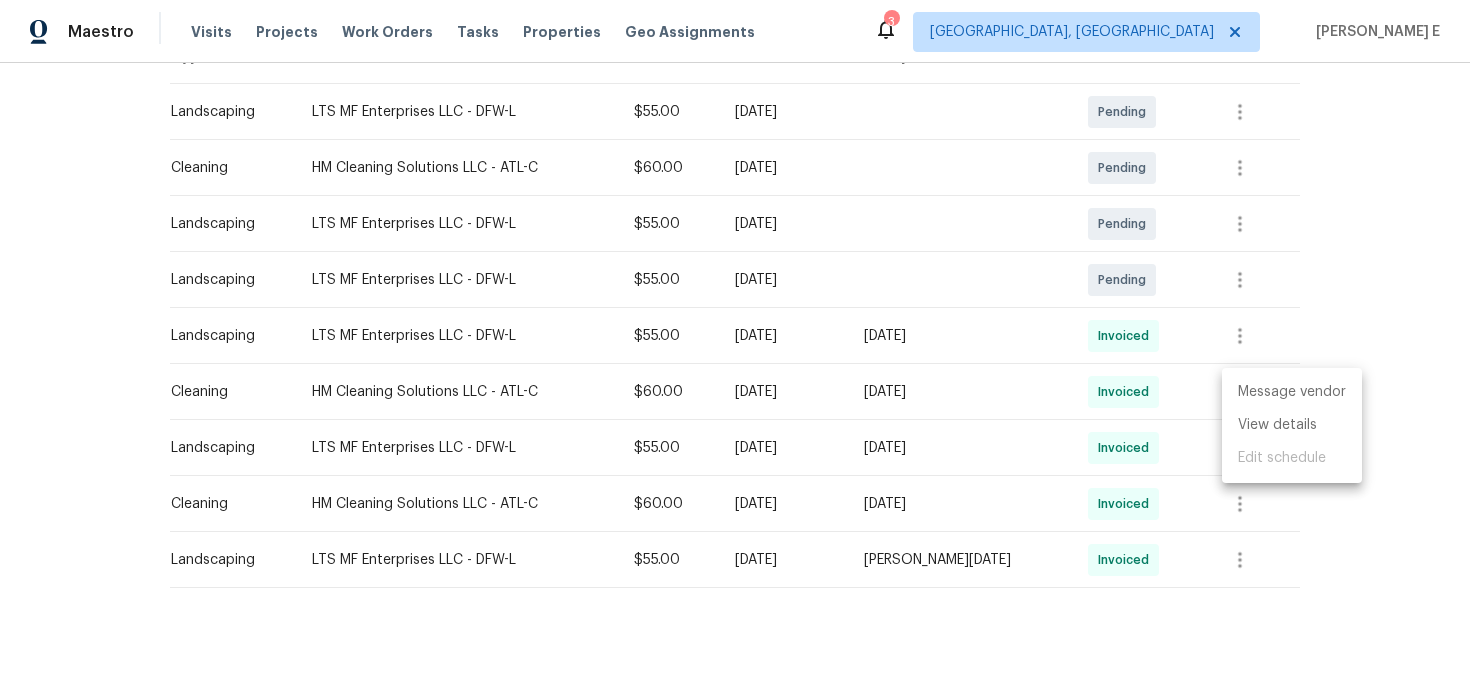 click at bounding box center [735, 349] 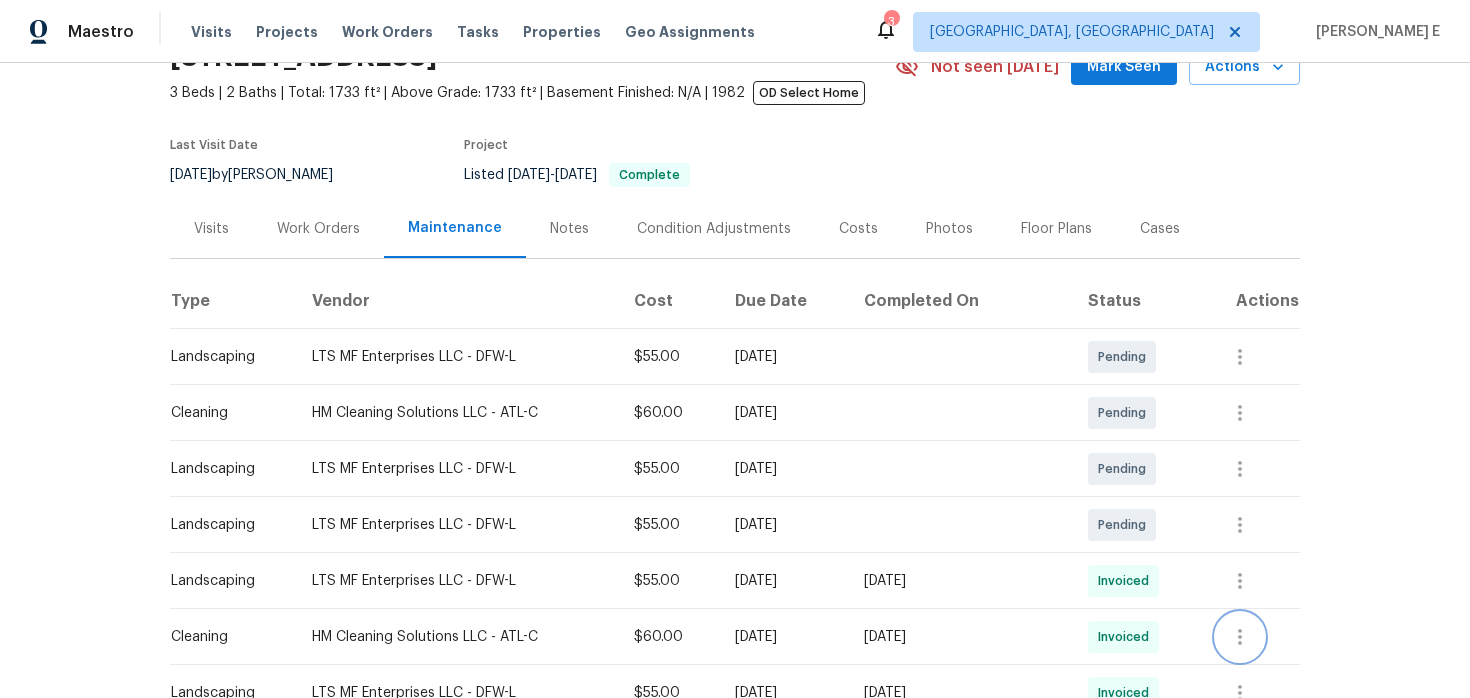 scroll, scrollTop: 0, scrollLeft: 0, axis: both 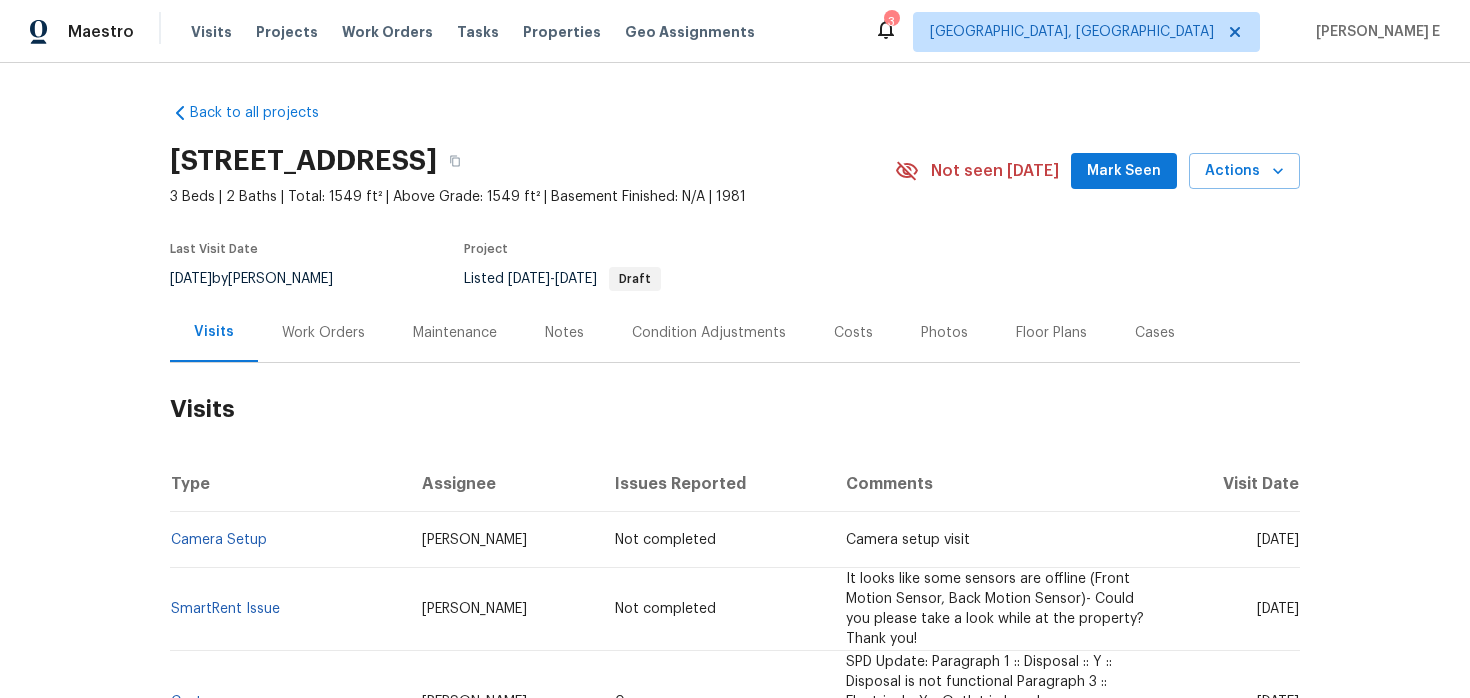 click on "Work Orders" at bounding box center [323, 332] 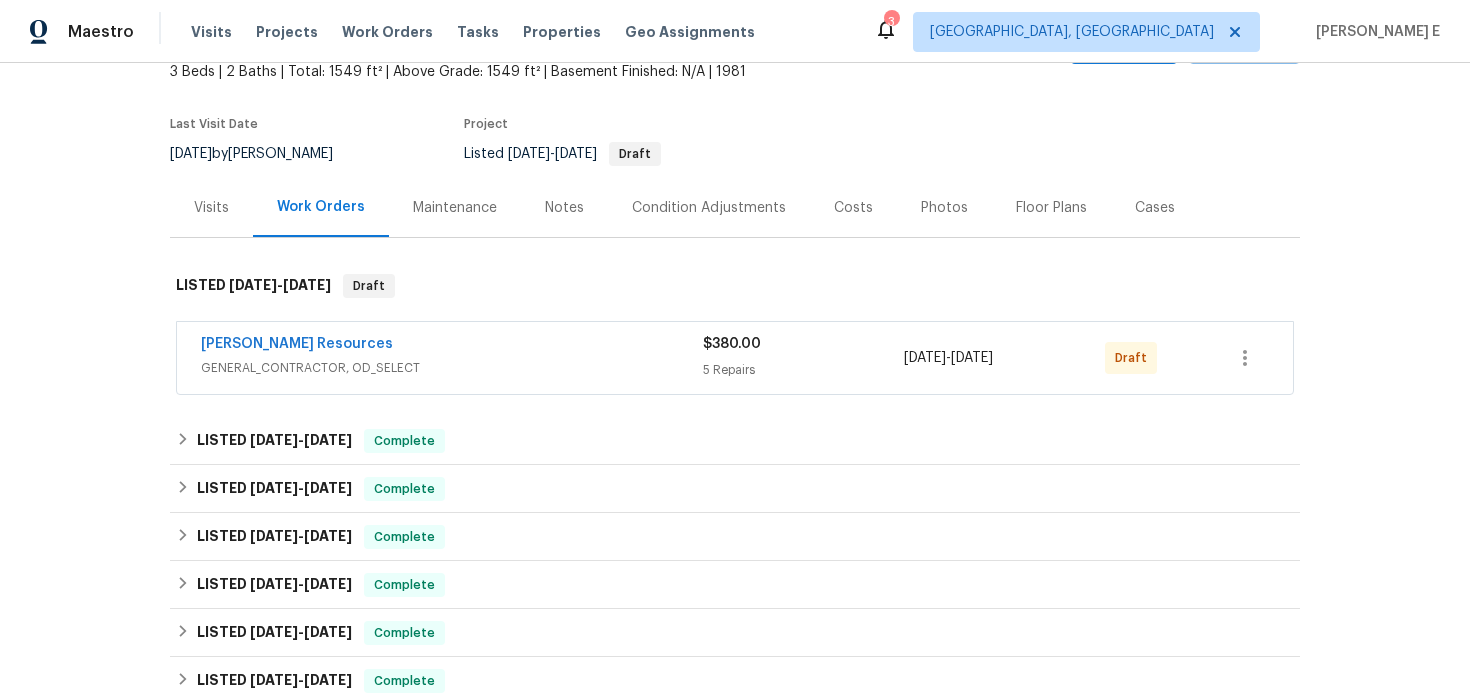 scroll, scrollTop: 148, scrollLeft: 0, axis: vertical 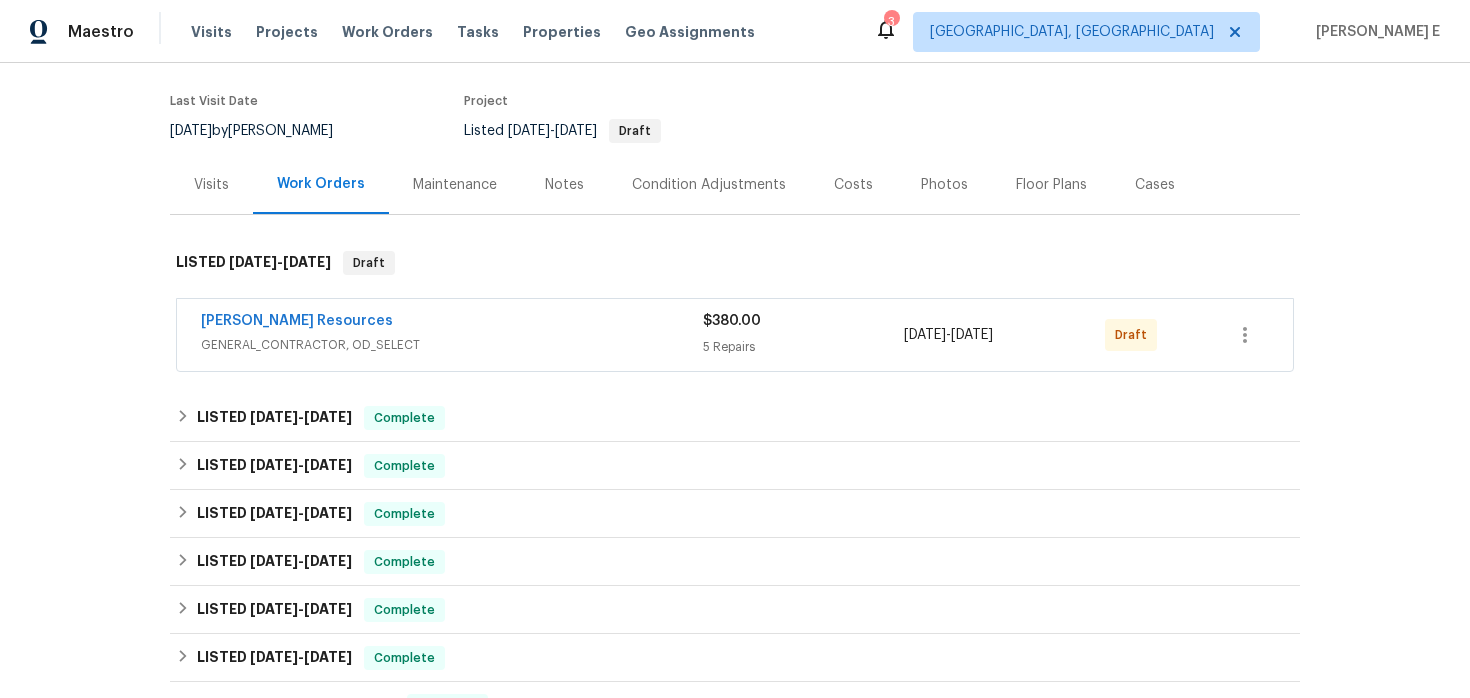 click on "[PERSON_NAME] Resources" at bounding box center [452, 323] 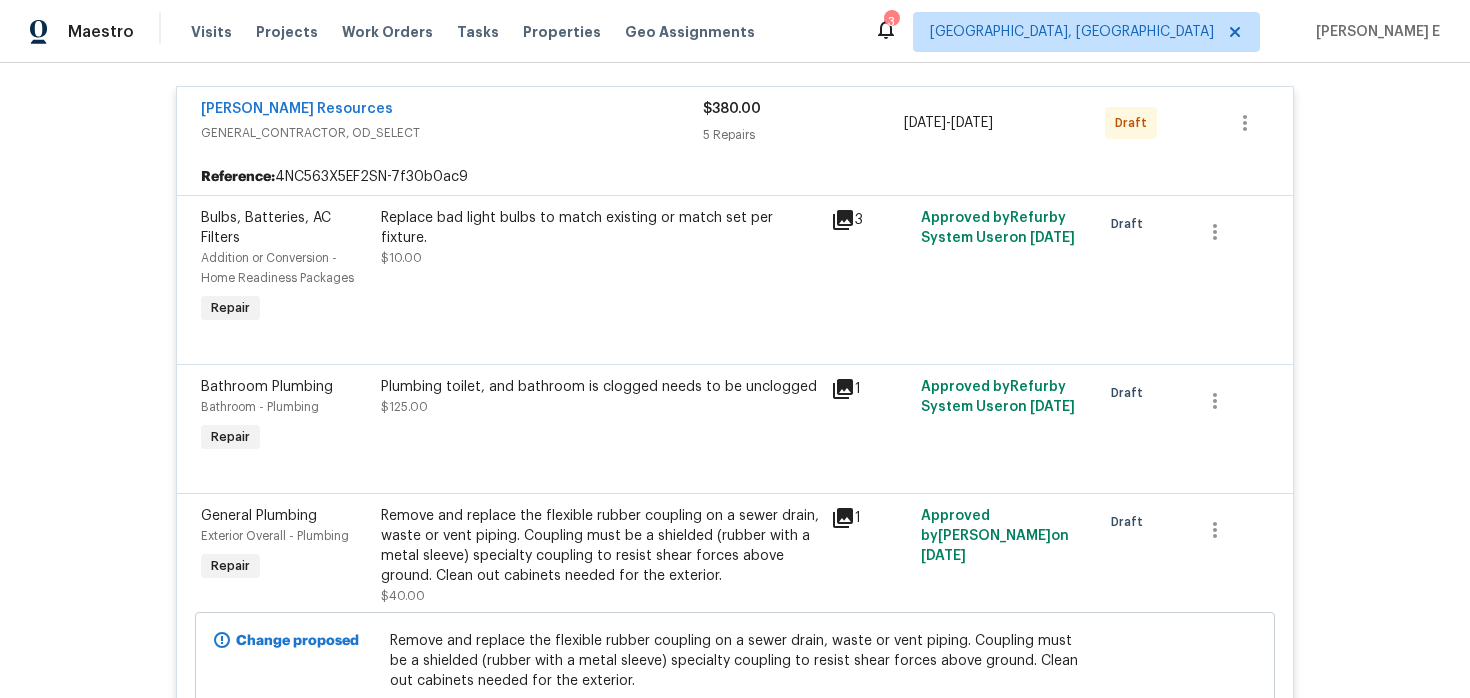 scroll, scrollTop: 262, scrollLeft: 0, axis: vertical 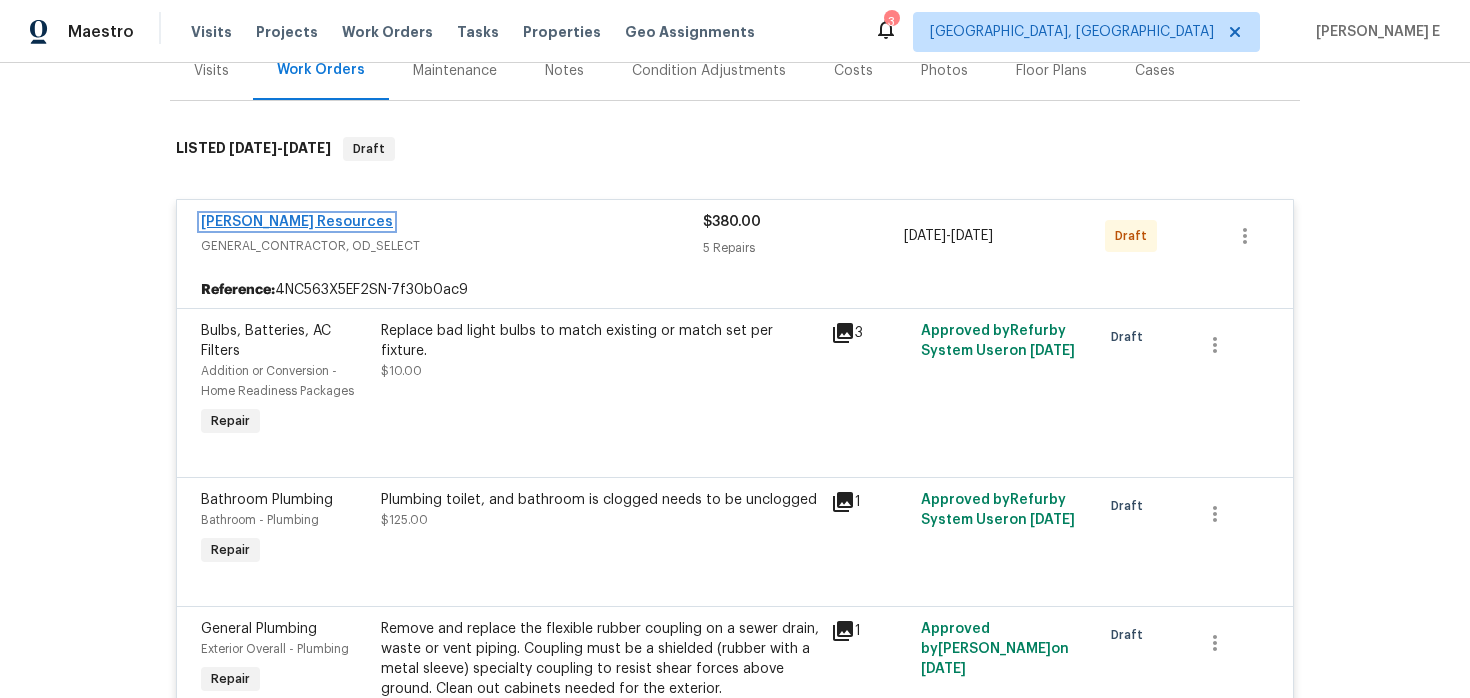 click on "[PERSON_NAME] Resources" at bounding box center [297, 222] 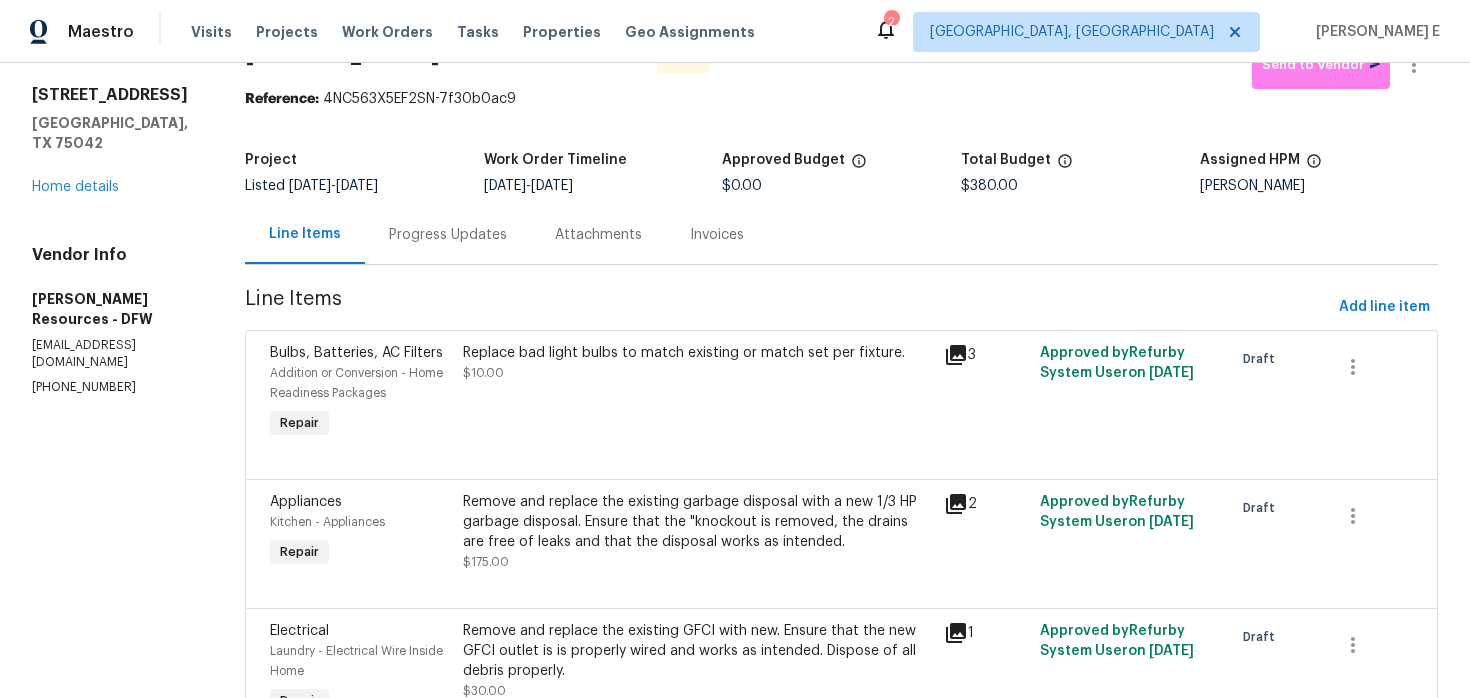 scroll, scrollTop: 0, scrollLeft: 0, axis: both 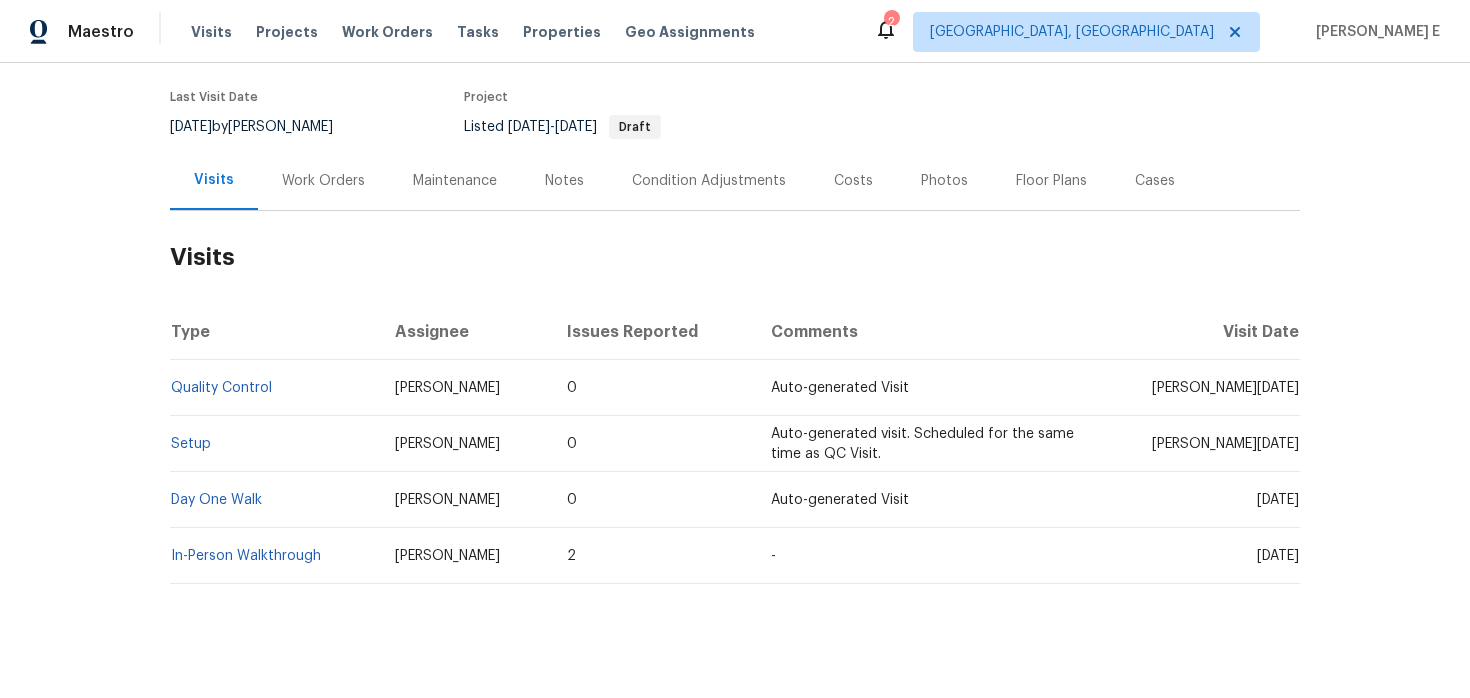 click on "Work Orders" at bounding box center [323, 180] 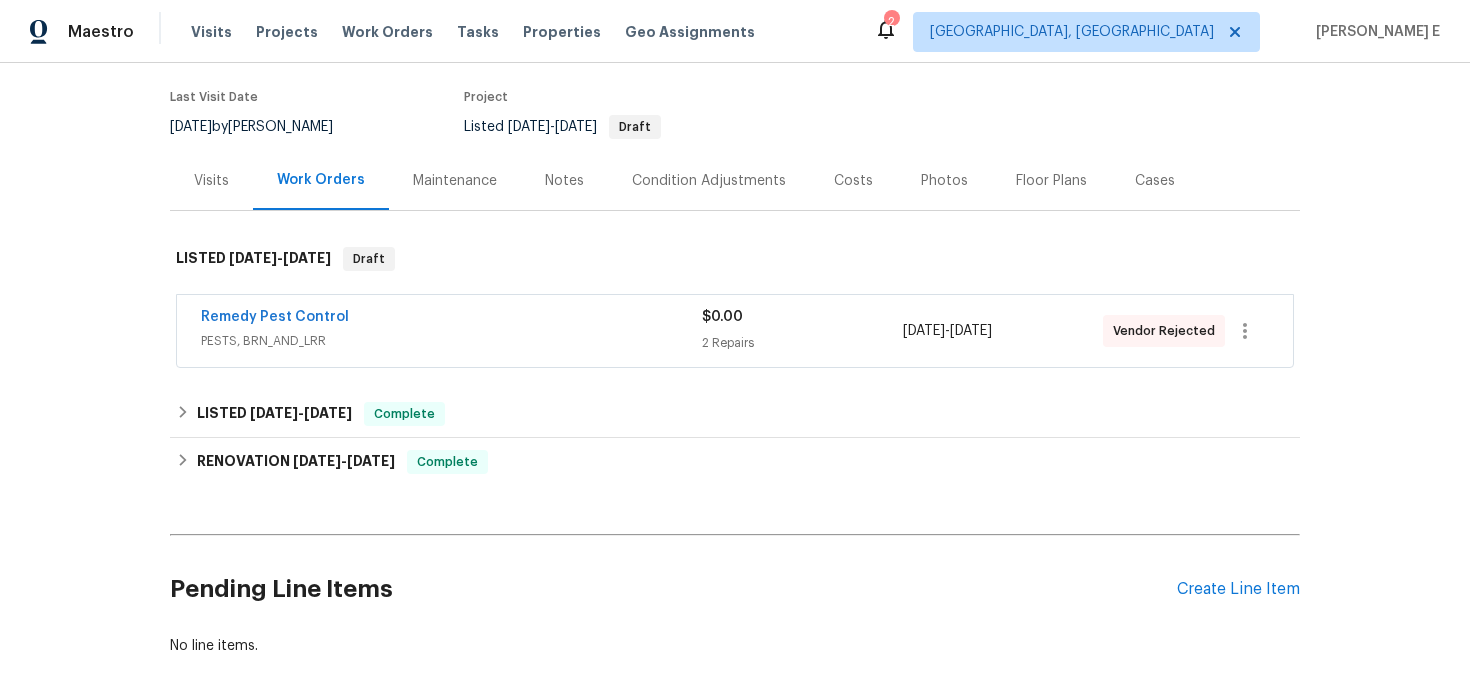 click on "Remedy Pest Control" at bounding box center (451, 319) 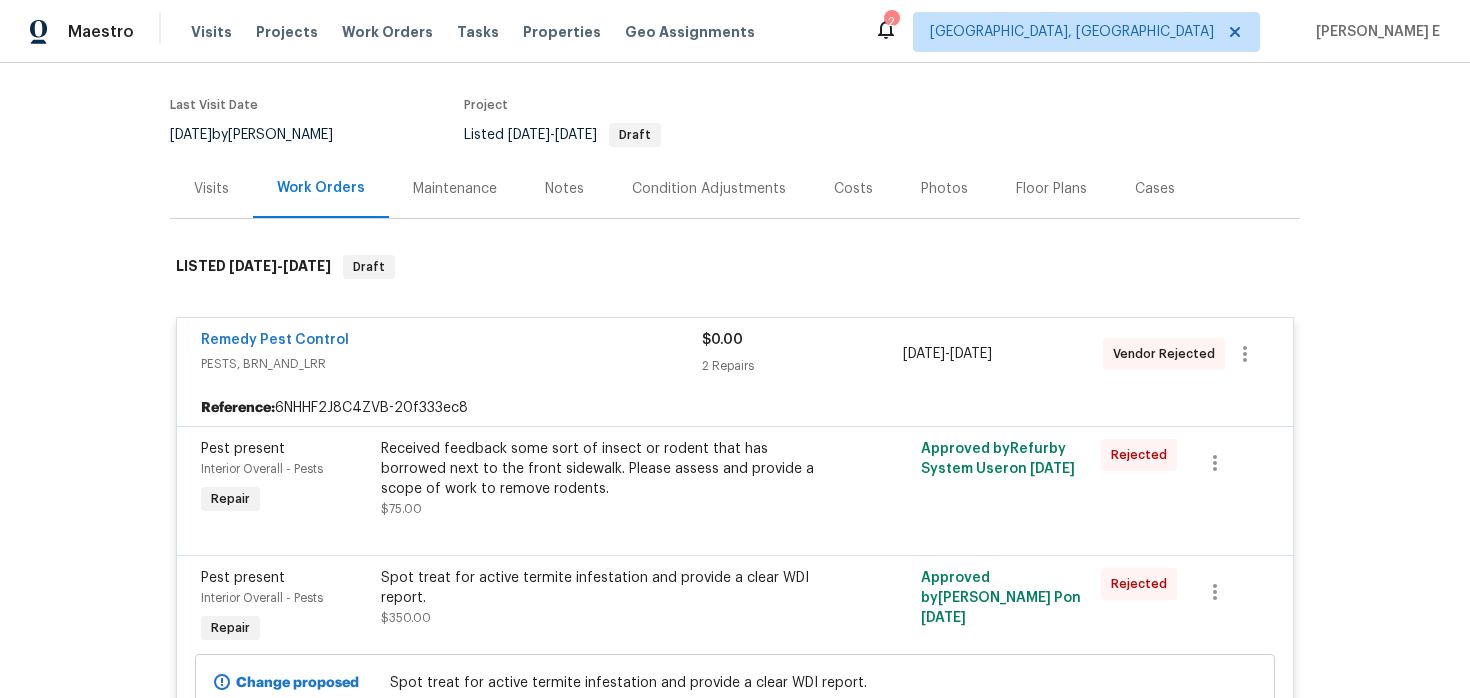 scroll, scrollTop: 65, scrollLeft: 0, axis: vertical 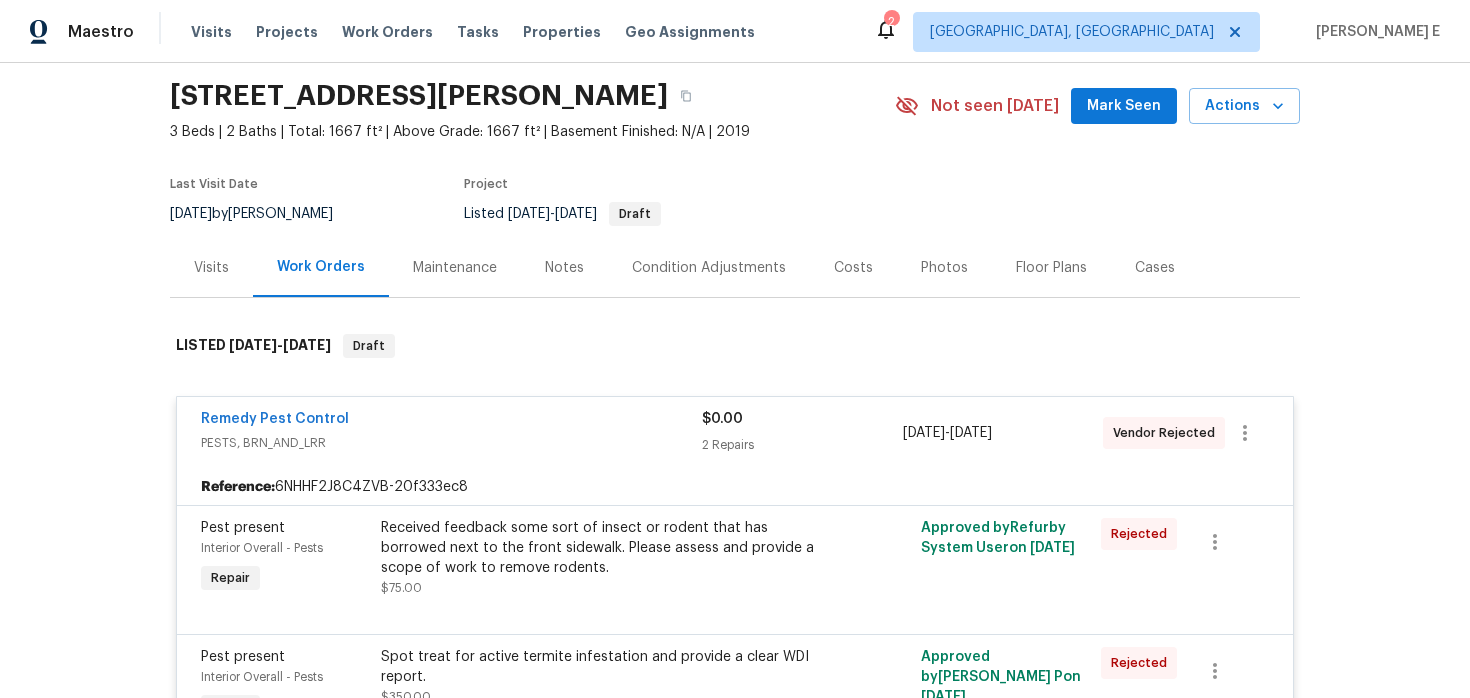 click on "Cases" at bounding box center [1155, 267] 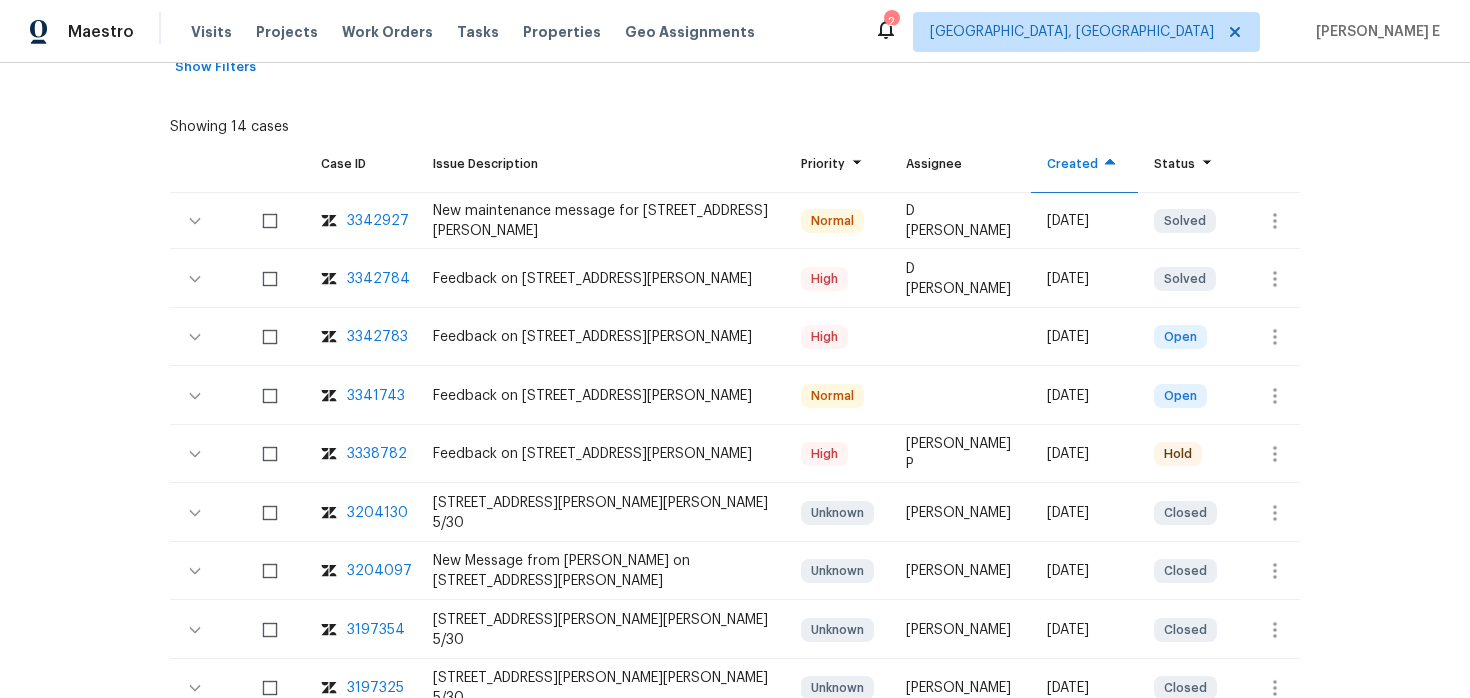 scroll, scrollTop: 405, scrollLeft: 0, axis: vertical 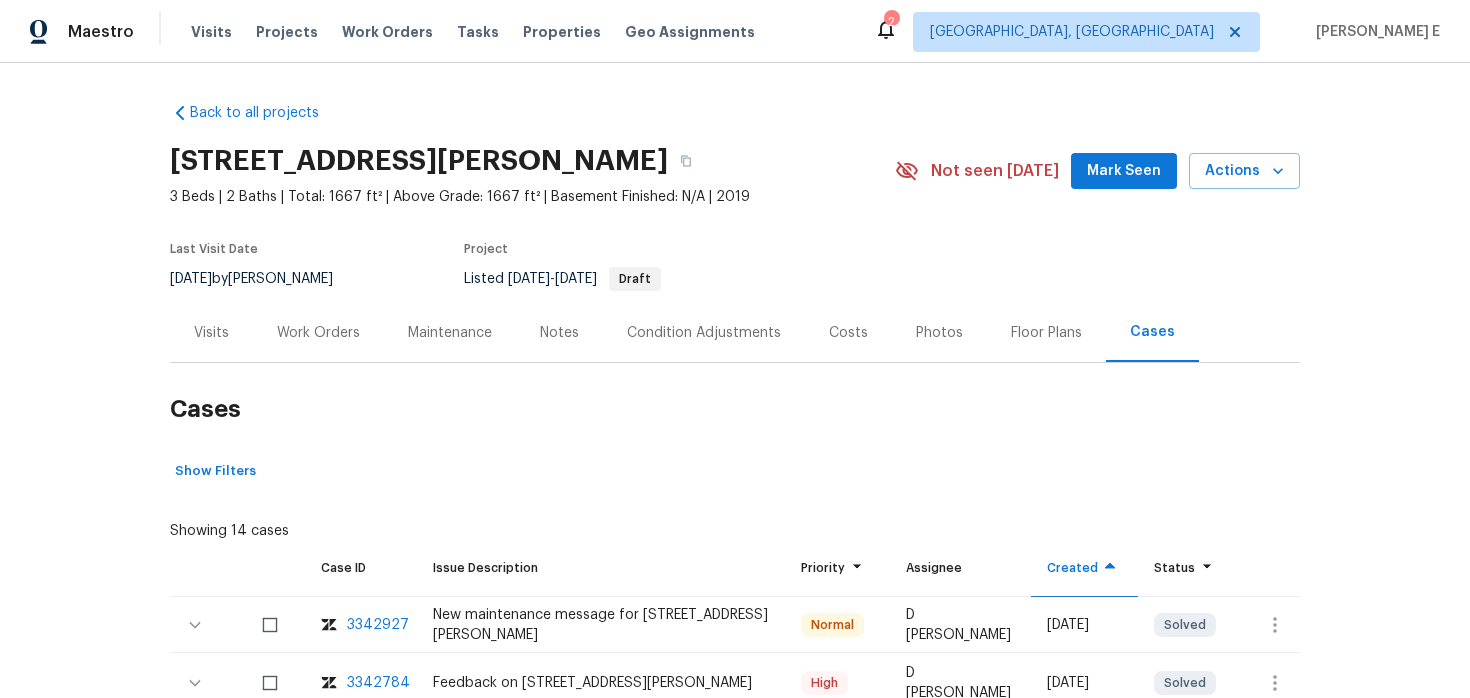 click on "Work Orders" at bounding box center [318, 333] 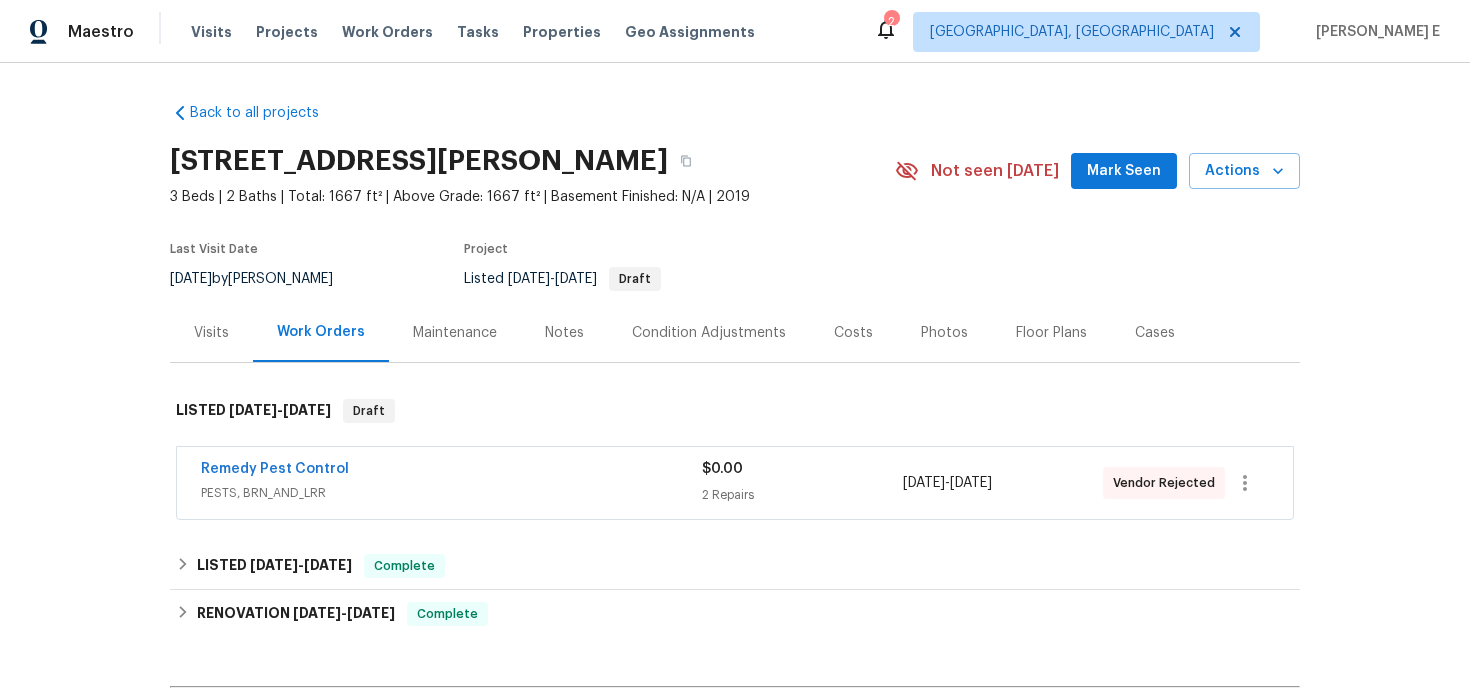 scroll, scrollTop: 113, scrollLeft: 0, axis: vertical 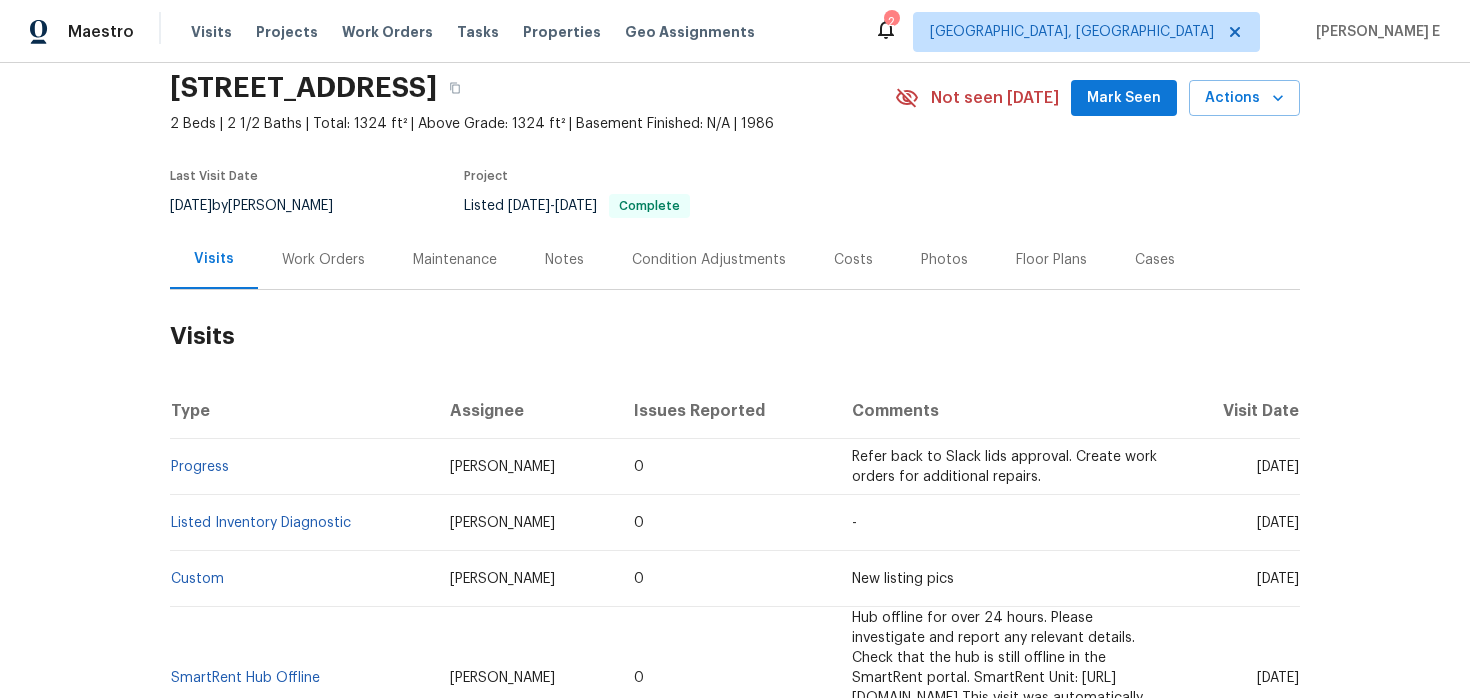 click on "Work Orders" at bounding box center (323, 260) 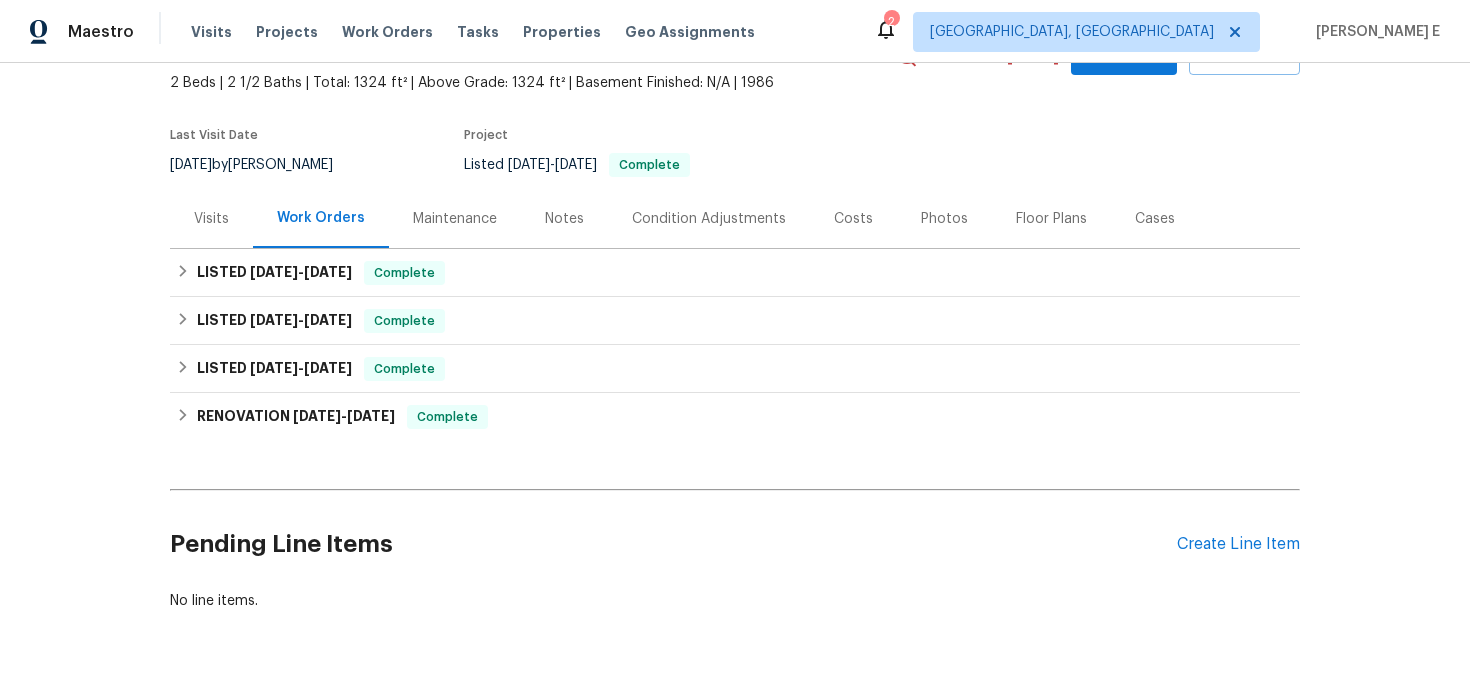 scroll, scrollTop: 148, scrollLeft: 0, axis: vertical 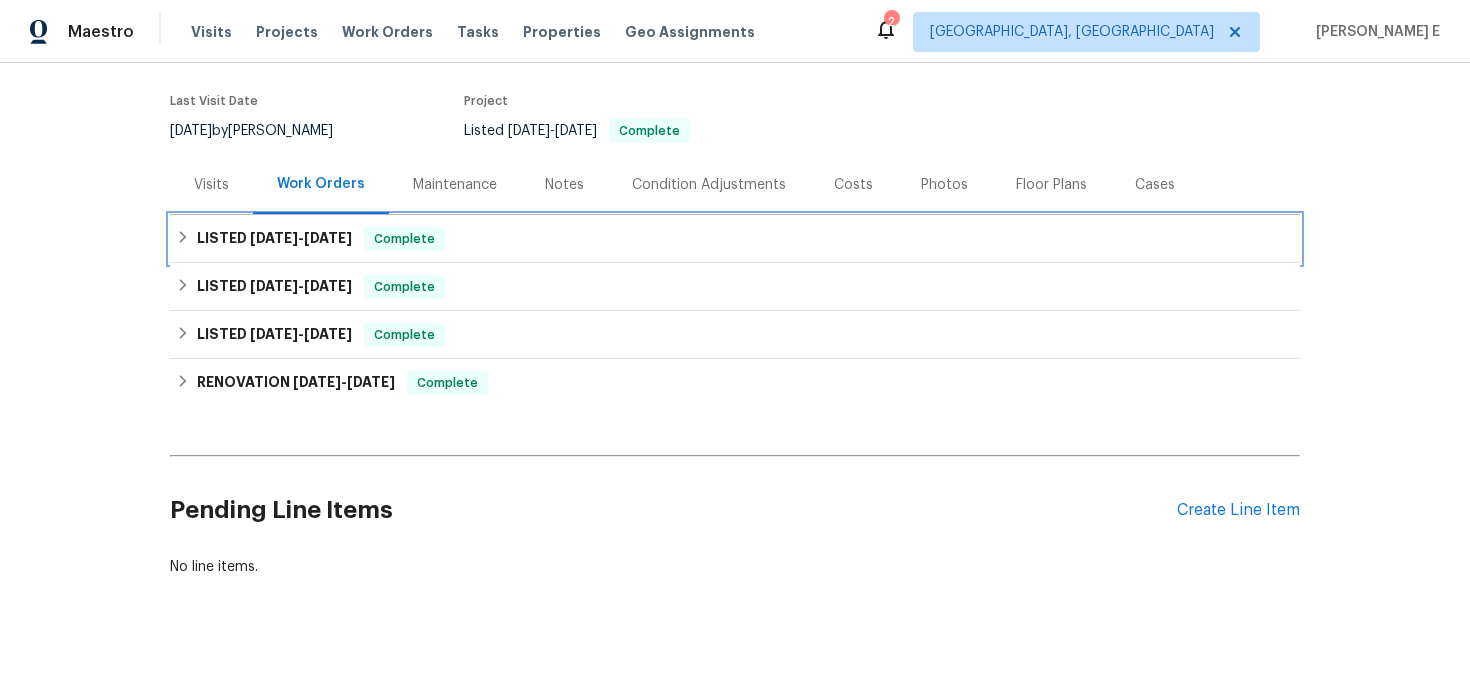 click on "LISTED   6/5/25  -  6/12/25 Complete" at bounding box center [735, 239] 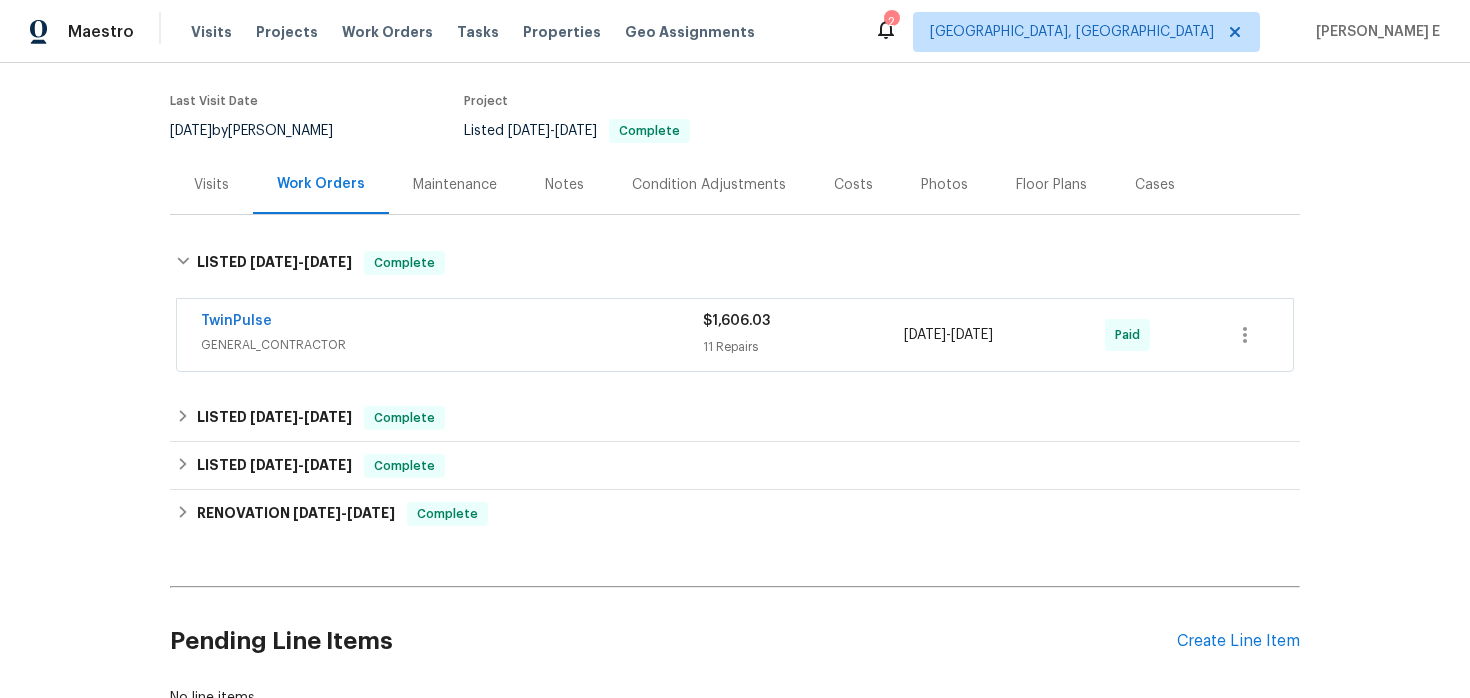 click on "TwinPulse" at bounding box center [452, 323] 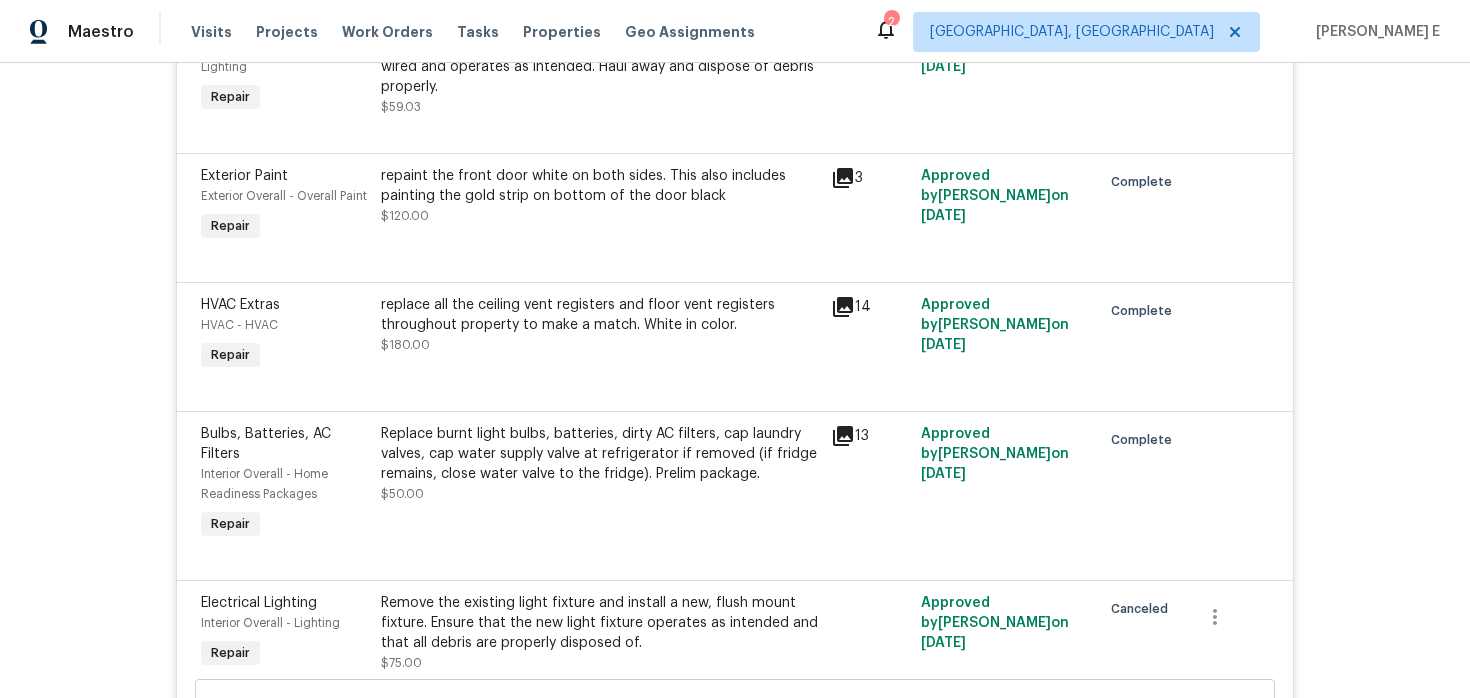 scroll, scrollTop: 481, scrollLeft: 0, axis: vertical 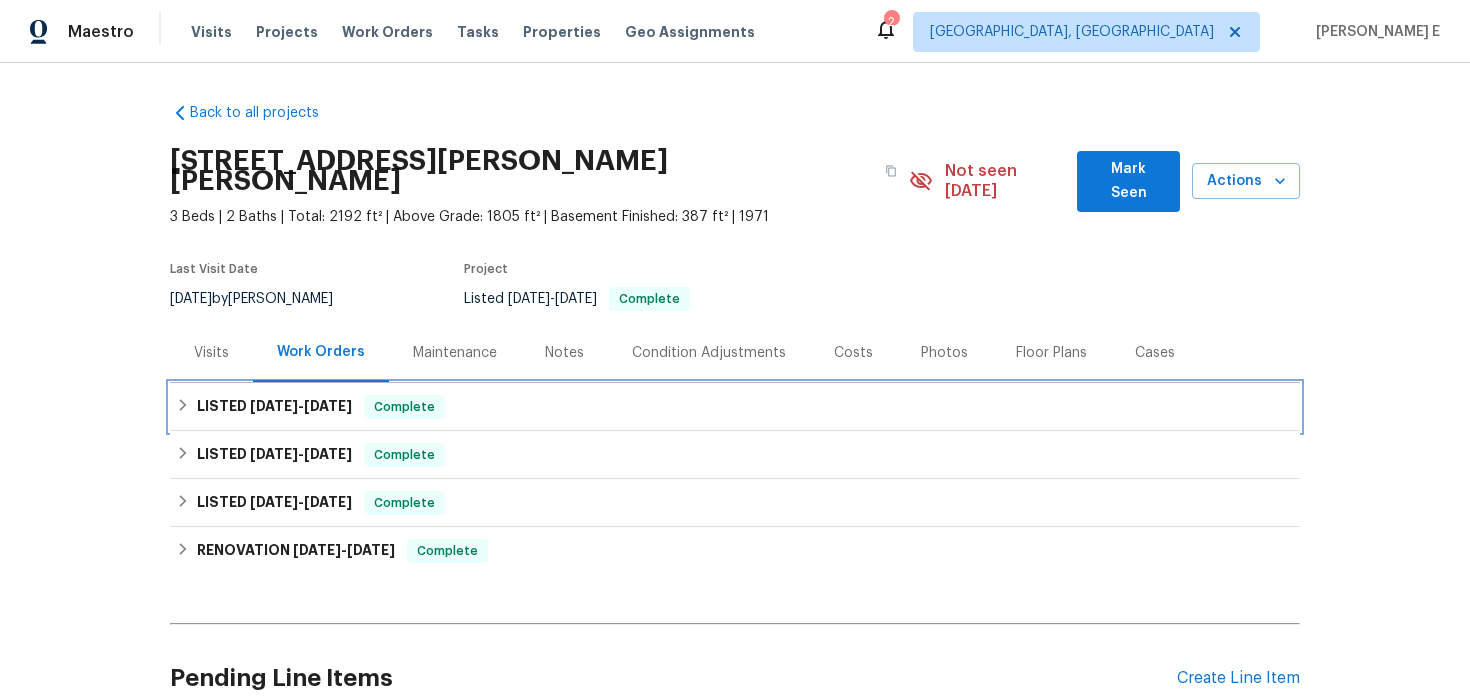 click on "LISTED   [DATE]  -  [DATE] Complete" at bounding box center (735, 407) 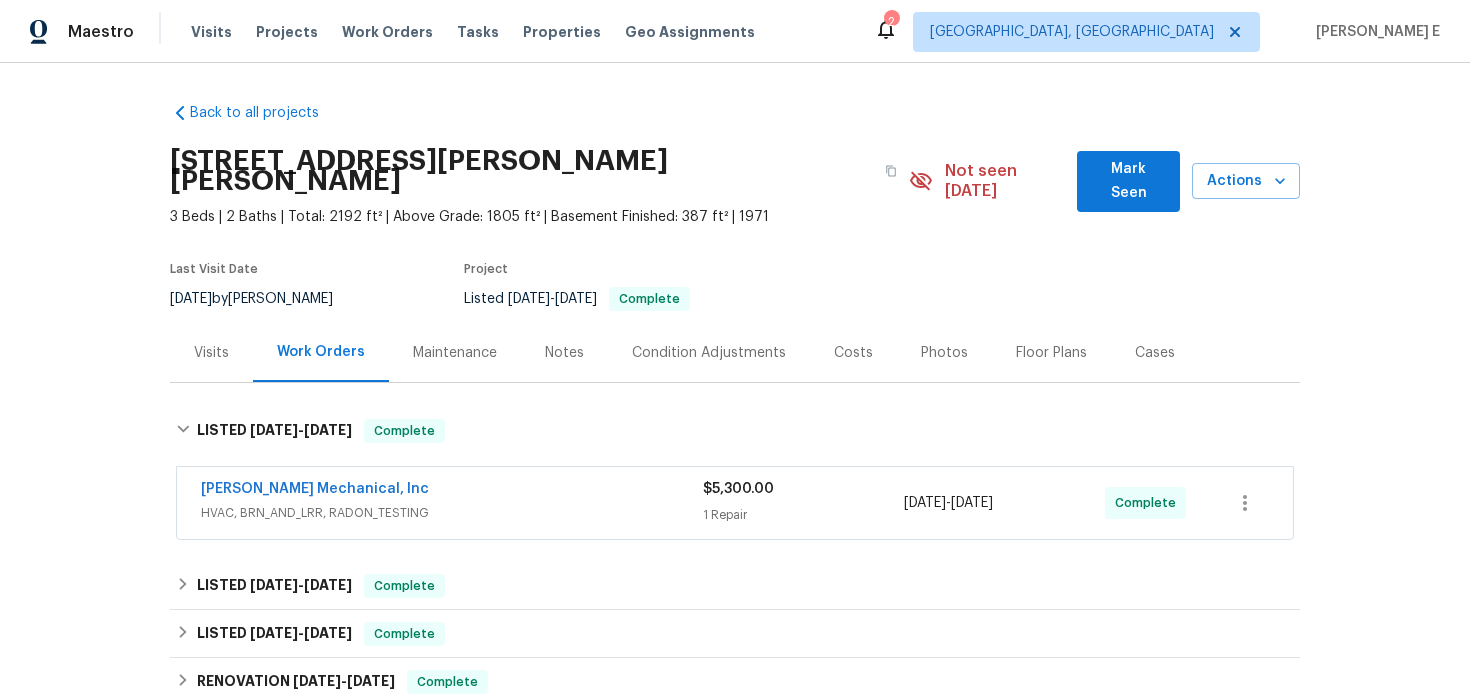 click on "[PERSON_NAME] Mechanical, Inc" at bounding box center [452, 491] 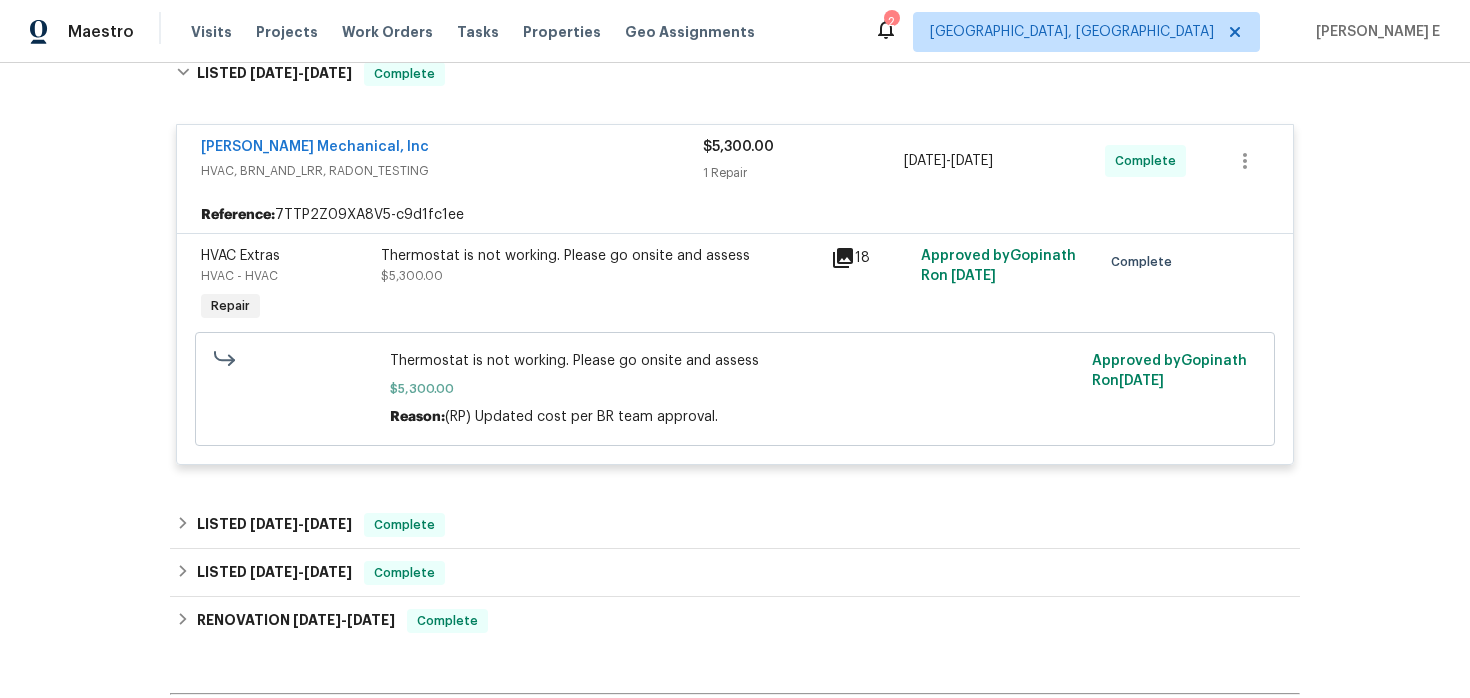 scroll, scrollTop: 359, scrollLeft: 0, axis: vertical 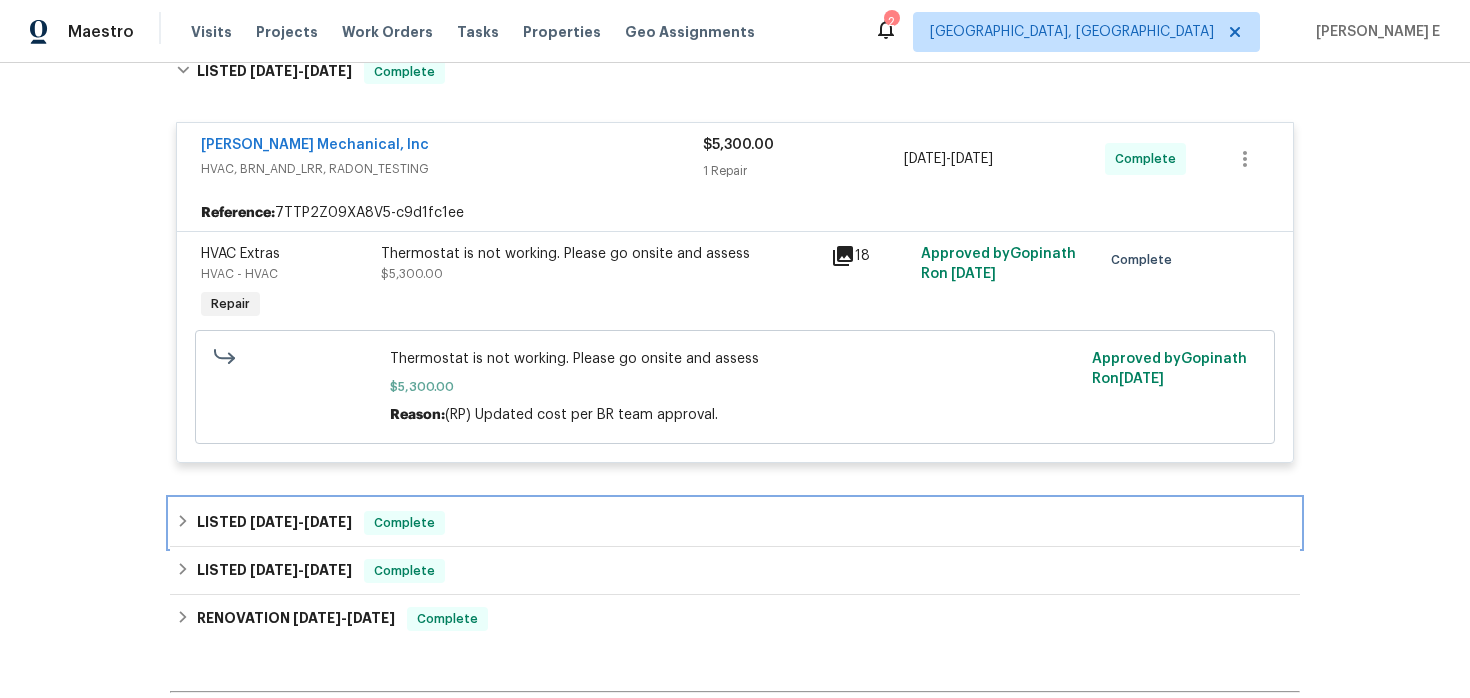 click on "[DATE]" at bounding box center (274, 522) 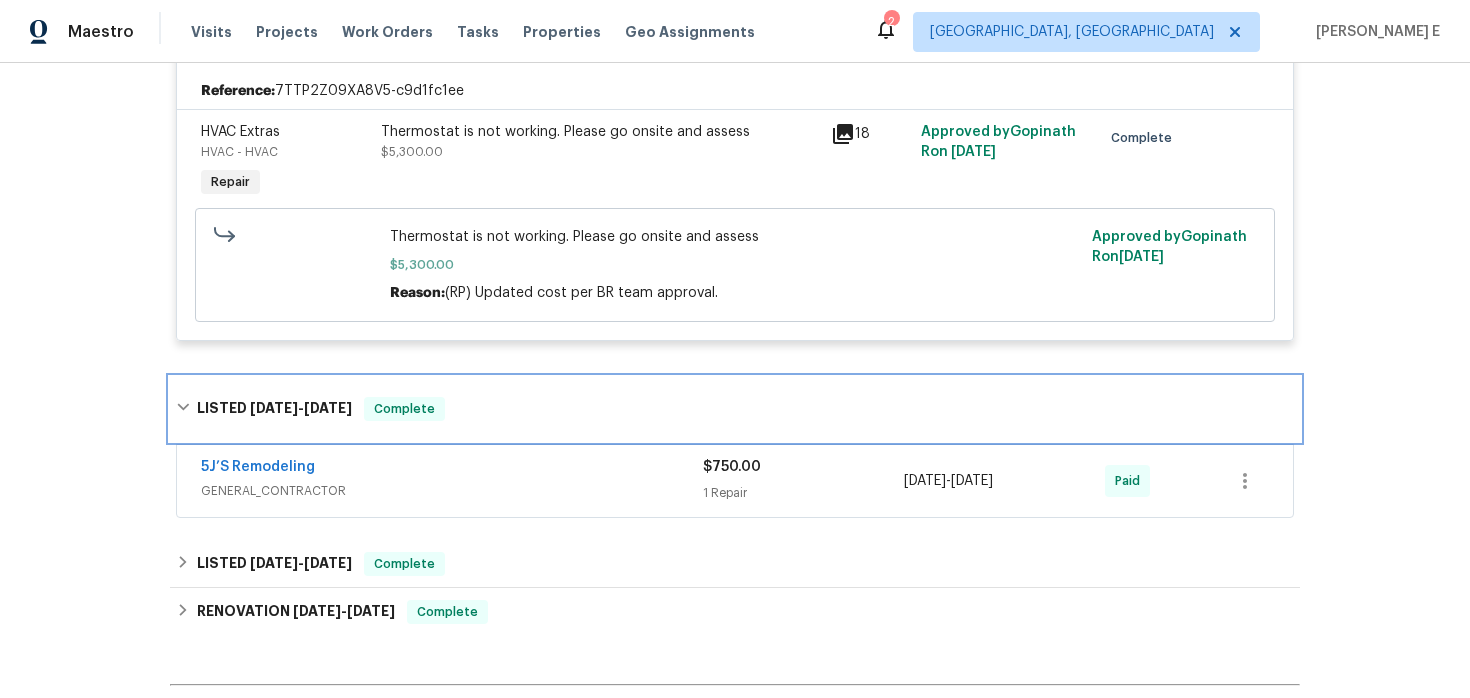 scroll, scrollTop: 490, scrollLeft: 0, axis: vertical 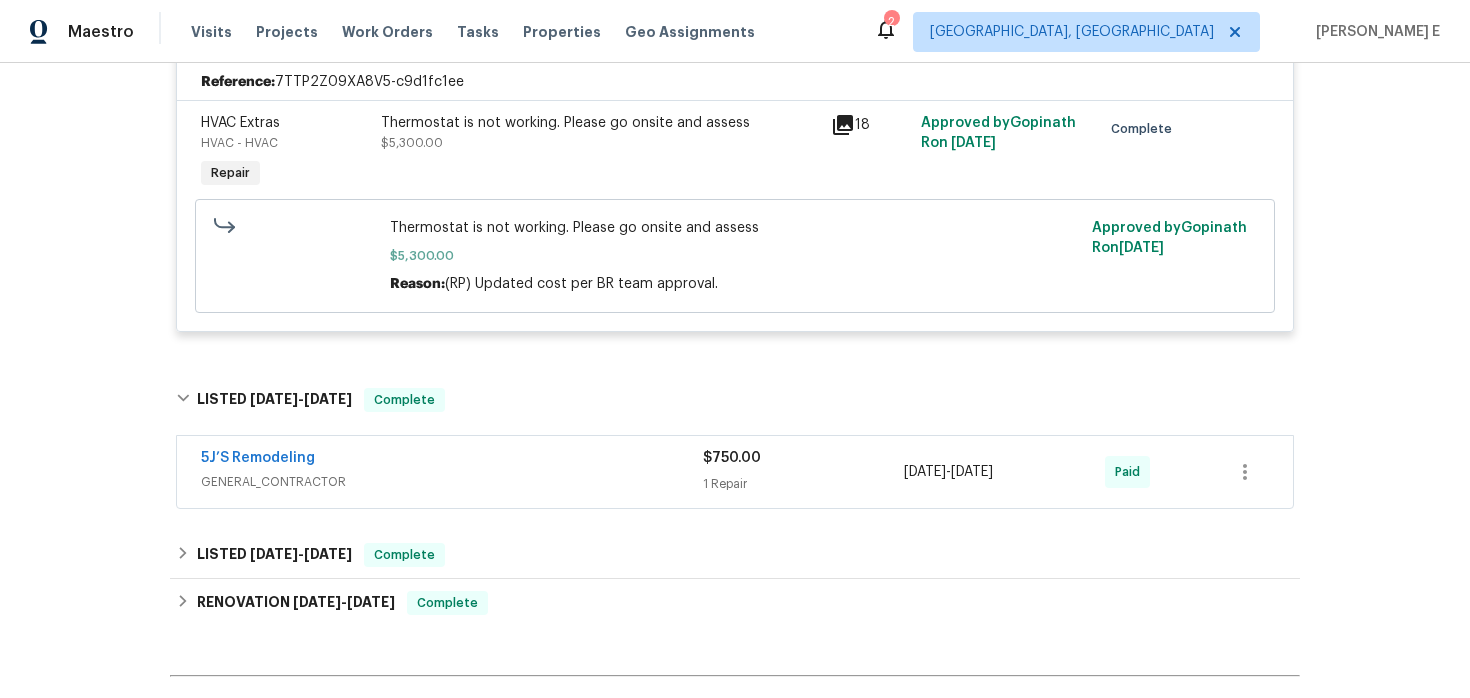 click on "5J’S Remodeling" at bounding box center [452, 460] 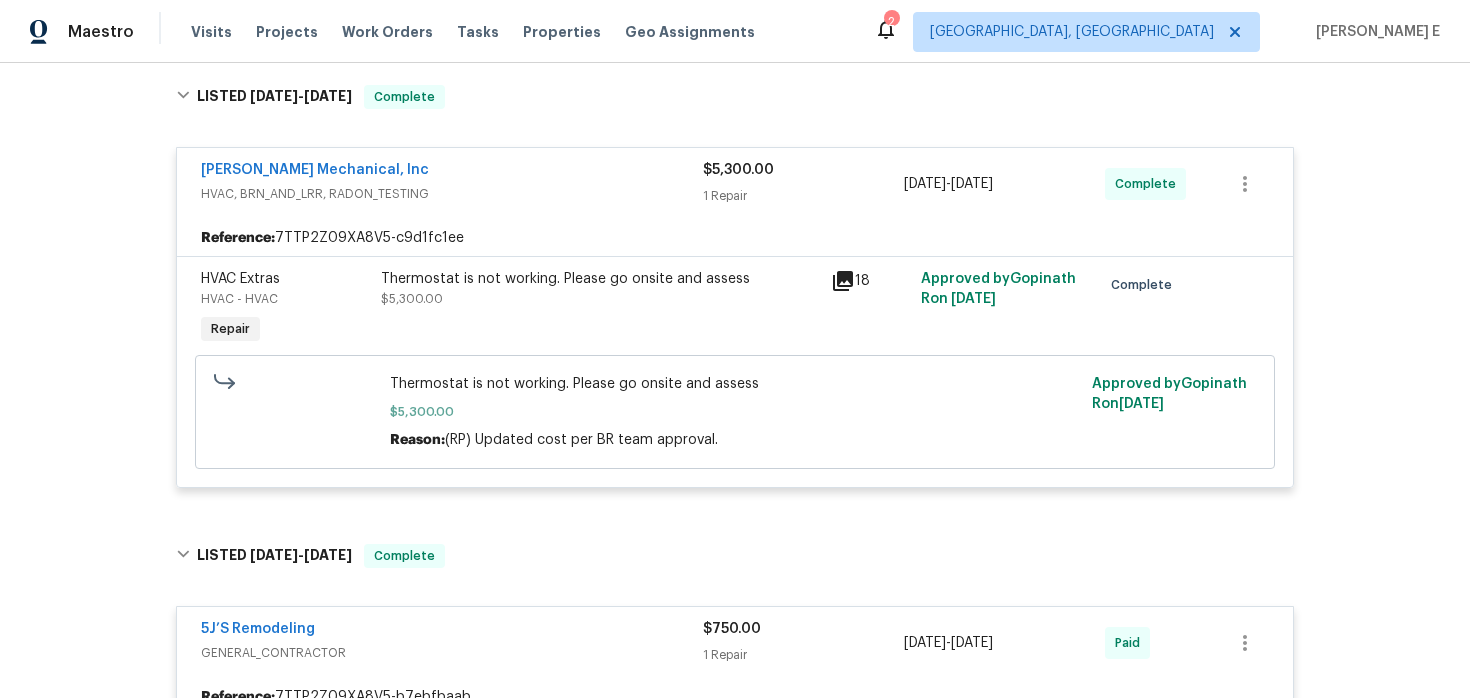 scroll, scrollTop: 0, scrollLeft: 0, axis: both 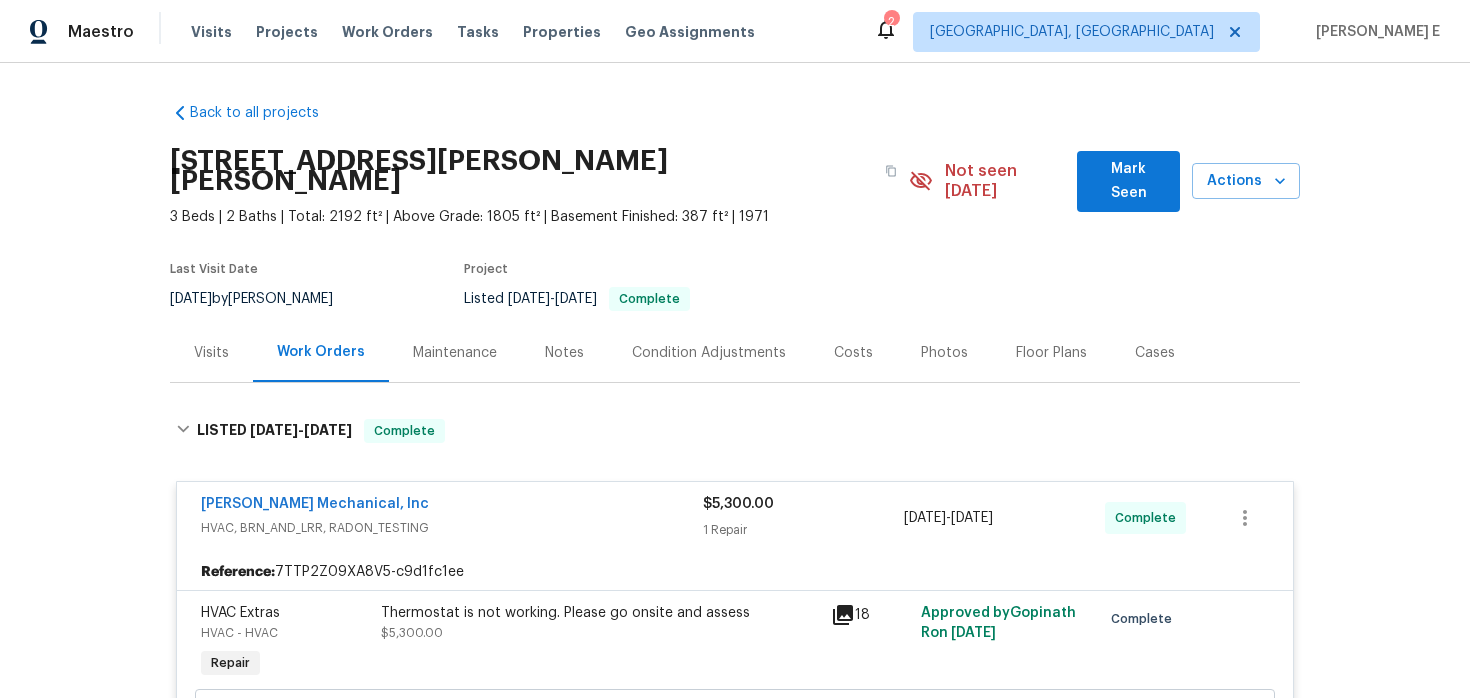 click on "Maintenance" at bounding box center (455, 353) 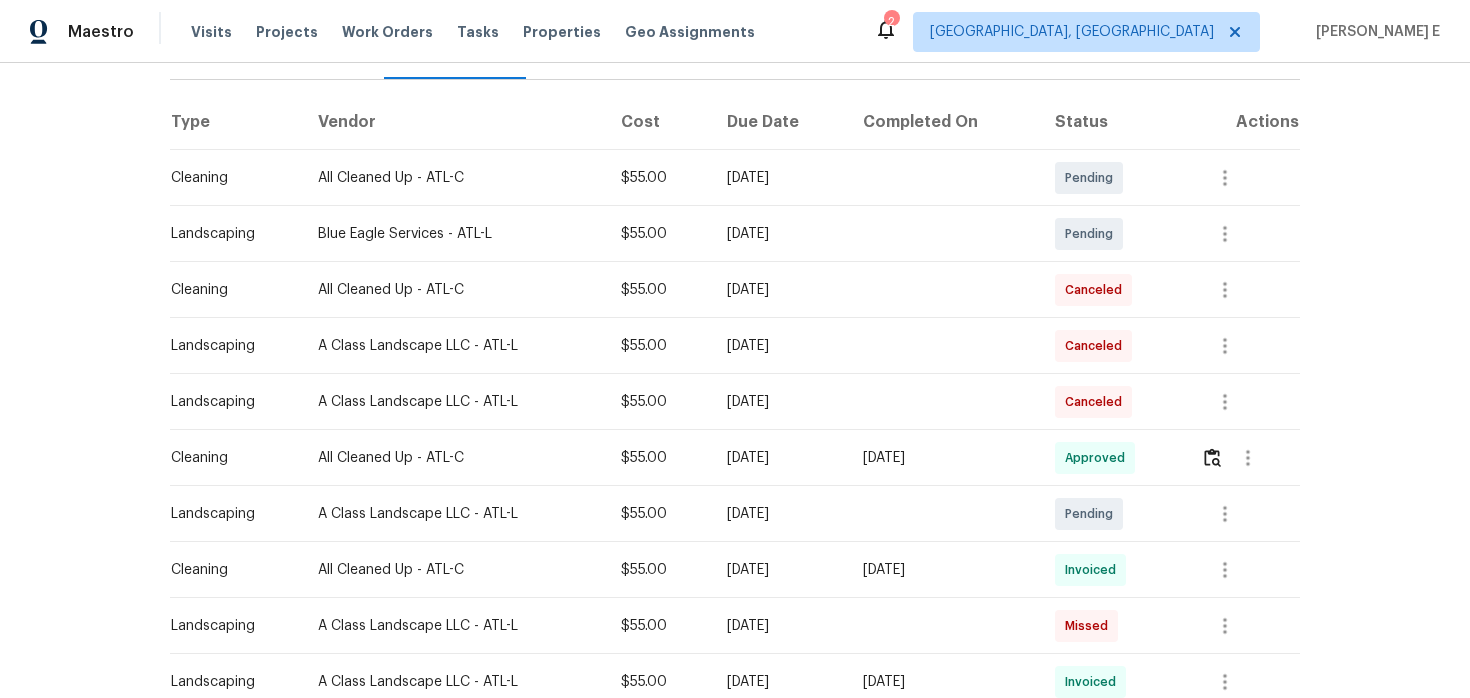 scroll, scrollTop: 338, scrollLeft: 0, axis: vertical 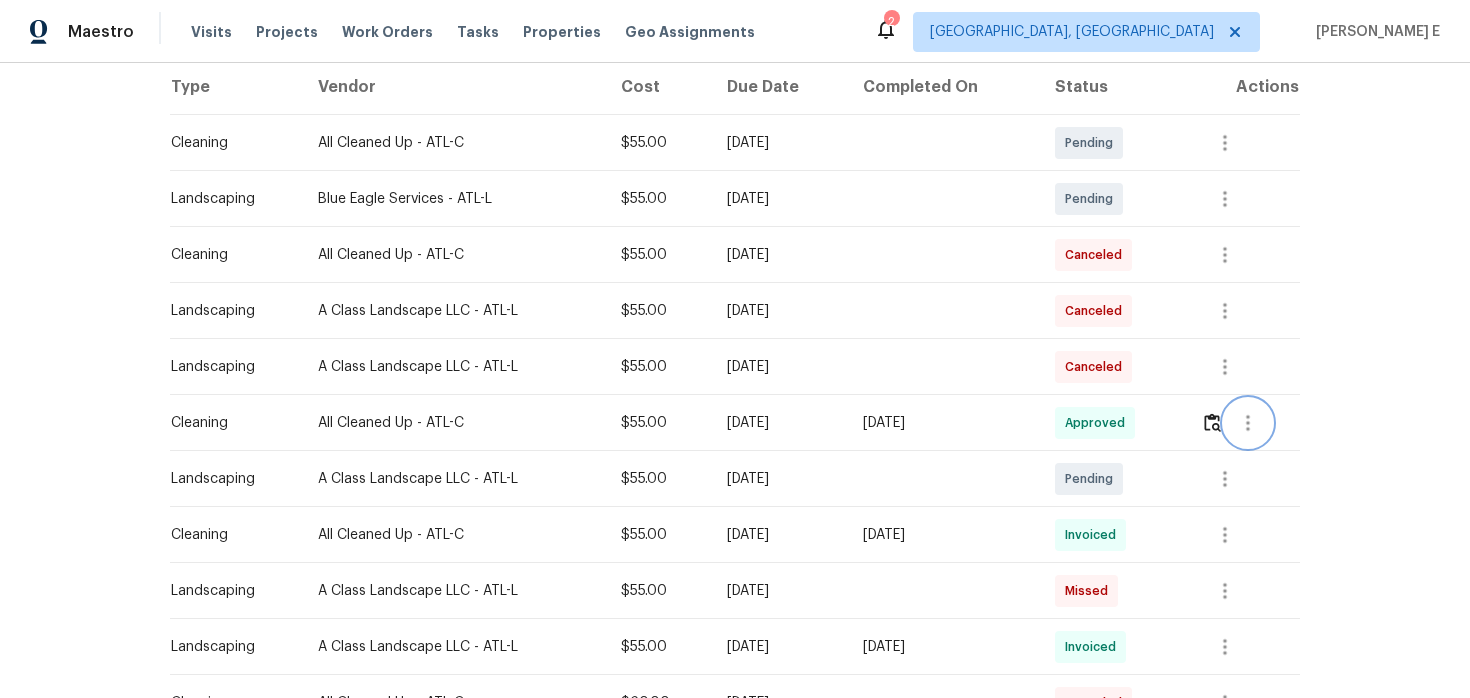 click at bounding box center [1248, 423] 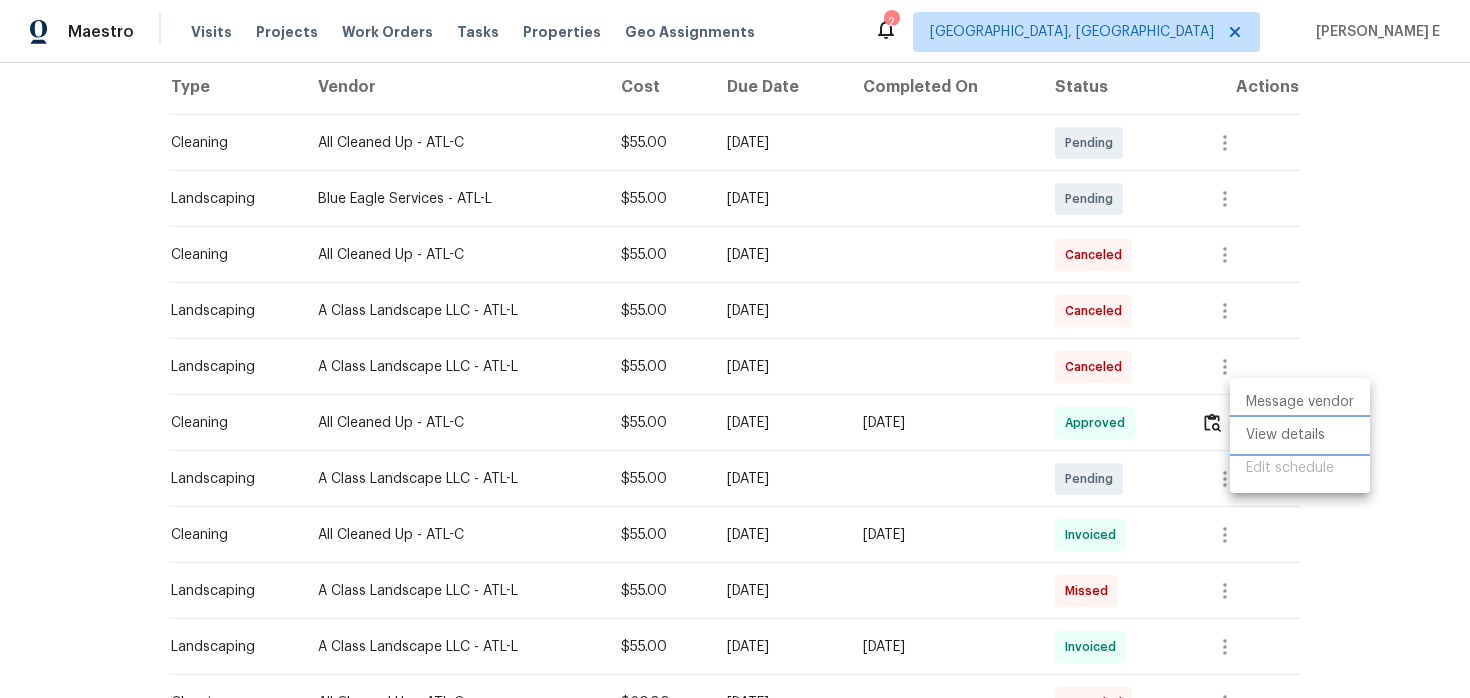 click on "View details" at bounding box center (1300, 435) 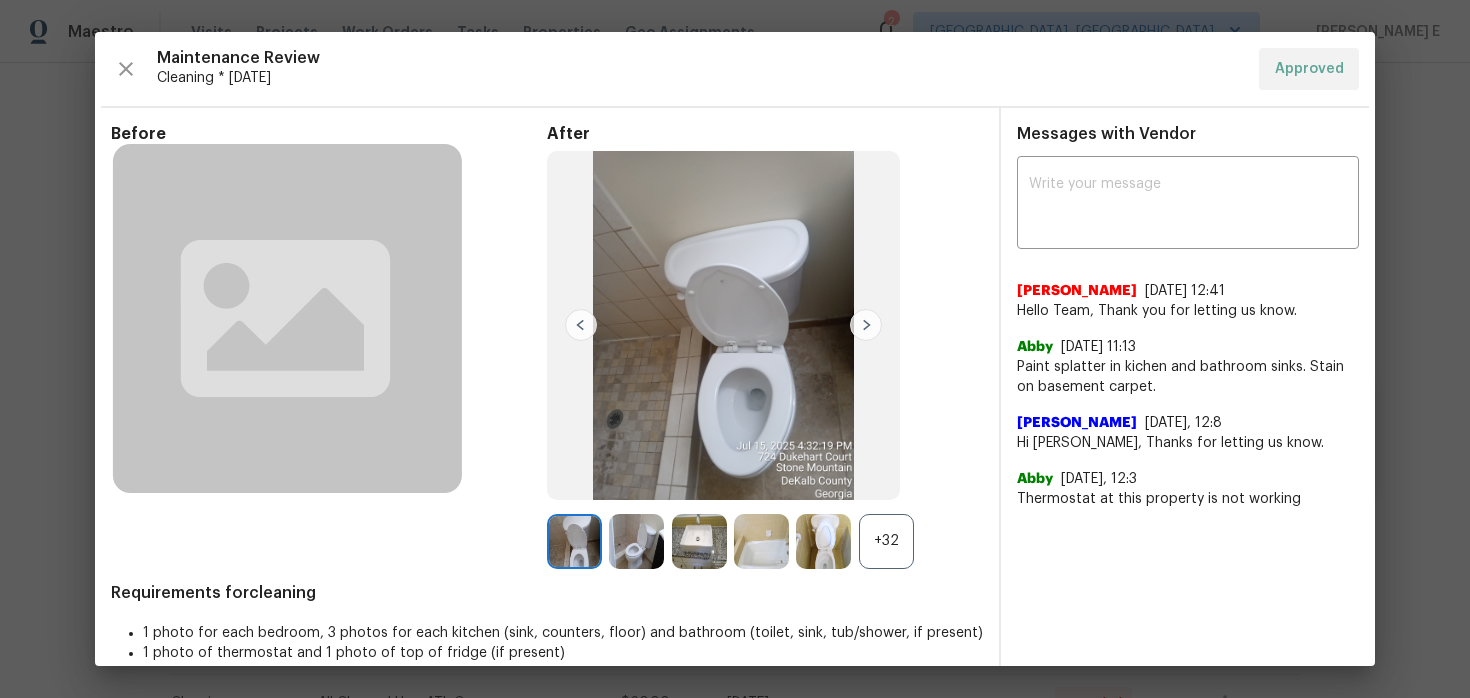 scroll, scrollTop: 25, scrollLeft: 0, axis: vertical 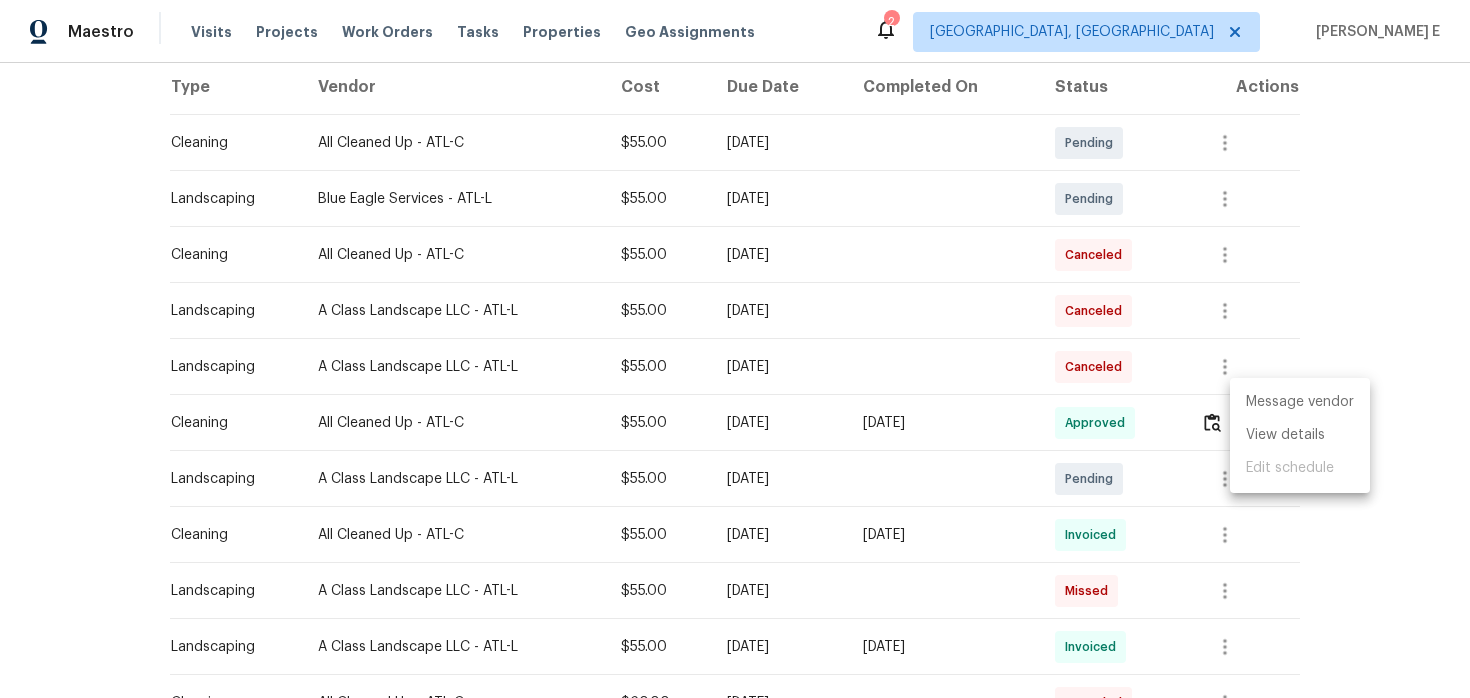 click at bounding box center (735, 349) 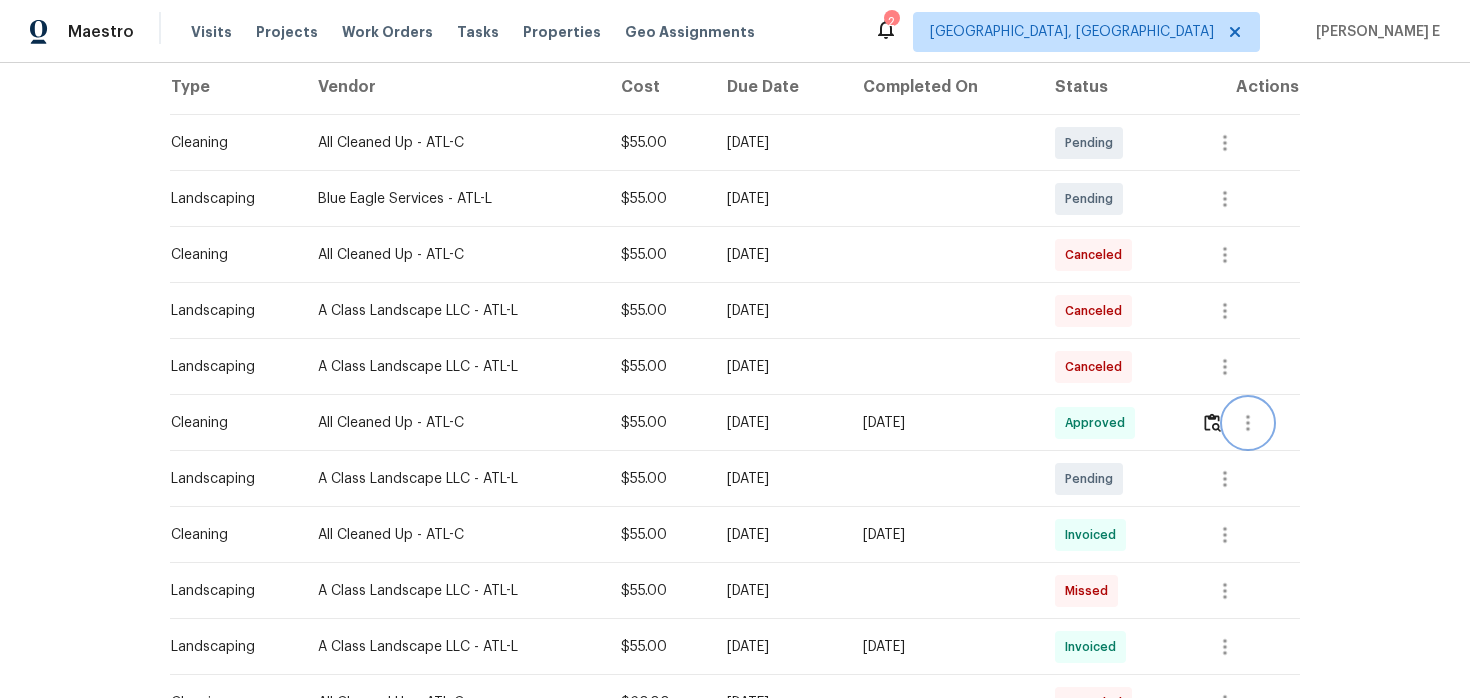 scroll, scrollTop: 0, scrollLeft: 0, axis: both 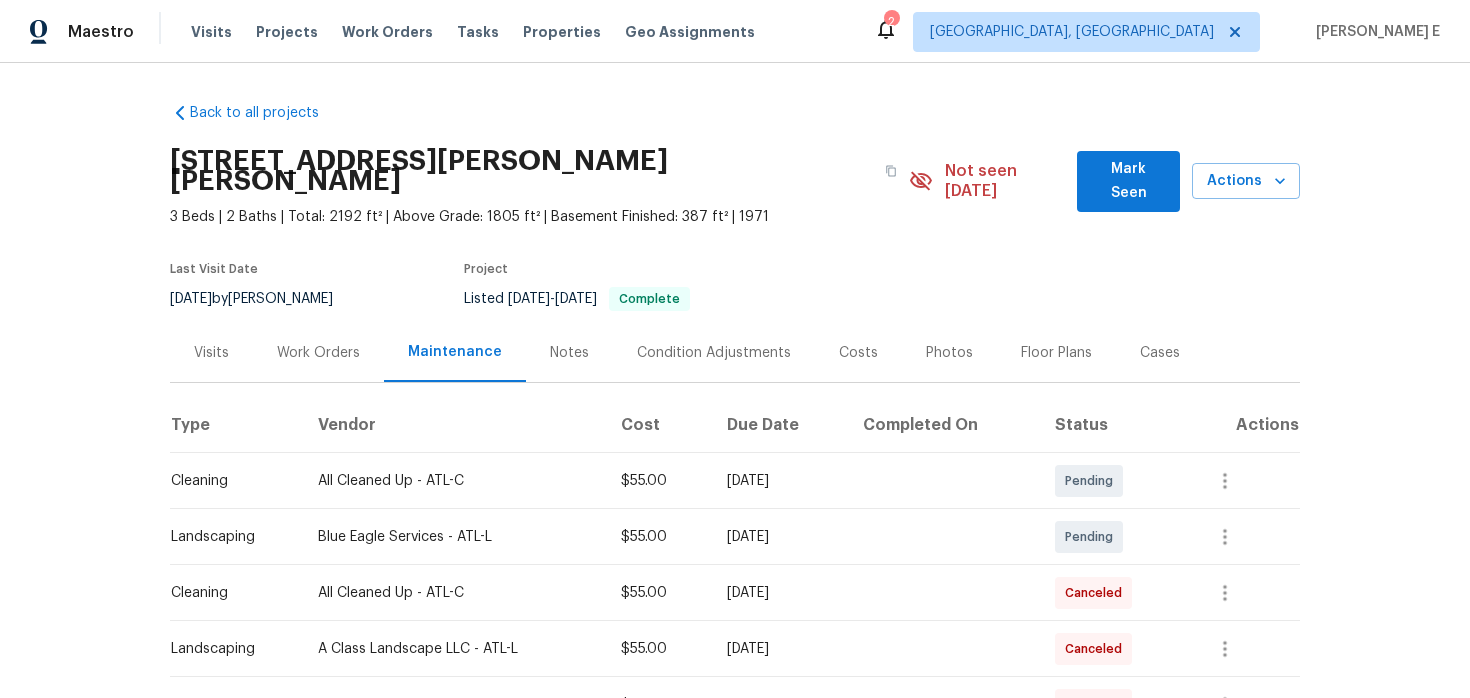 click on "Work Orders" at bounding box center [318, 353] 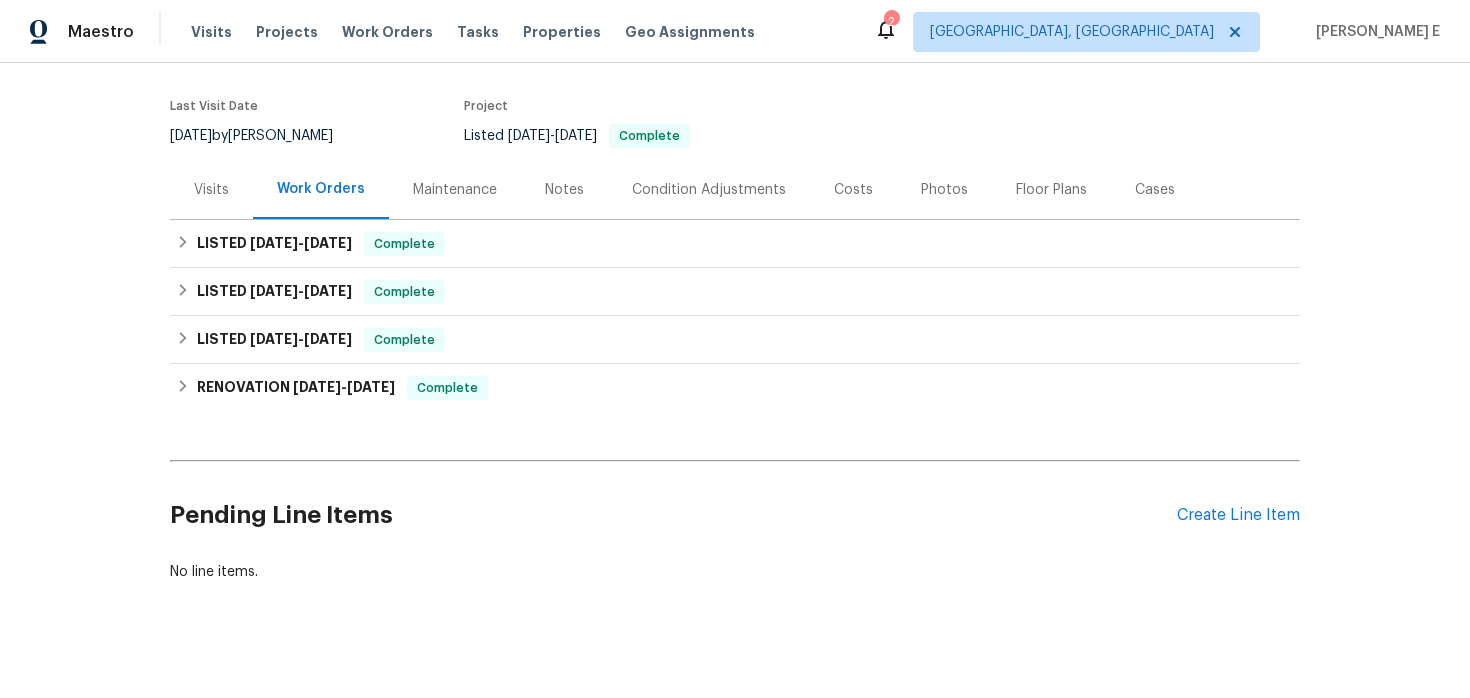 scroll, scrollTop: 0, scrollLeft: 0, axis: both 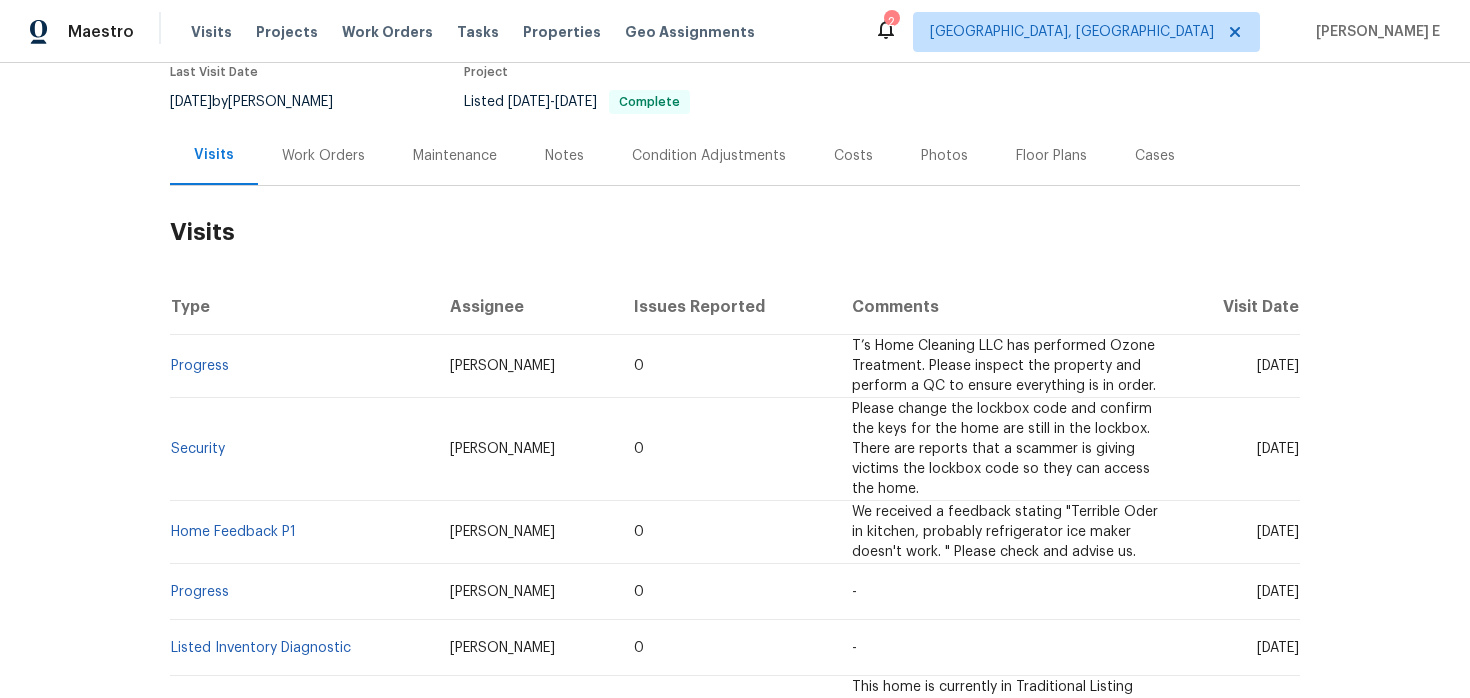 click on "Work Orders" at bounding box center (323, 155) 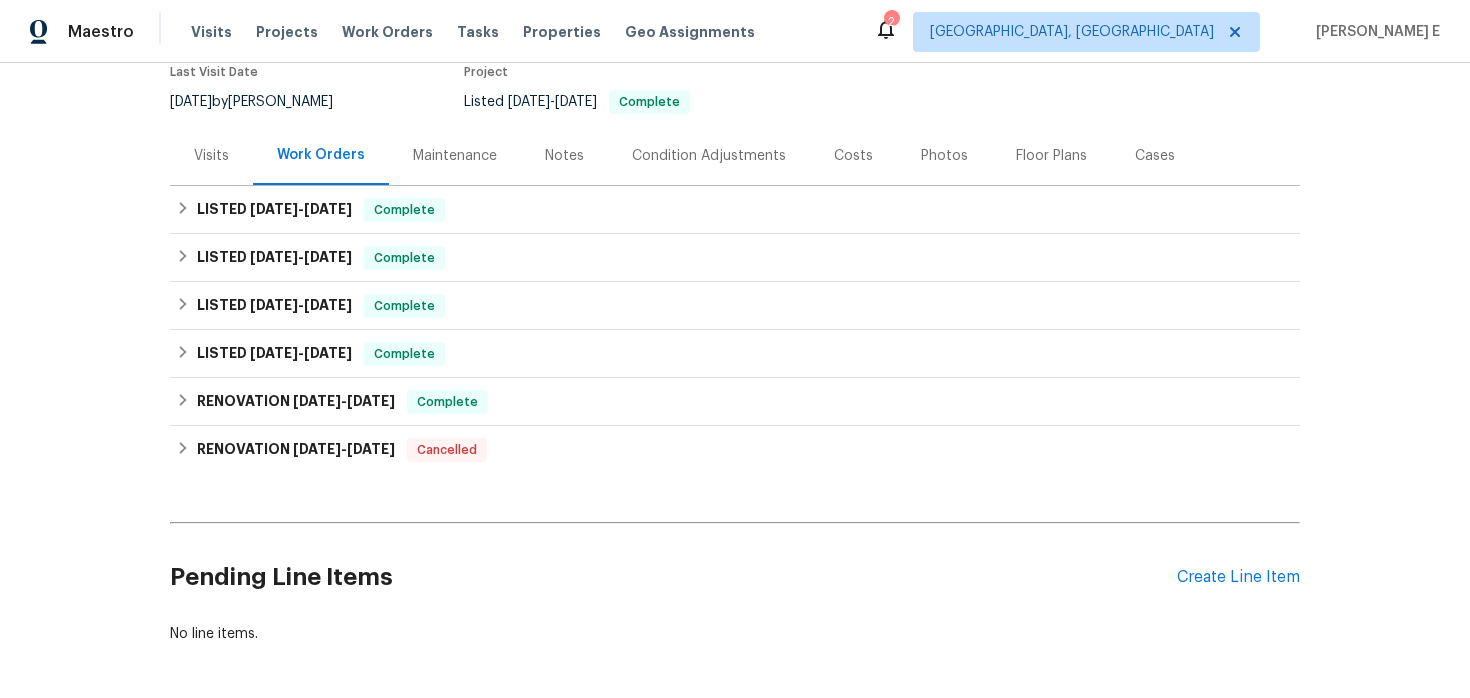 scroll, scrollTop: 259, scrollLeft: 0, axis: vertical 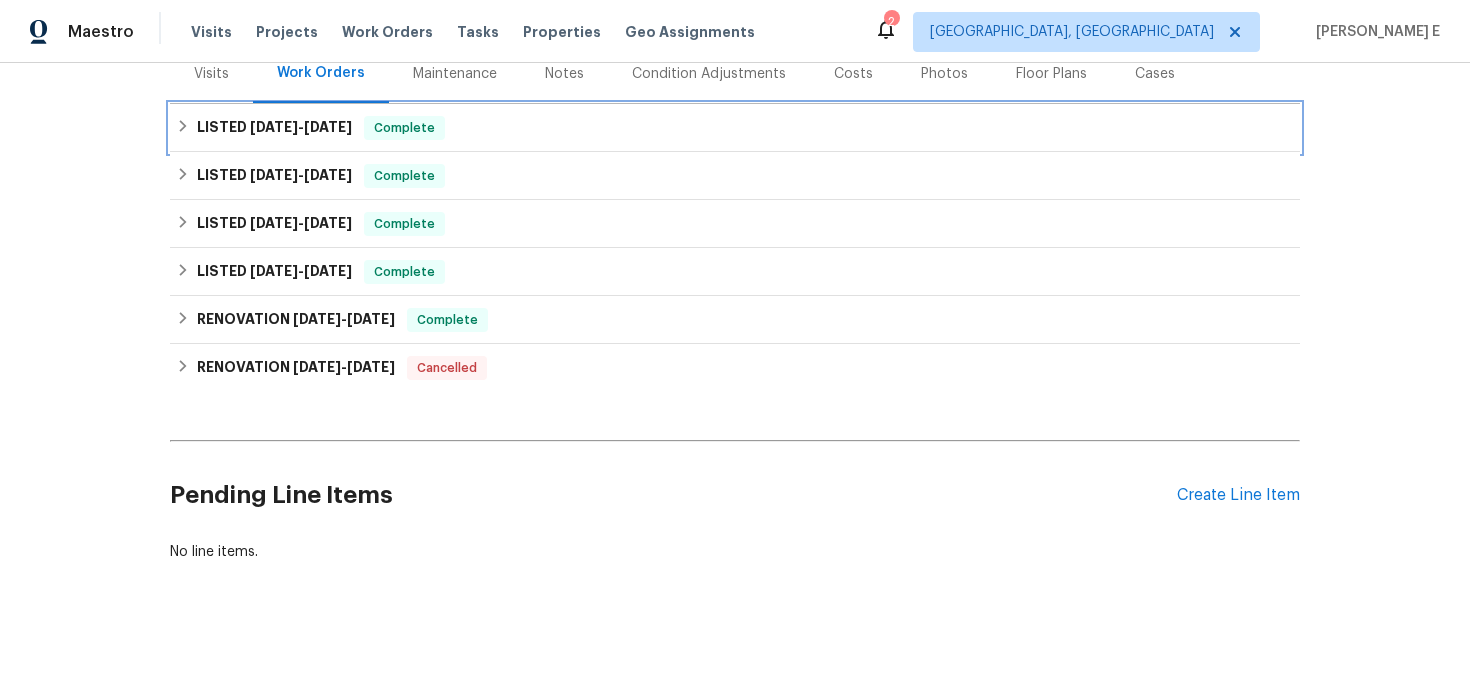 click on "LISTED   [DATE]  -  [DATE]" at bounding box center (274, 128) 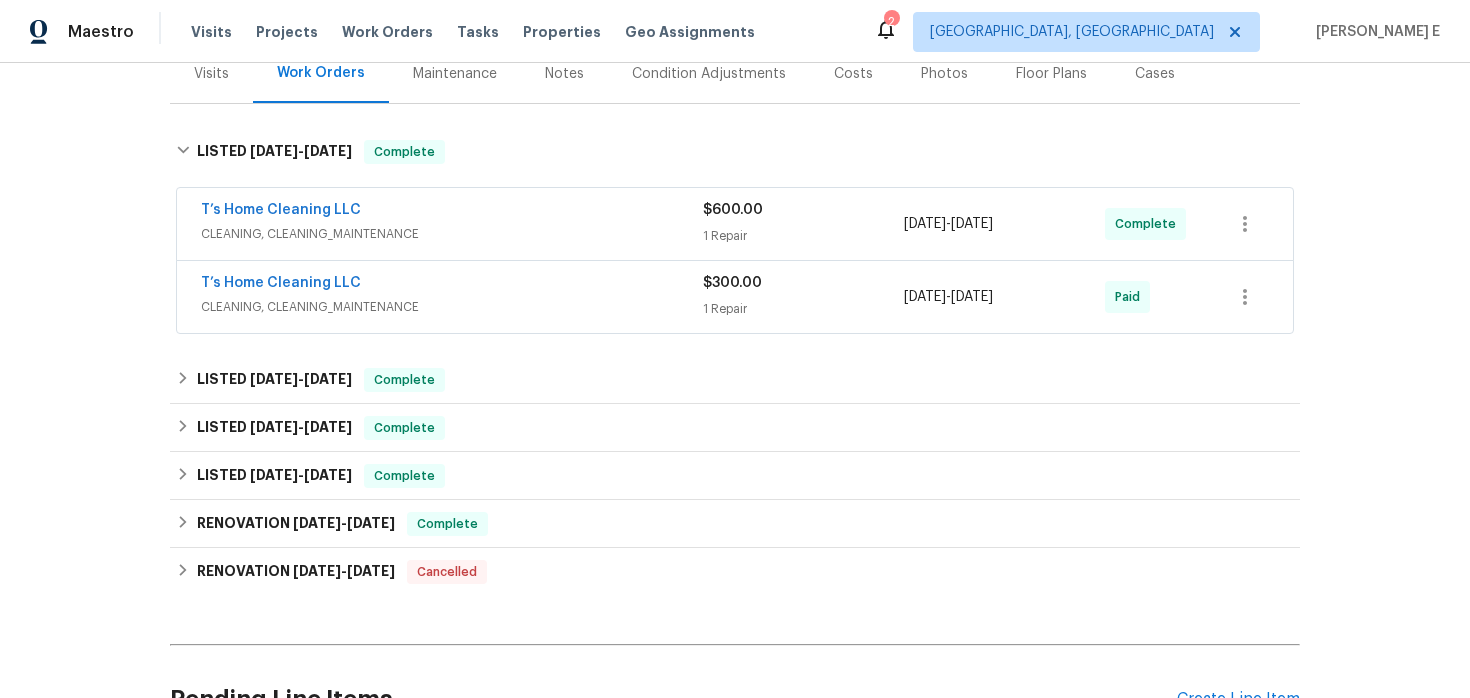 click on "T’s Home Cleaning LLC" at bounding box center (452, 212) 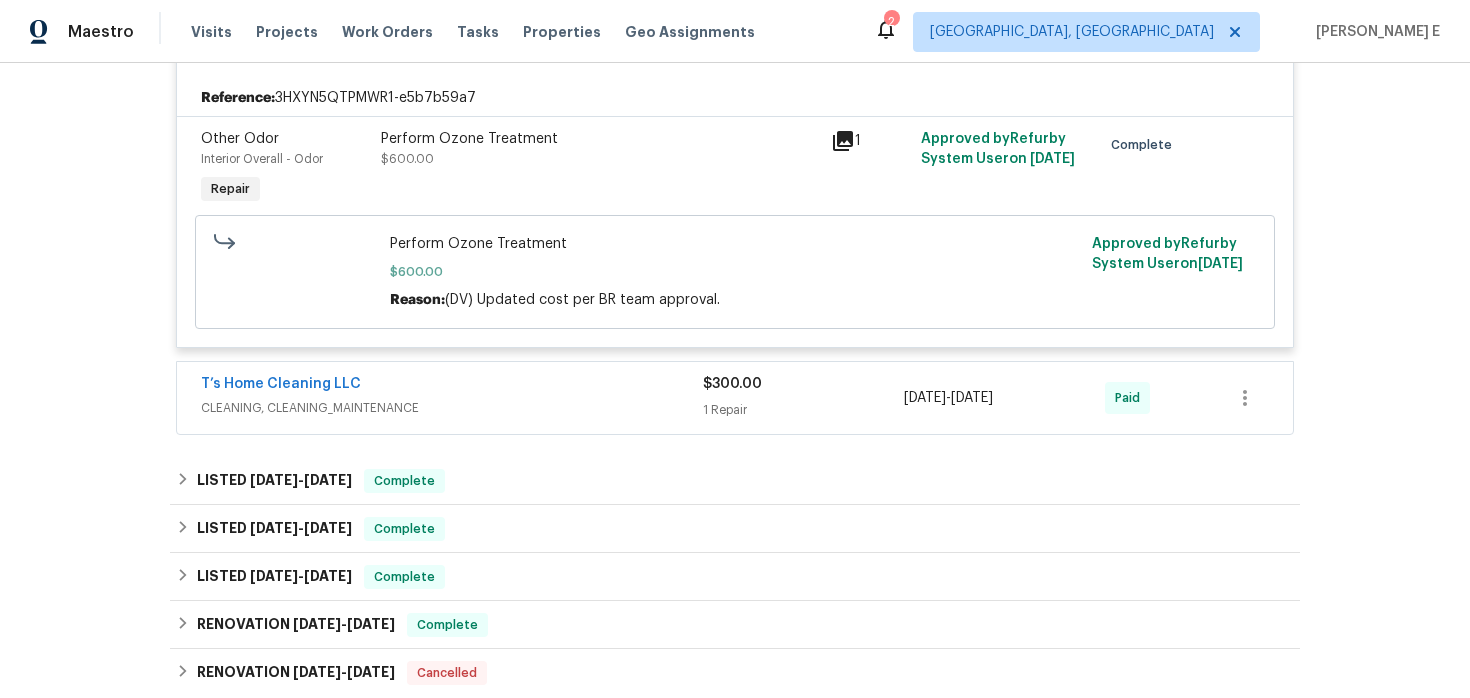 scroll, scrollTop: 452, scrollLeft: 0, axis: vertical 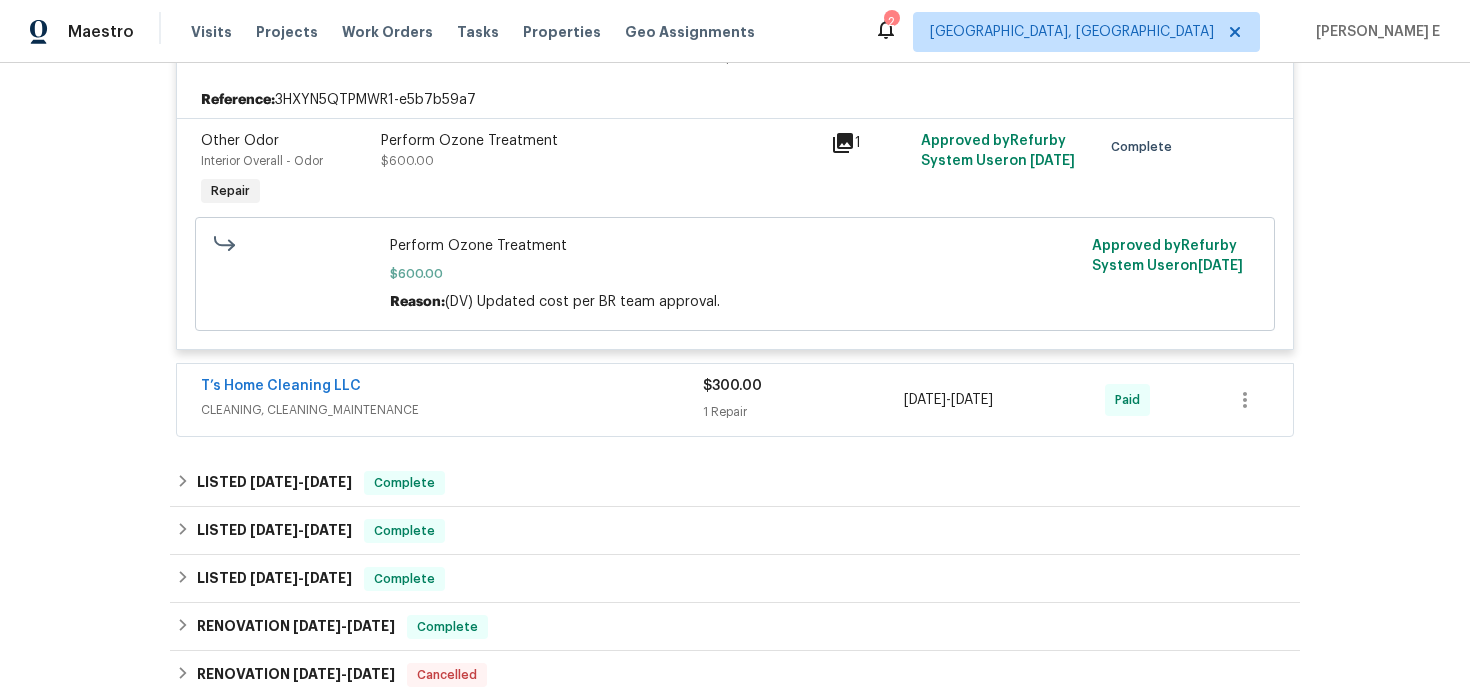 click on "T’s Home Cleaning LLC" at bounding box center [452, 388] 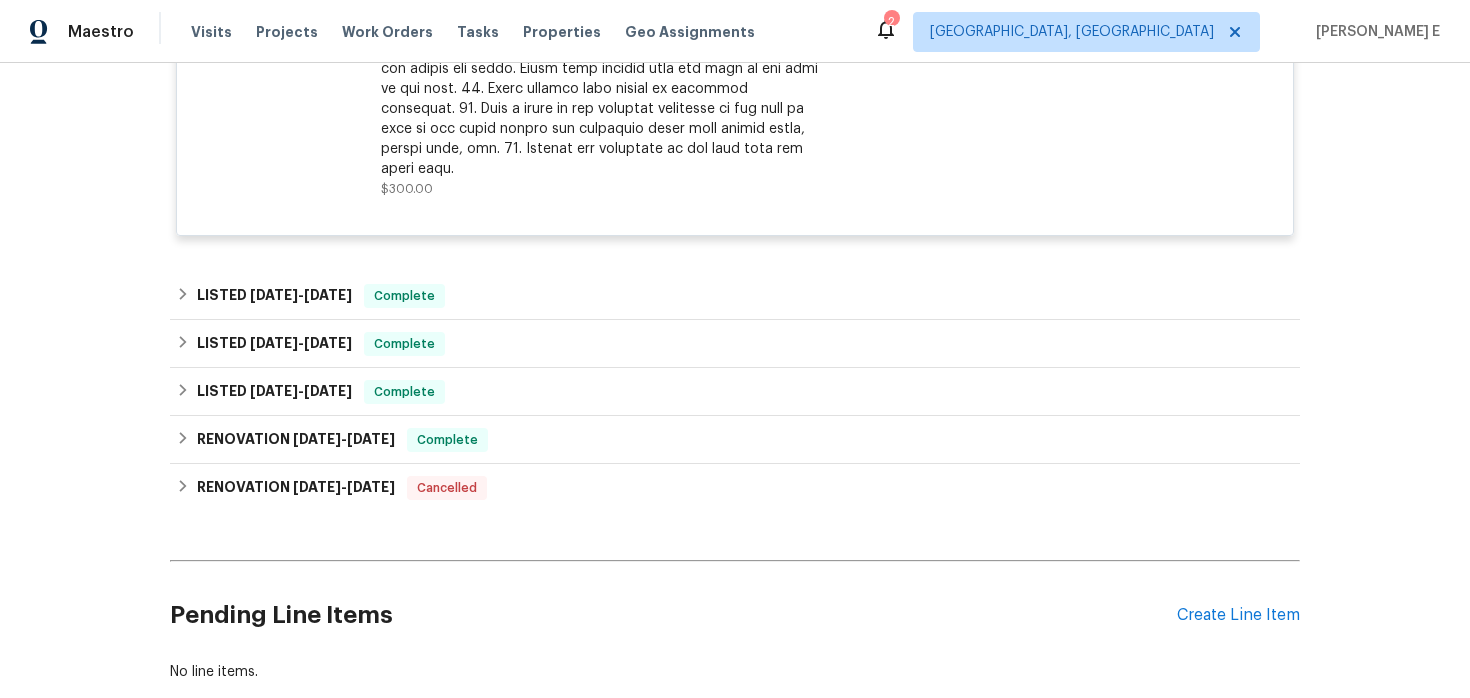 scroll, scrollTop: 1174, scrollLeft: 0, axis: vertical 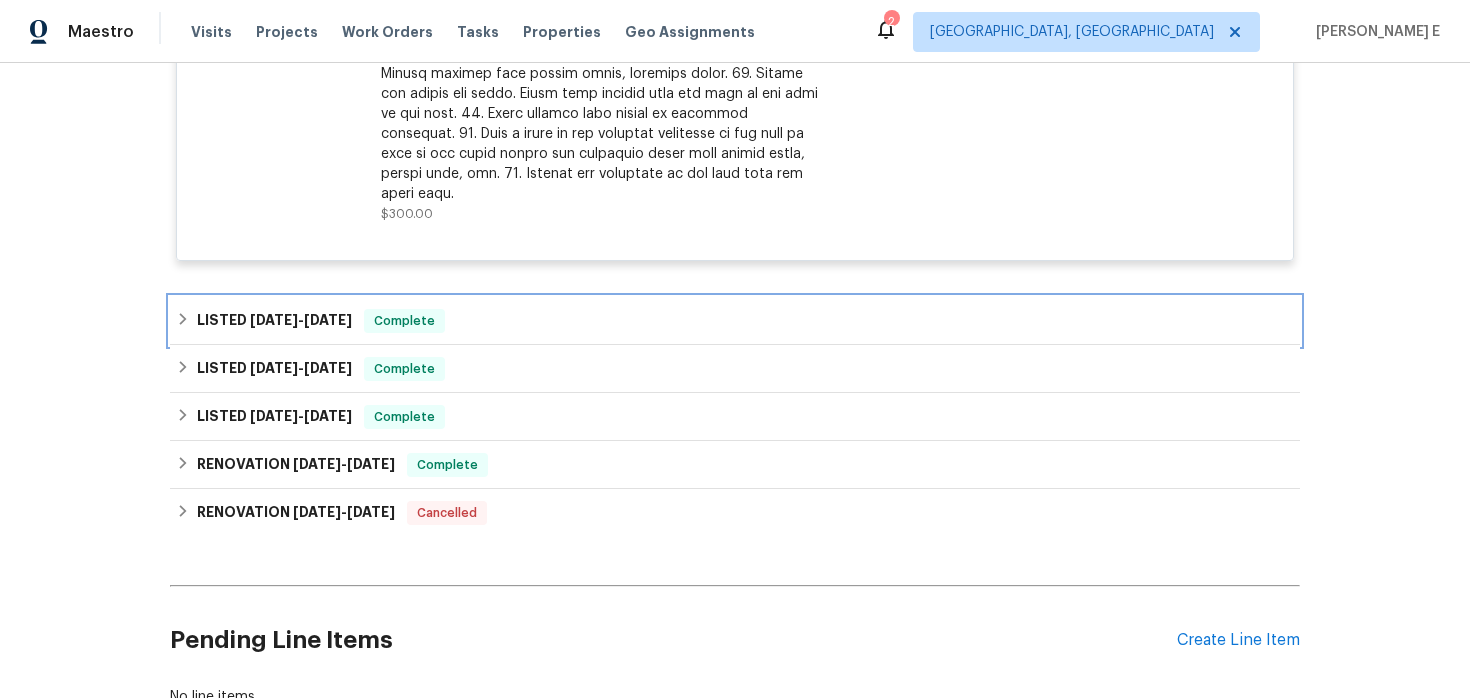 click on "6/19/25" at bounding box center (328, 320) 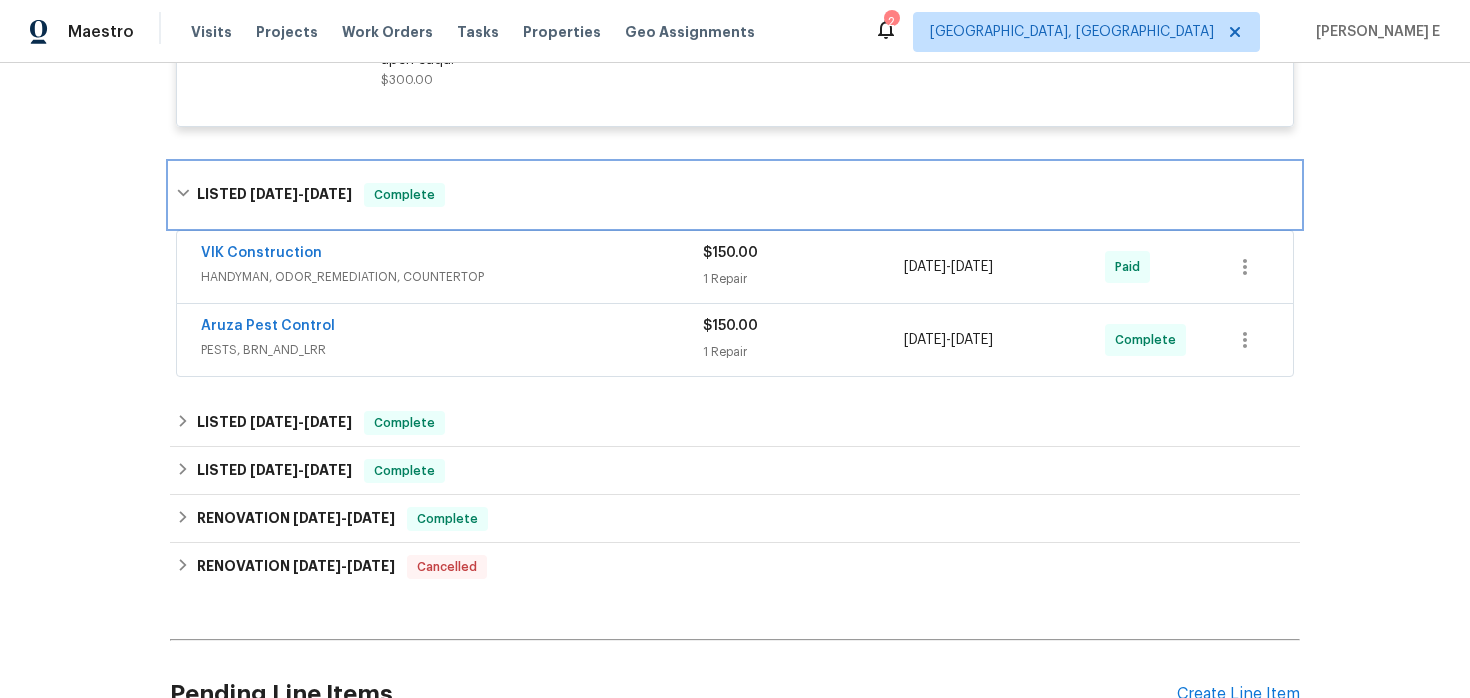 scroll, scrollTop: 1343, scrollLeft: 0, axis: vertical 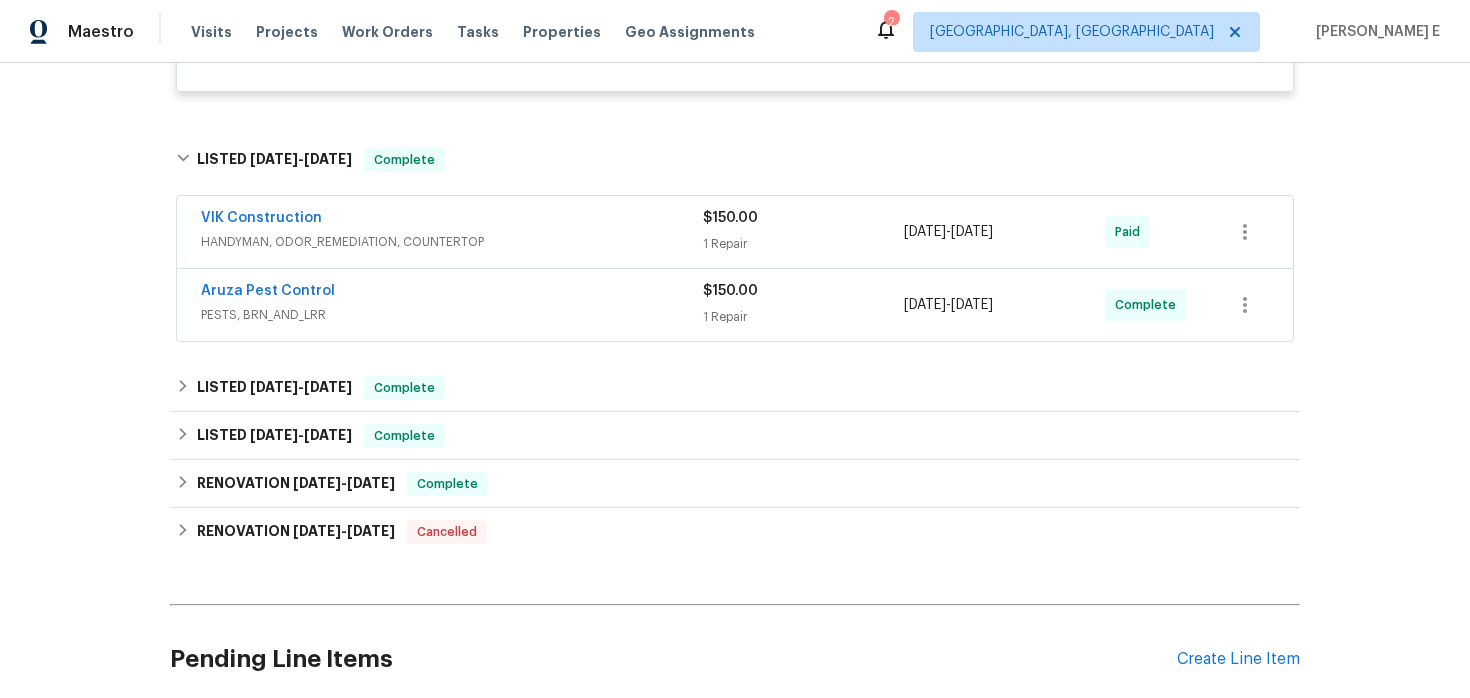 click on "VIK Construction" at bounding box center [452, 220] 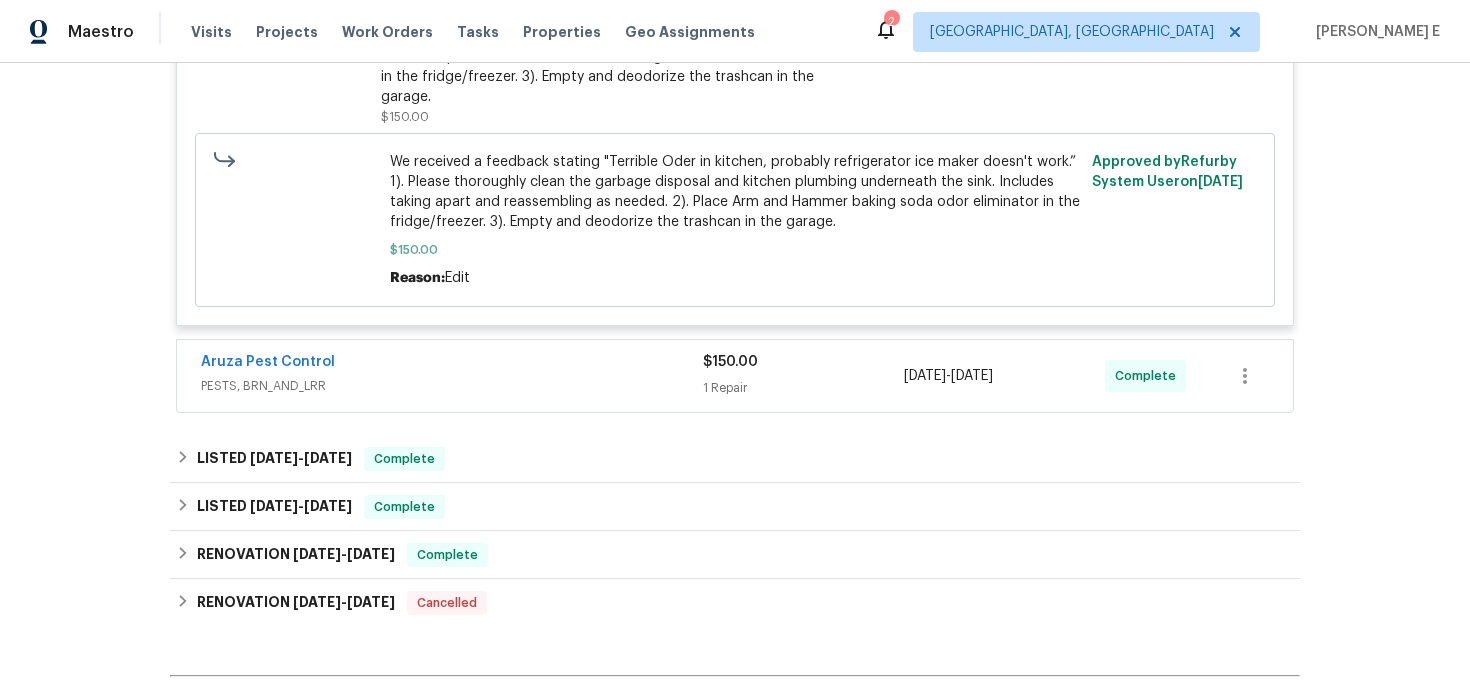 scroll, scrollTop: 1736, scrollLeft: 0, axis: vertical 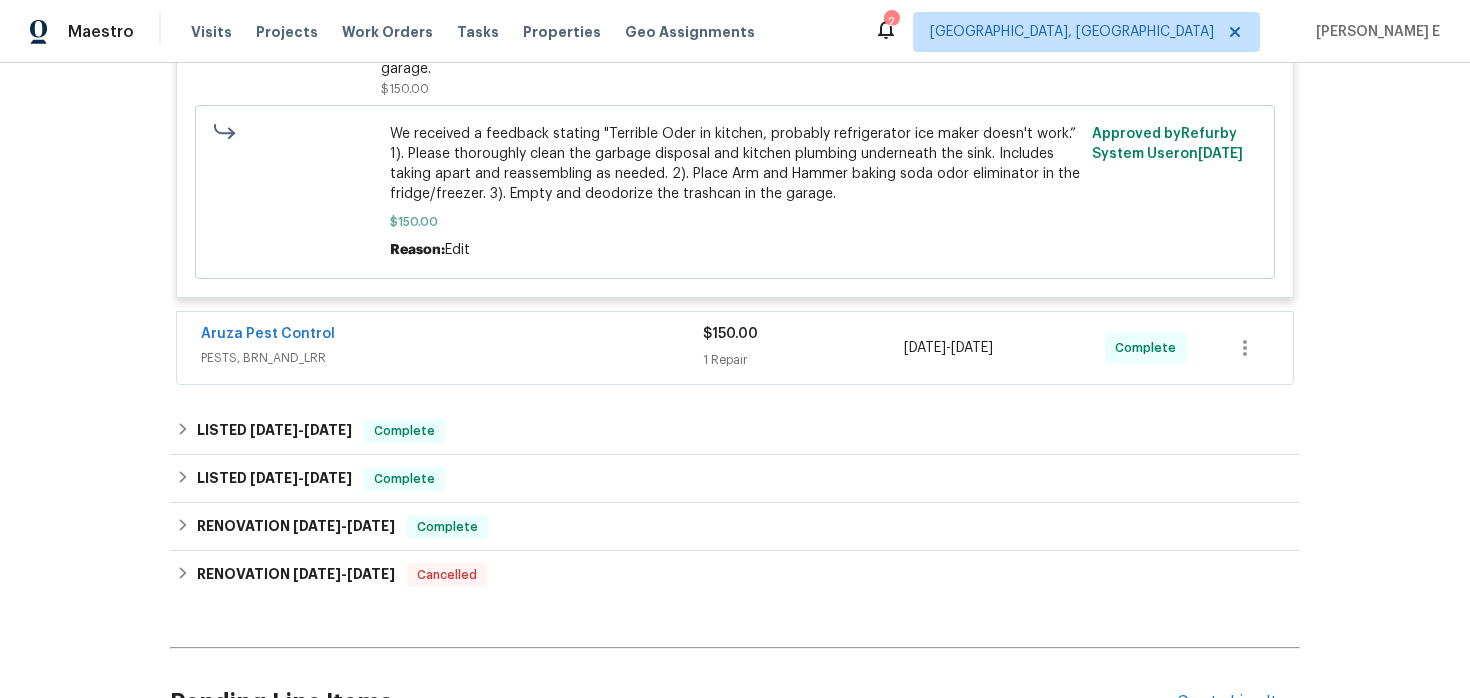 click on "Aruza Pest Control" at bounding box center [452, 336] 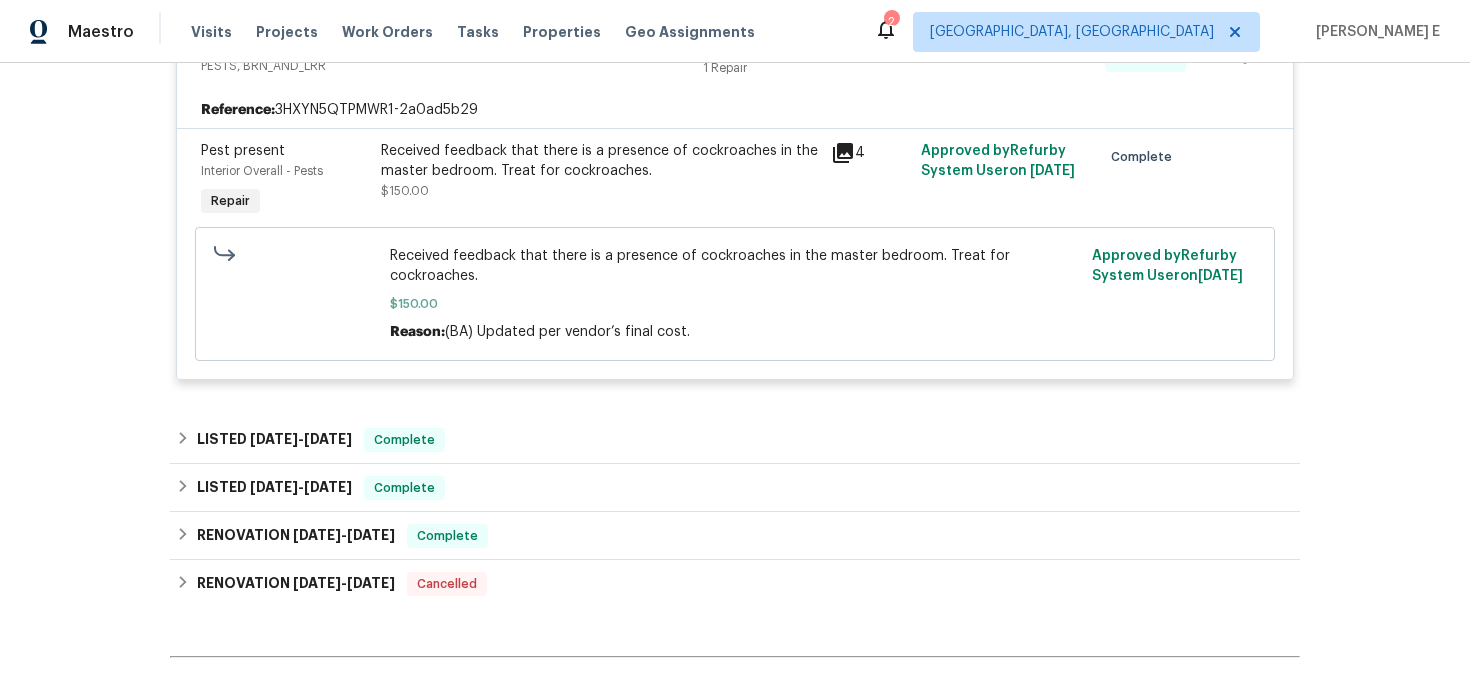 scroll, scrollTop: 2119, scrollLeft: 0, axis: vertical 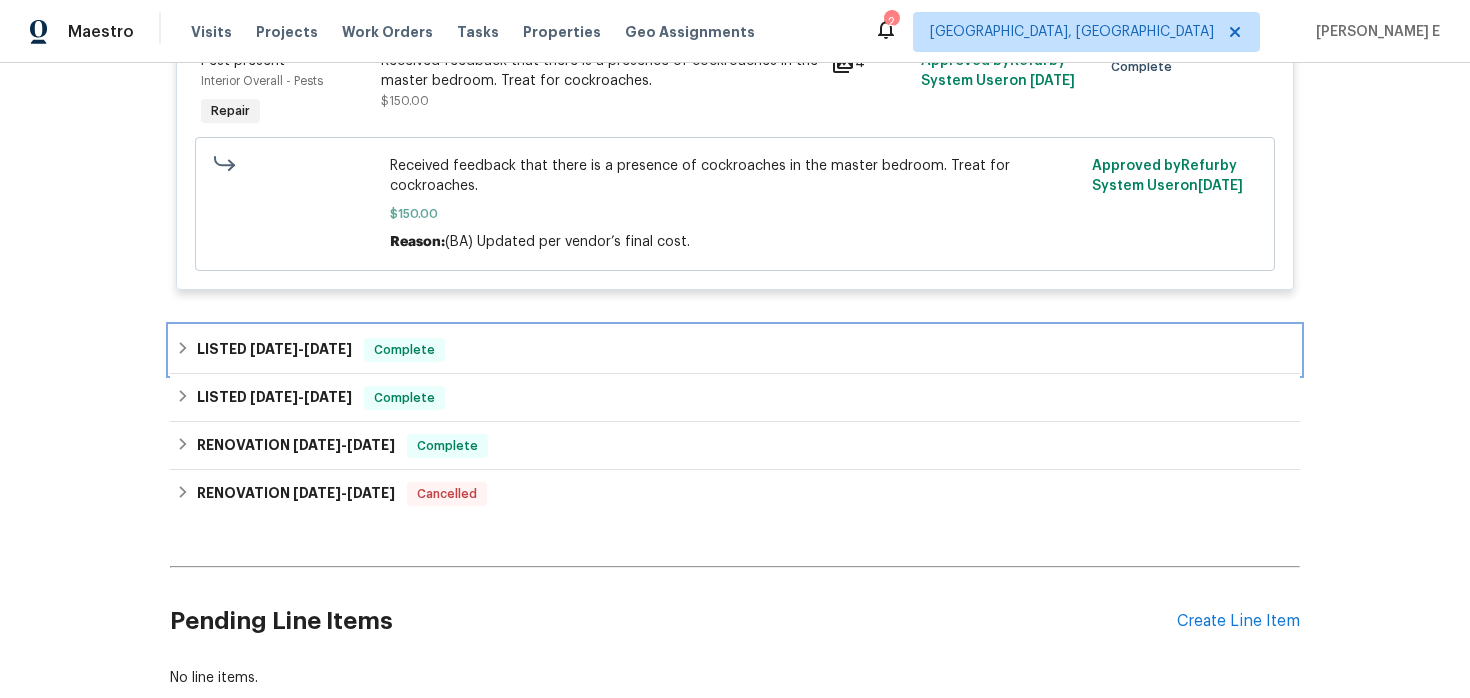 click on "5/27/25" at bounding box center (328, 349) 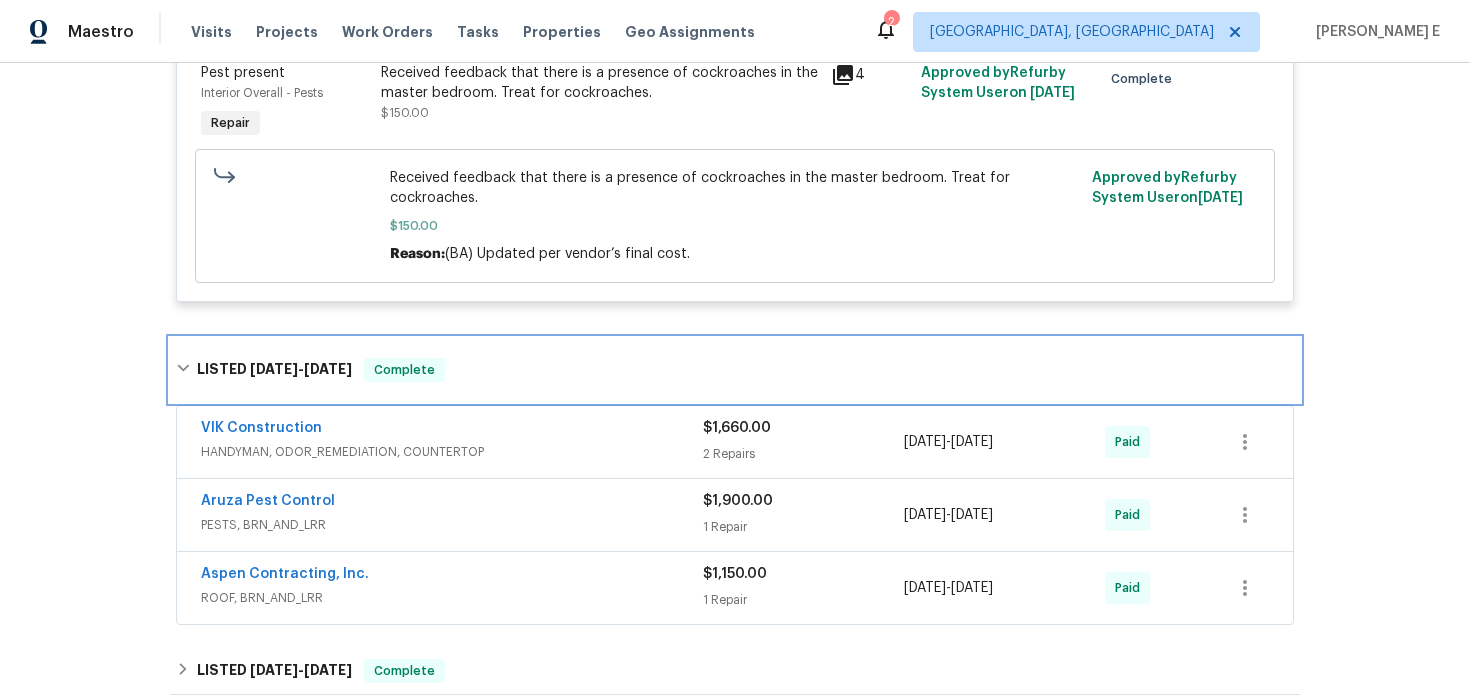 scroll, scrollTop: 2103, scrollLeft: 0, axis: vertical 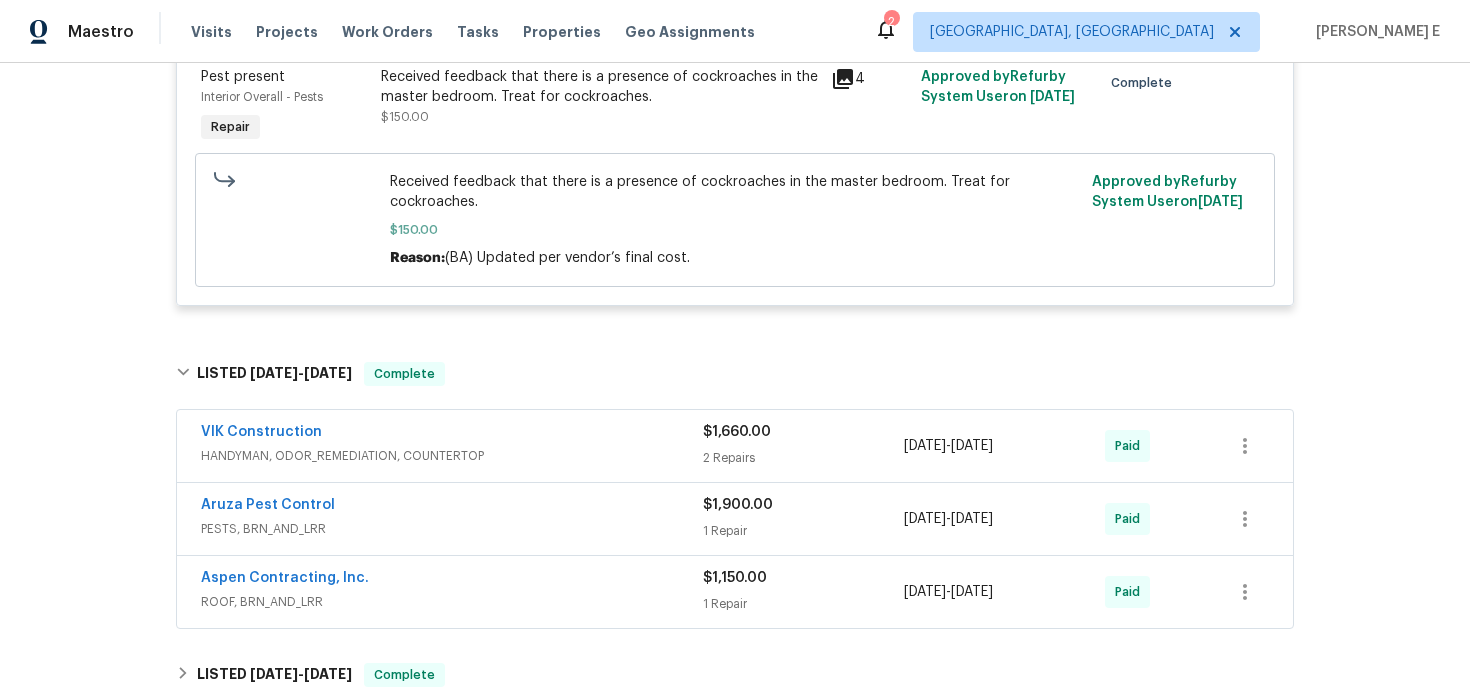 click on "VIK Construction" at bounding box center [452, 434] 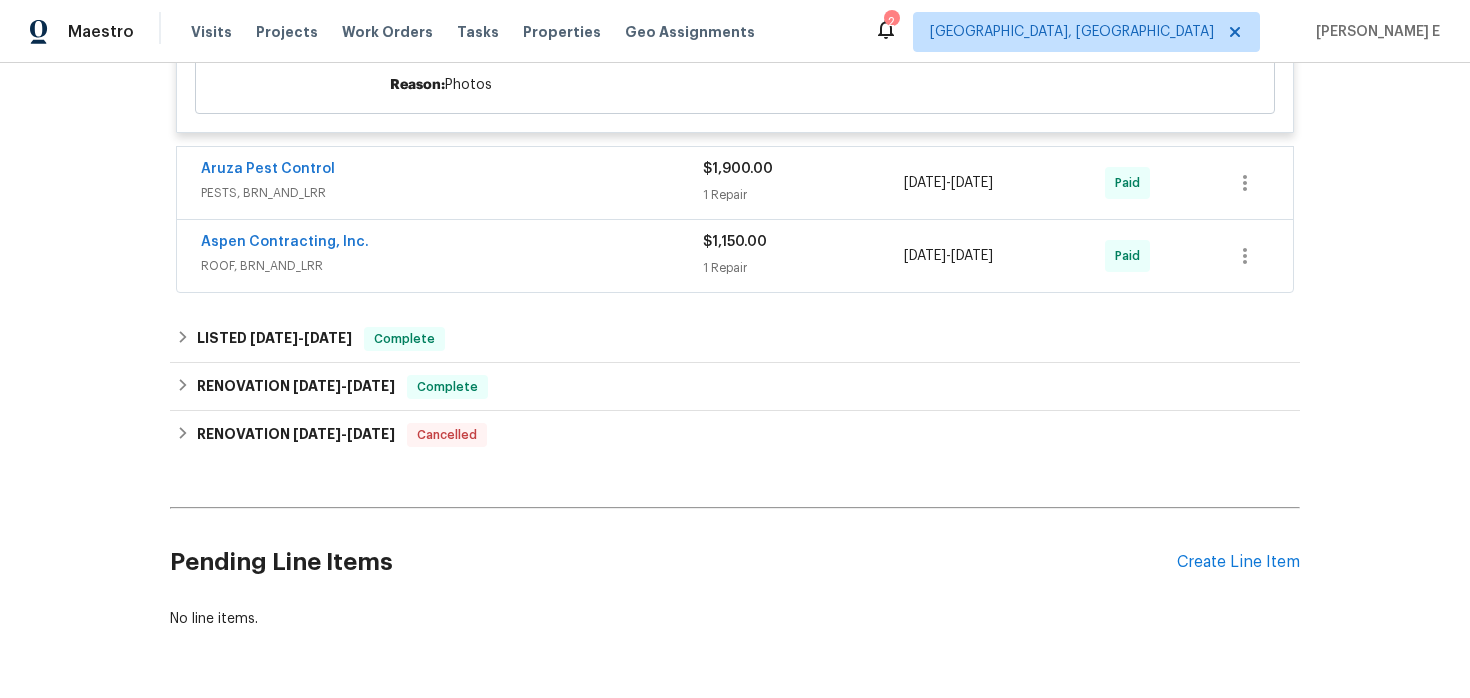 scroll, scrollTop: 3114, scrollLeft: 0, axis: vertical 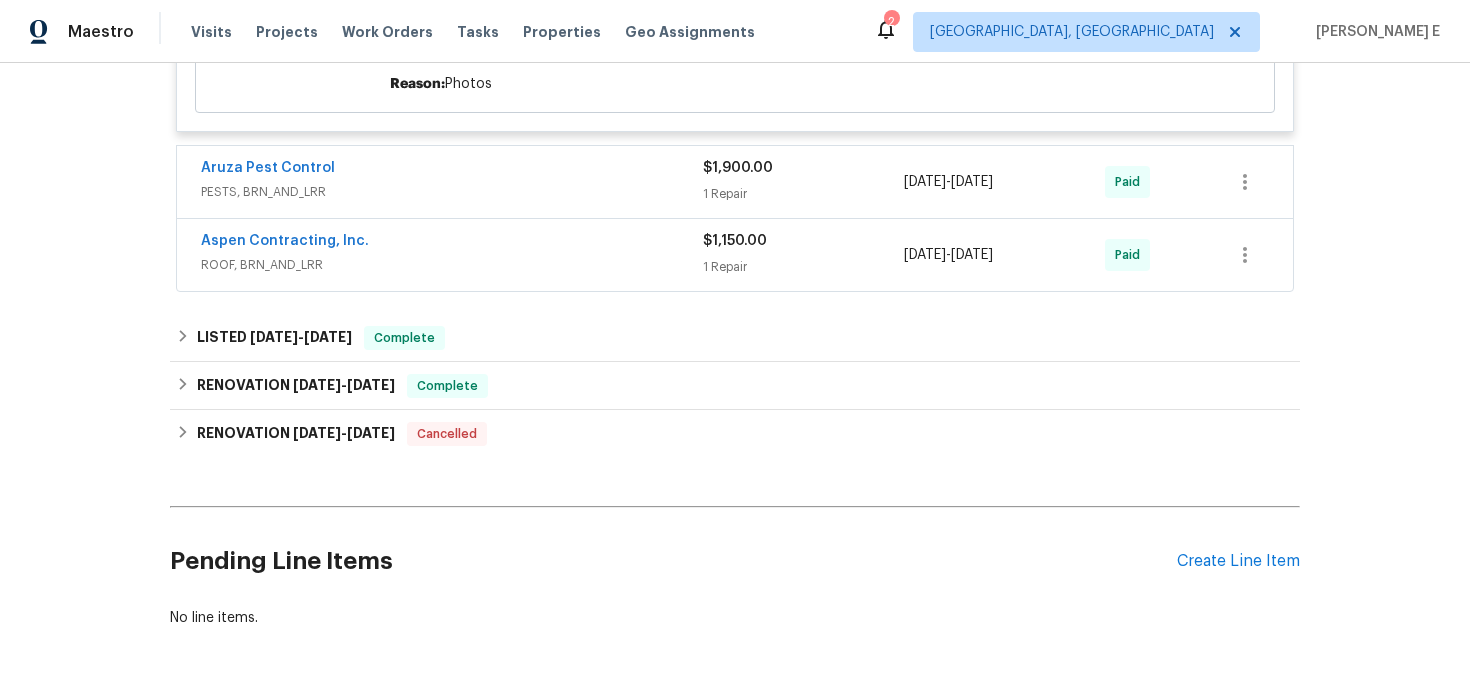 click on "Aruza Pest Control" at bounding box center (452, 170) 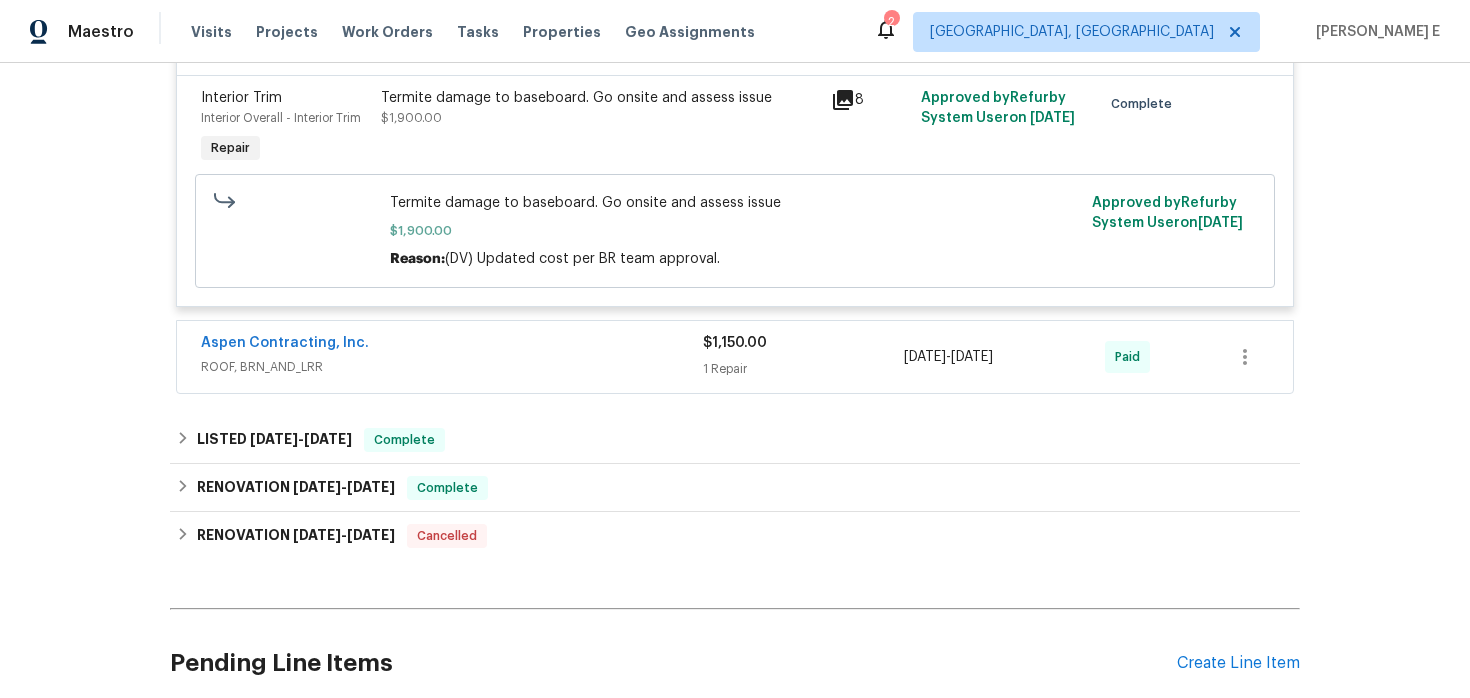 scroll, scrollTop: 3351, scrollLeft: 0, axis: vertical 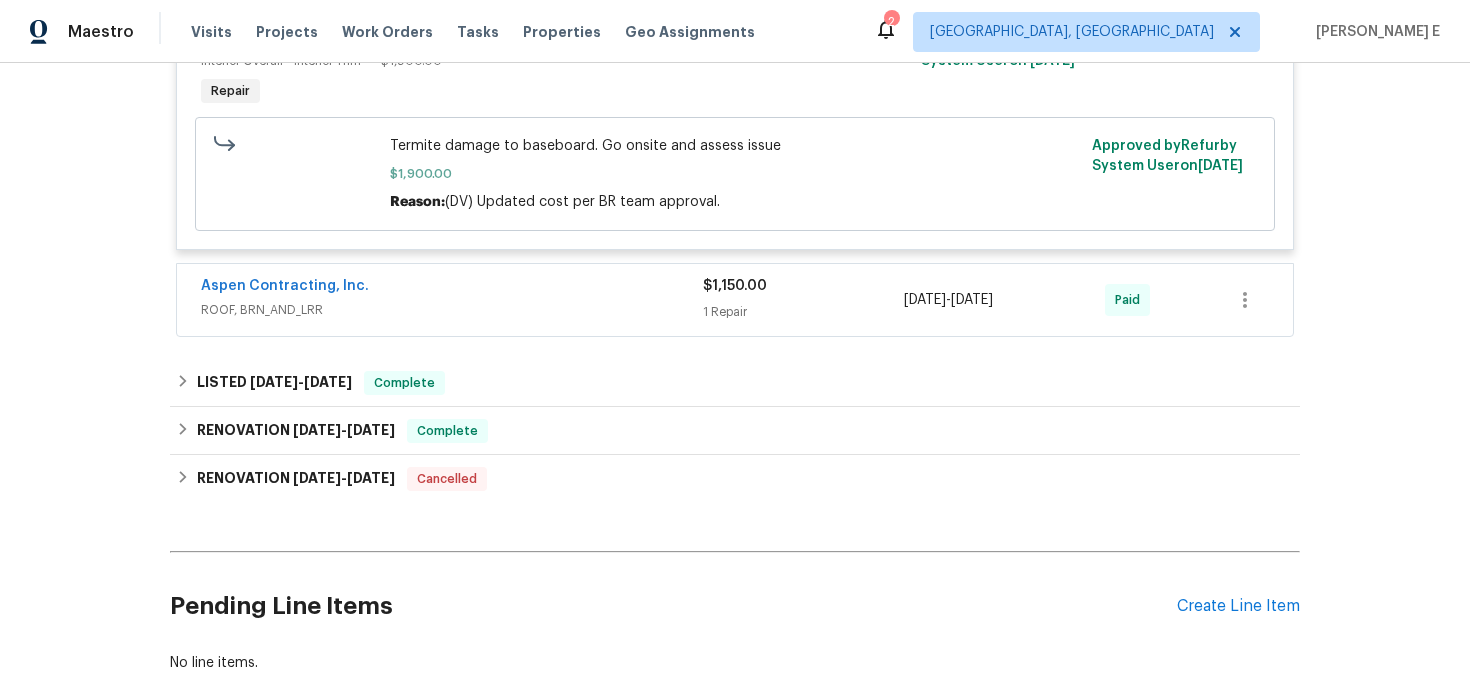 click on "ROOF, BRN_AND_LRR" at bounding box center (452, 310) 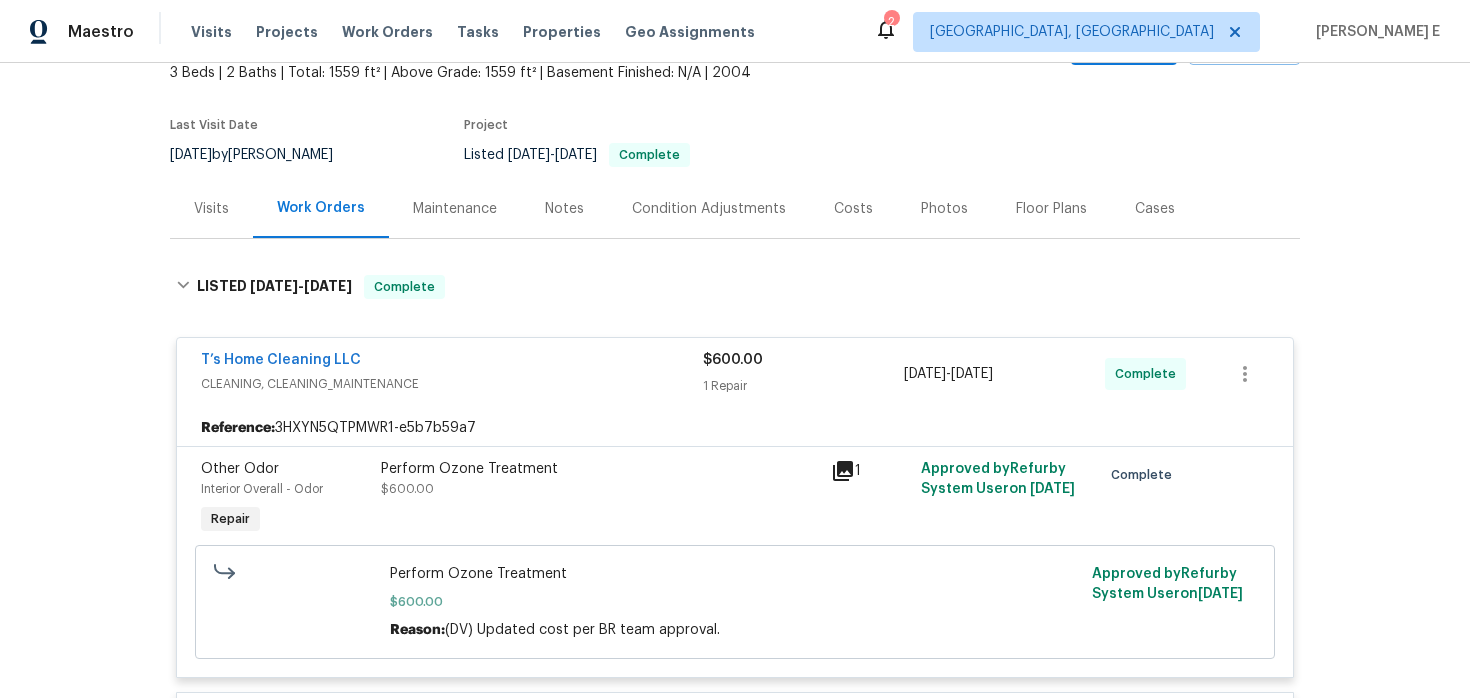 scroll, scrollTop: 0, scrollLeft: 0, axis: both 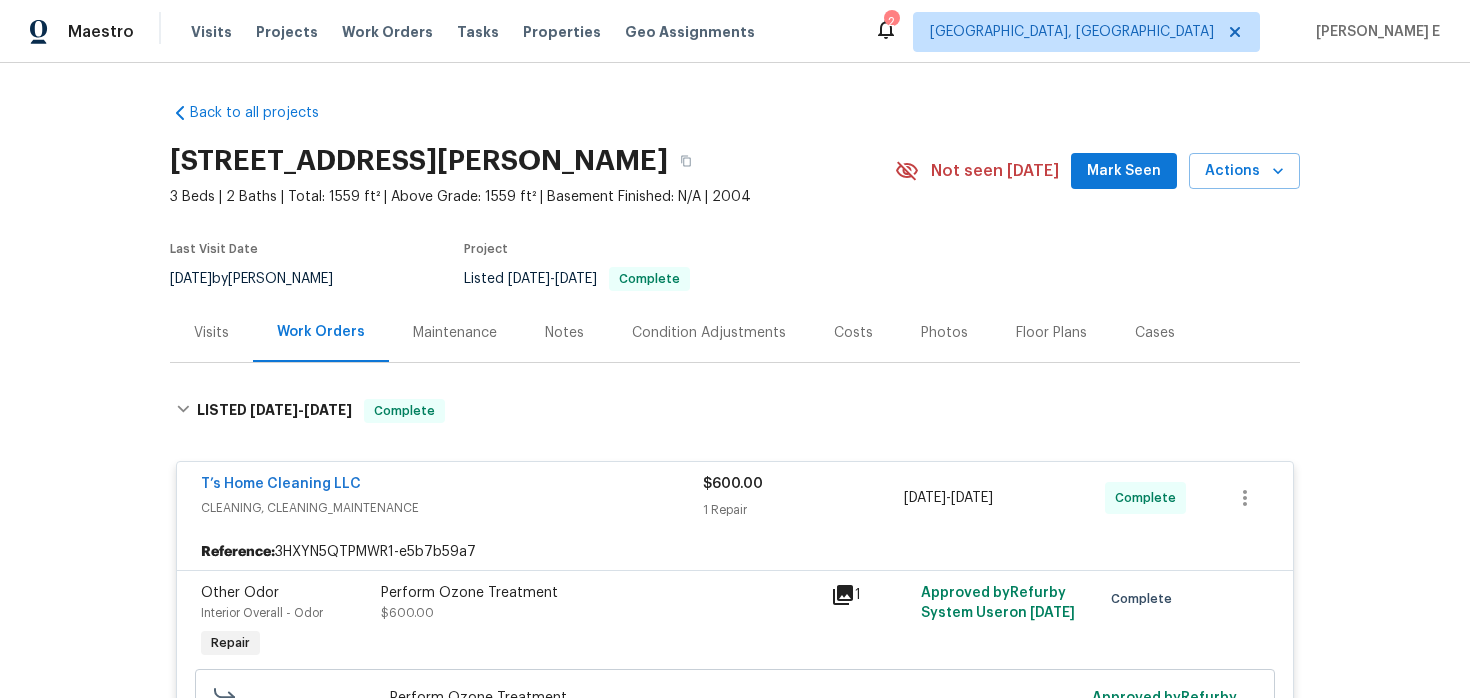 click on "Floor Plans" at bounding box center [1051, 333] 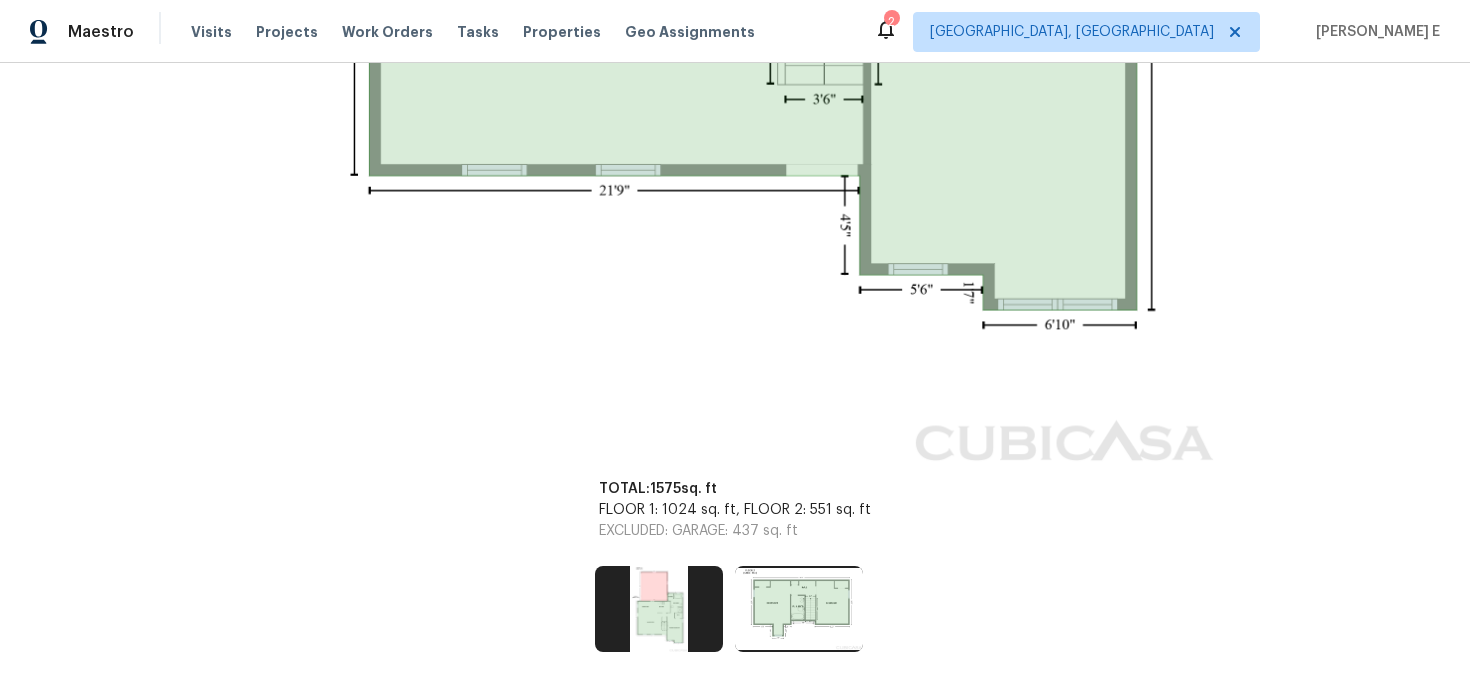 scroll, scrollTop: 1463, scrollLeft: 0, axis: vertical 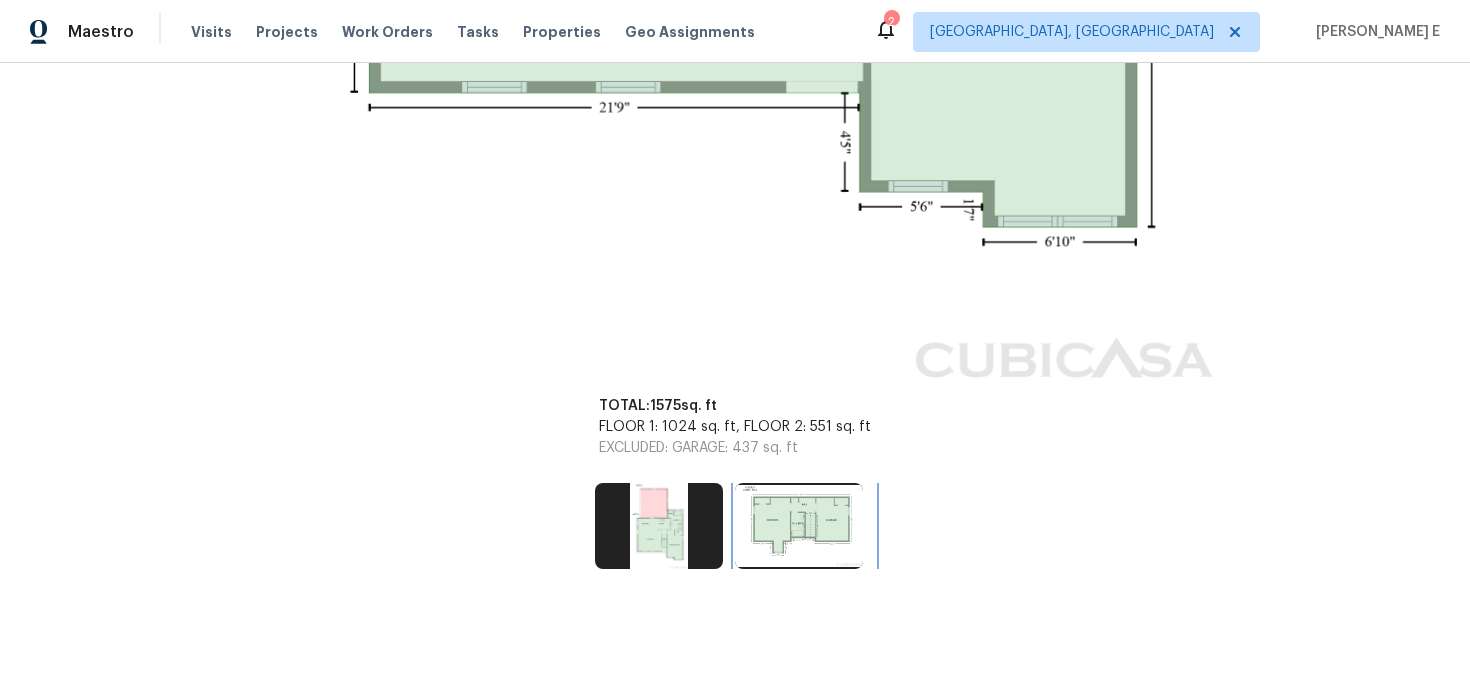 click at bounding box center (799, 526) 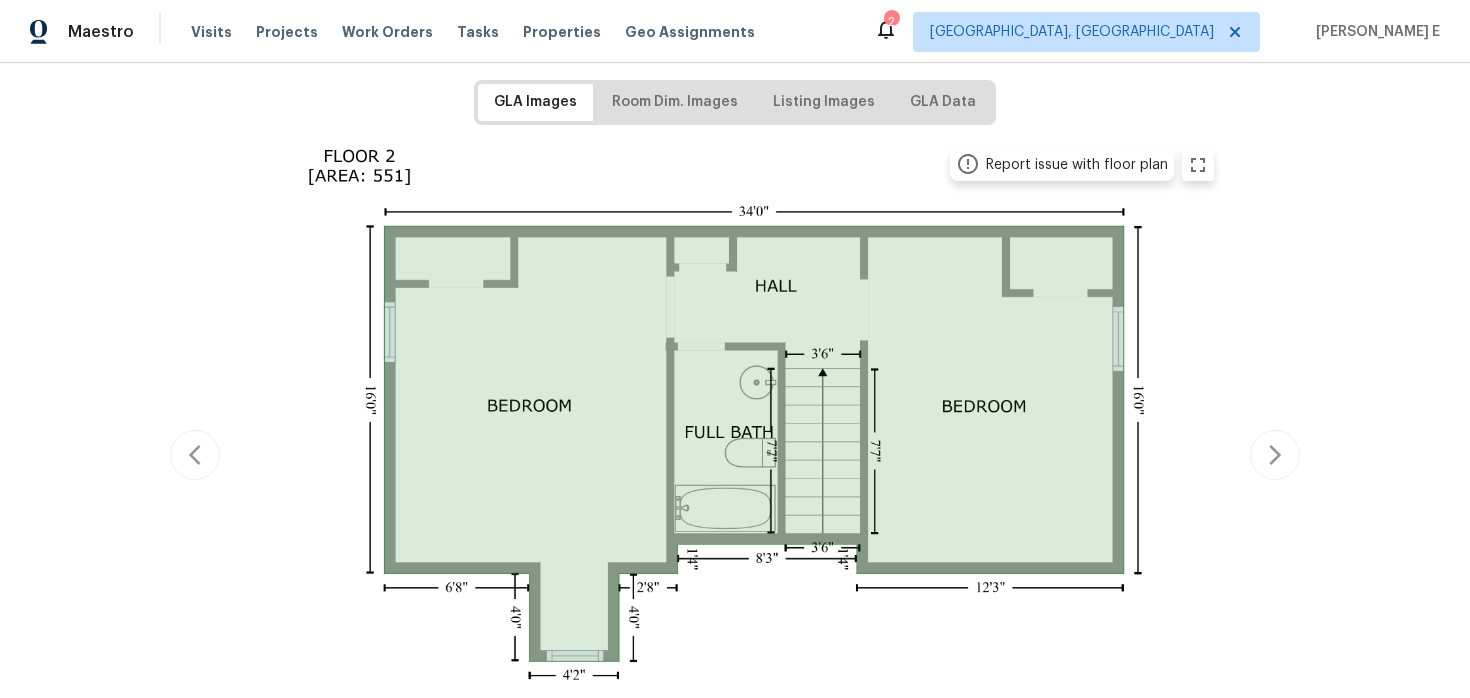 scroll, scrollTop: 332, scrollLeft: 0, axis: vertical 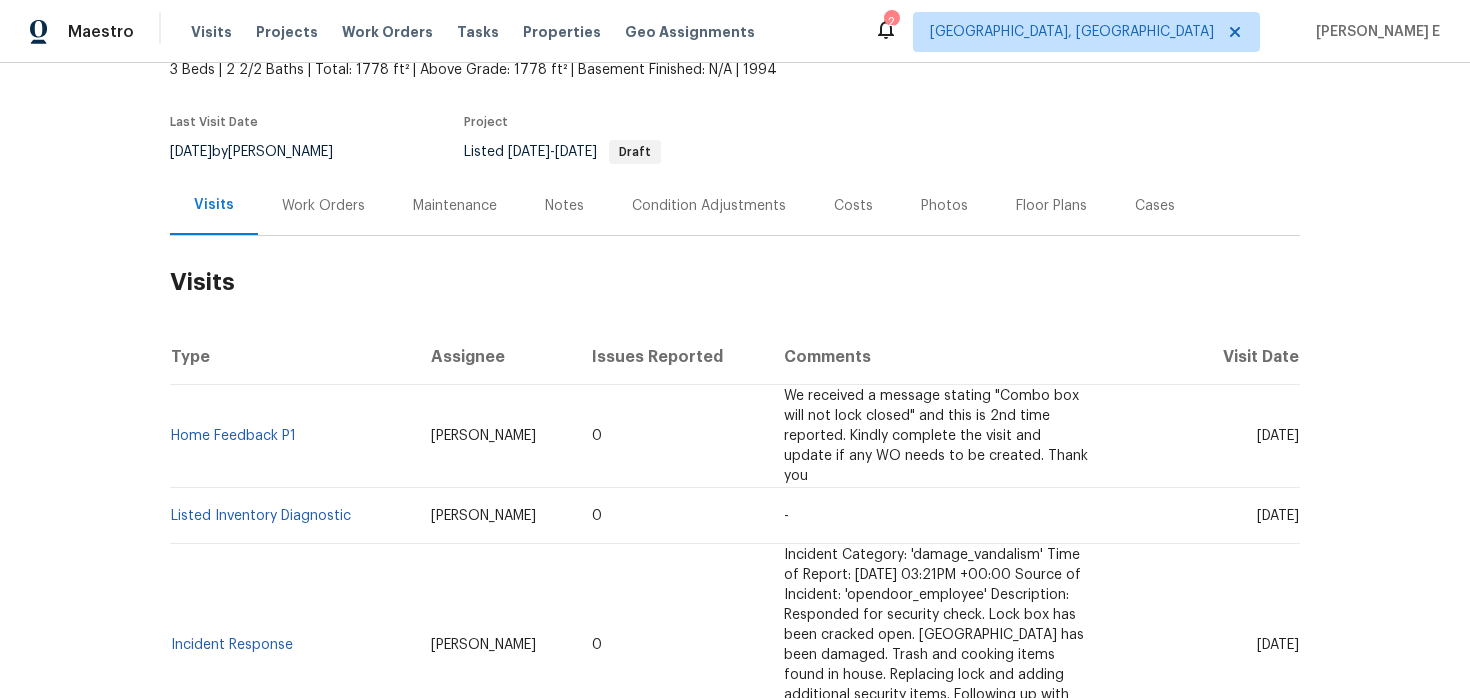 click on "Work Orders" at bounding box center (323, 206) 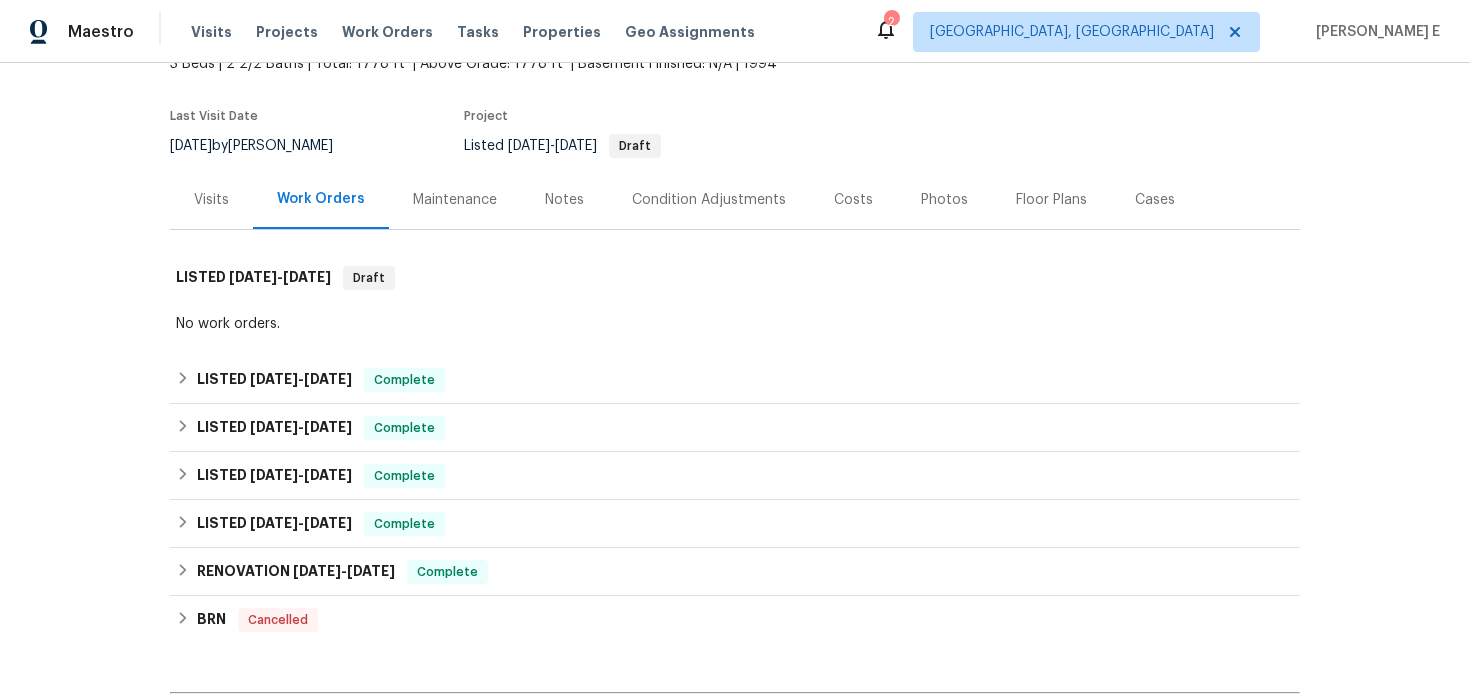 scroll, scrollTop: 134, scrollLeft: 0, axis: vertical 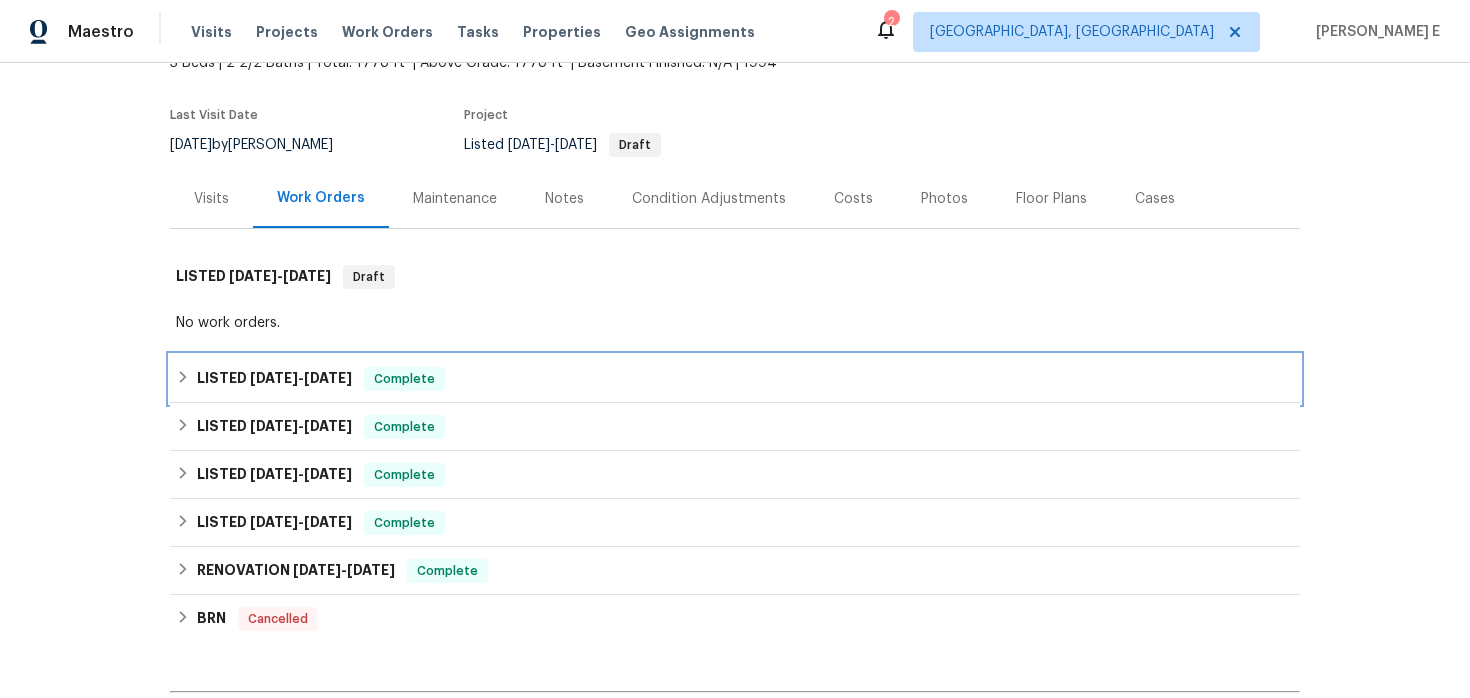 click on "6/23/25" at bounding box center [274, 378] 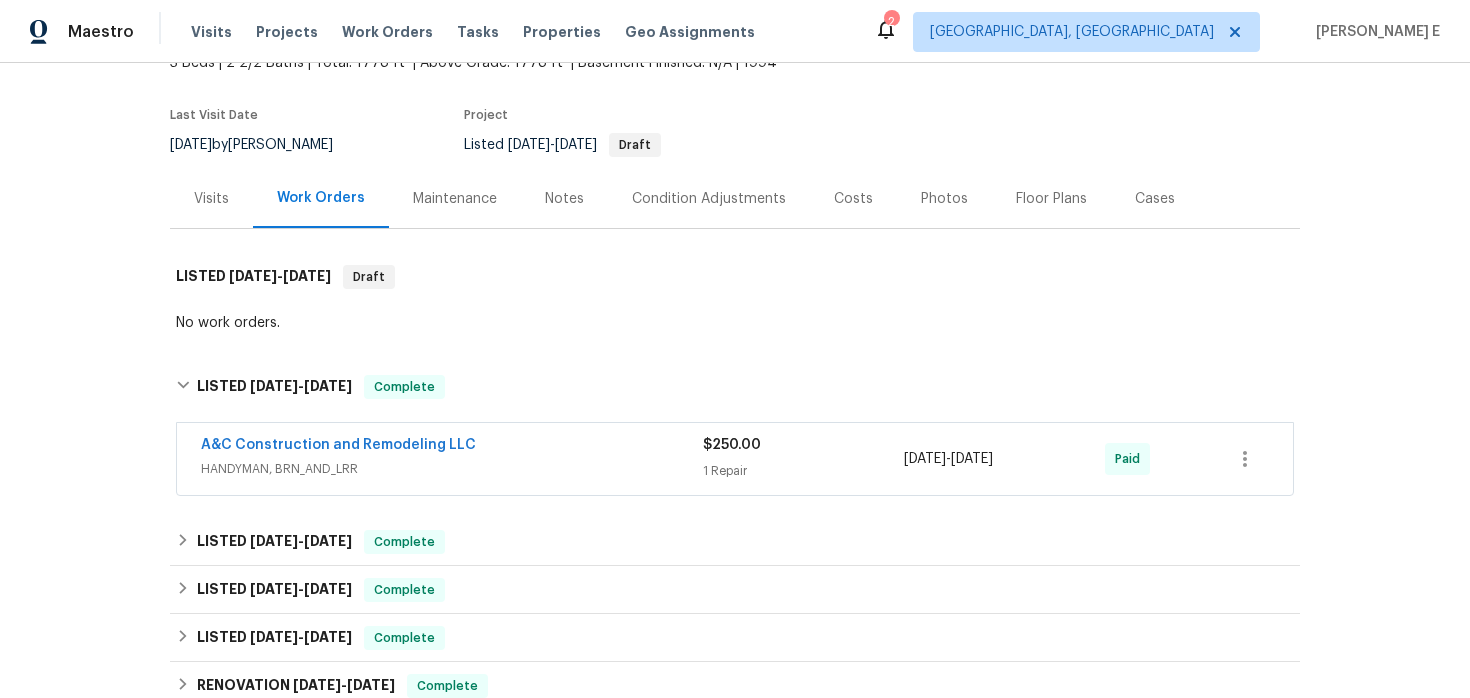 click on "A&C Construction and Remodeling LLC HANDYMAN, BRN_AND_LRR $250.00 1 Repair 6/23/2025  -  6/25/2025 Paid" at bounding box center (735, 459) 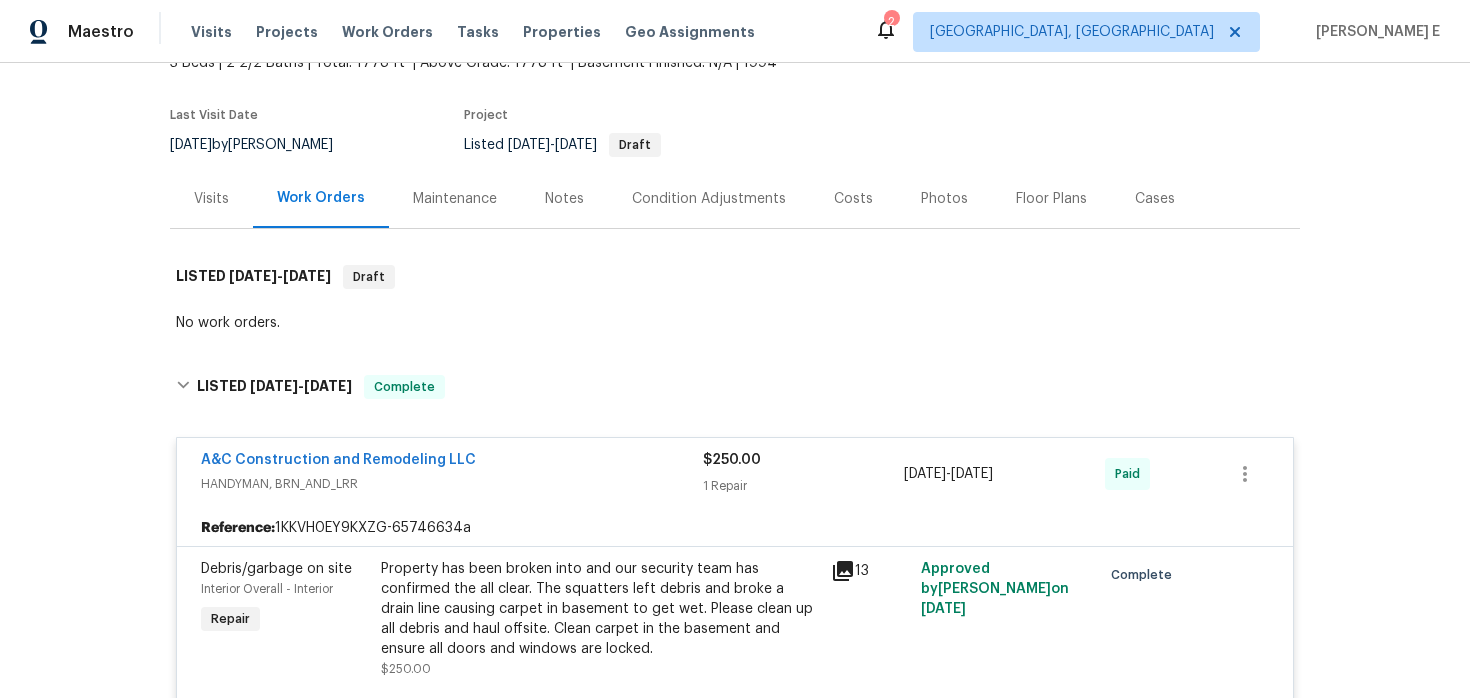 scroll, scrollTop: 143, scrollLeft: 0, axis: vertical 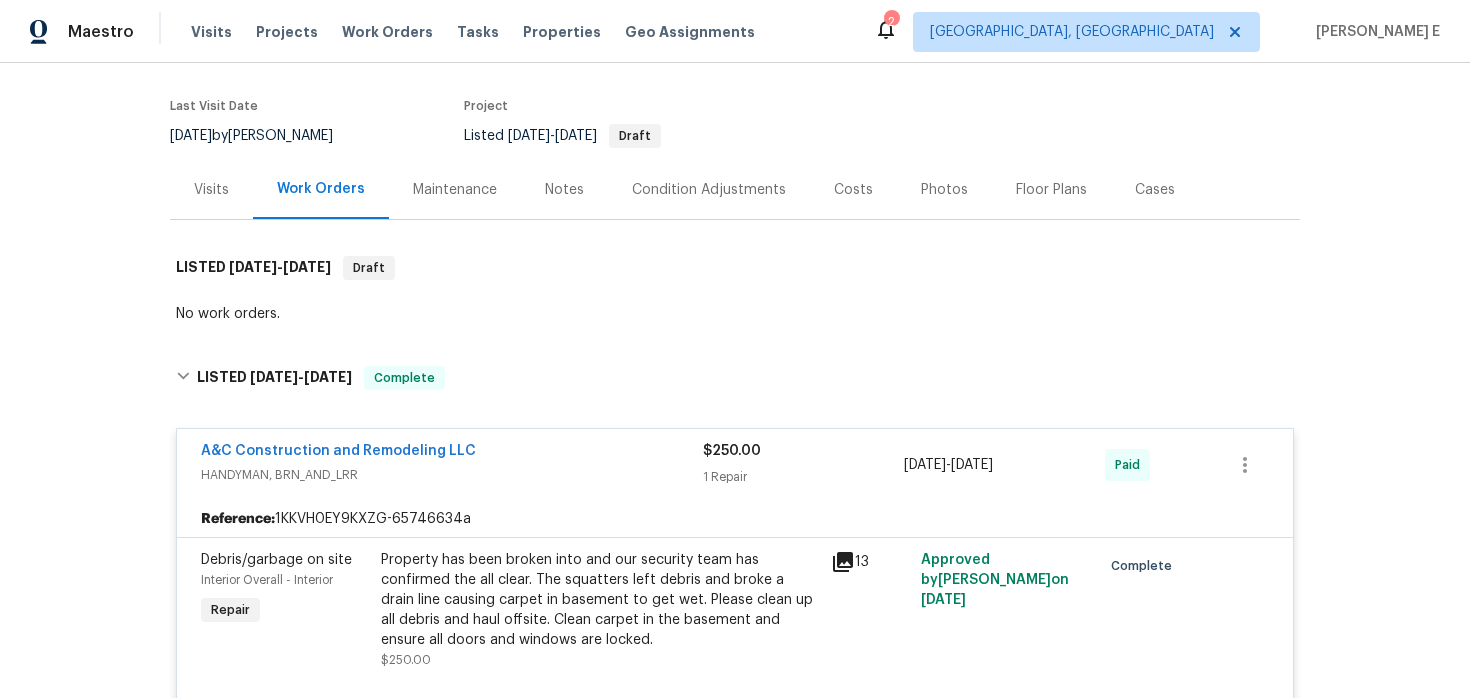 click on "Maintenance" at bounding box center (455, 189) 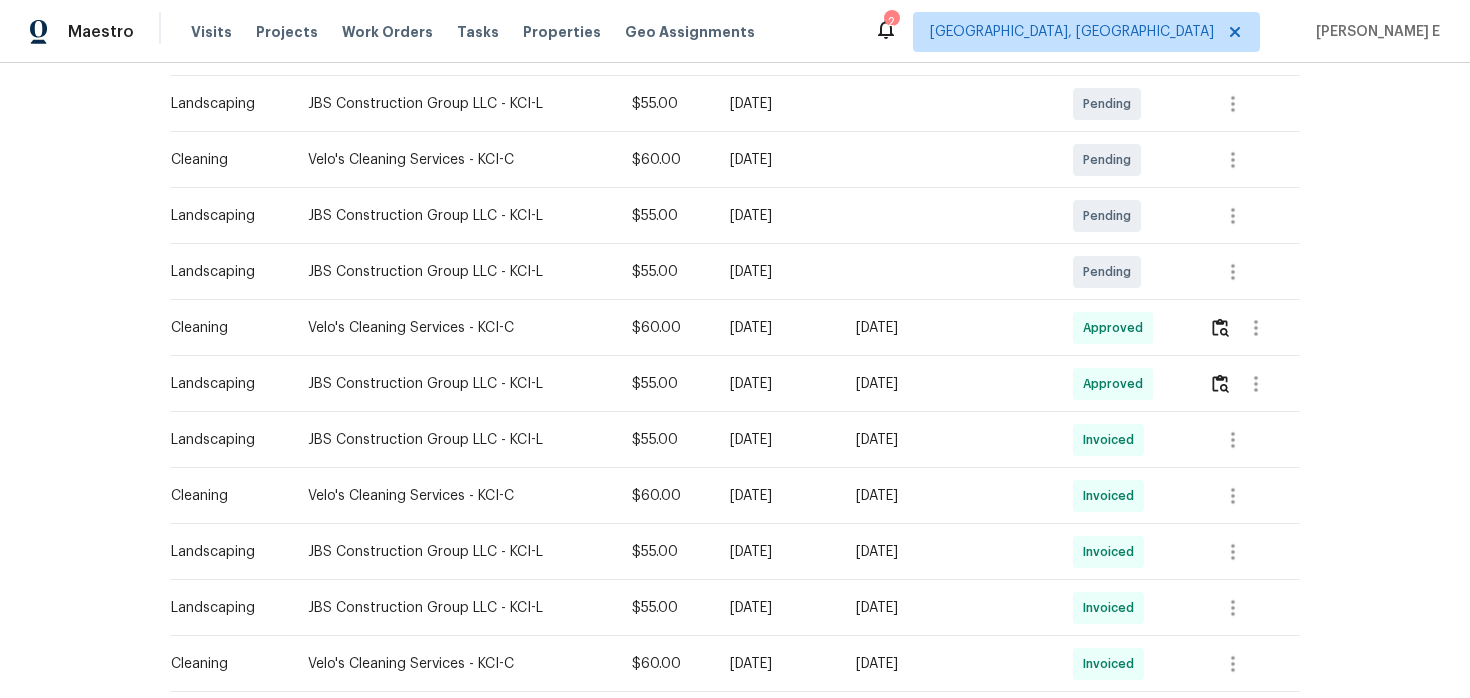 scroll, scrollTop: 364, scrollLeft: 0, axis: vertical 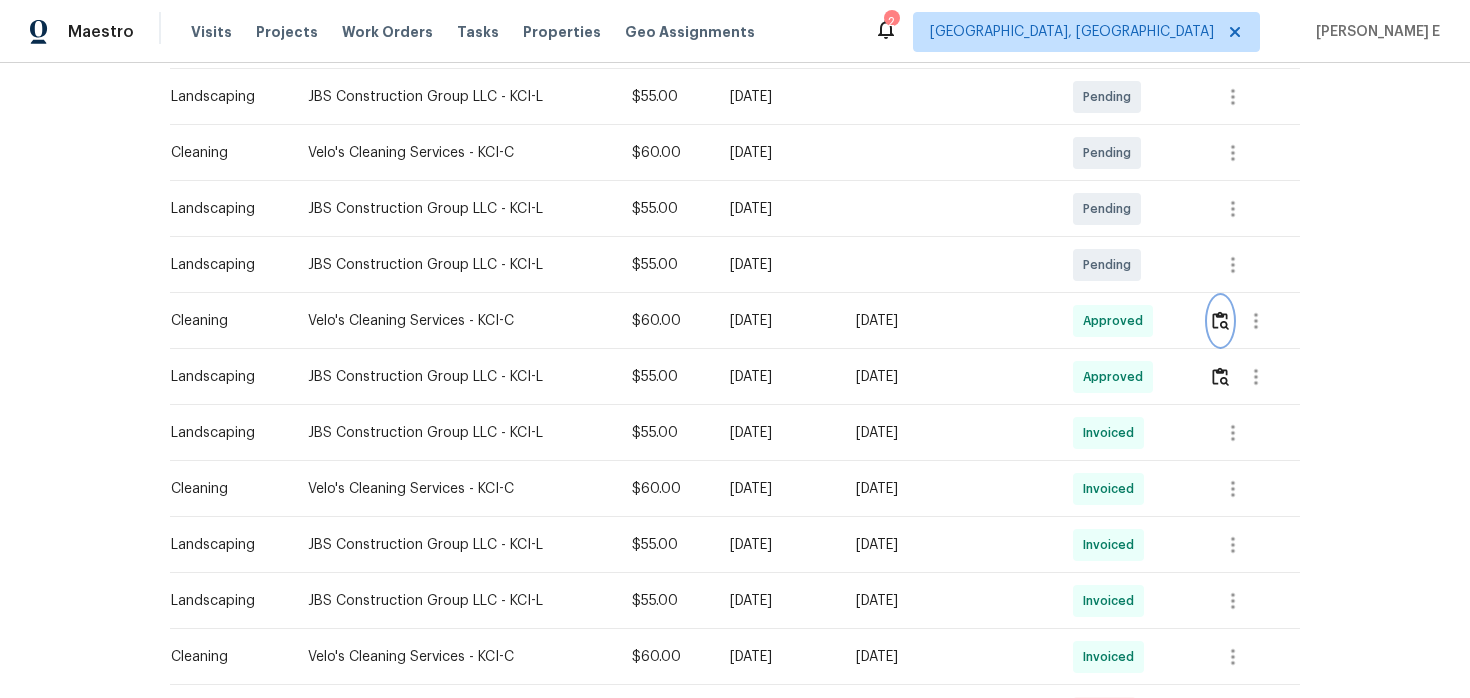 click at bounding box center [1220, 321] 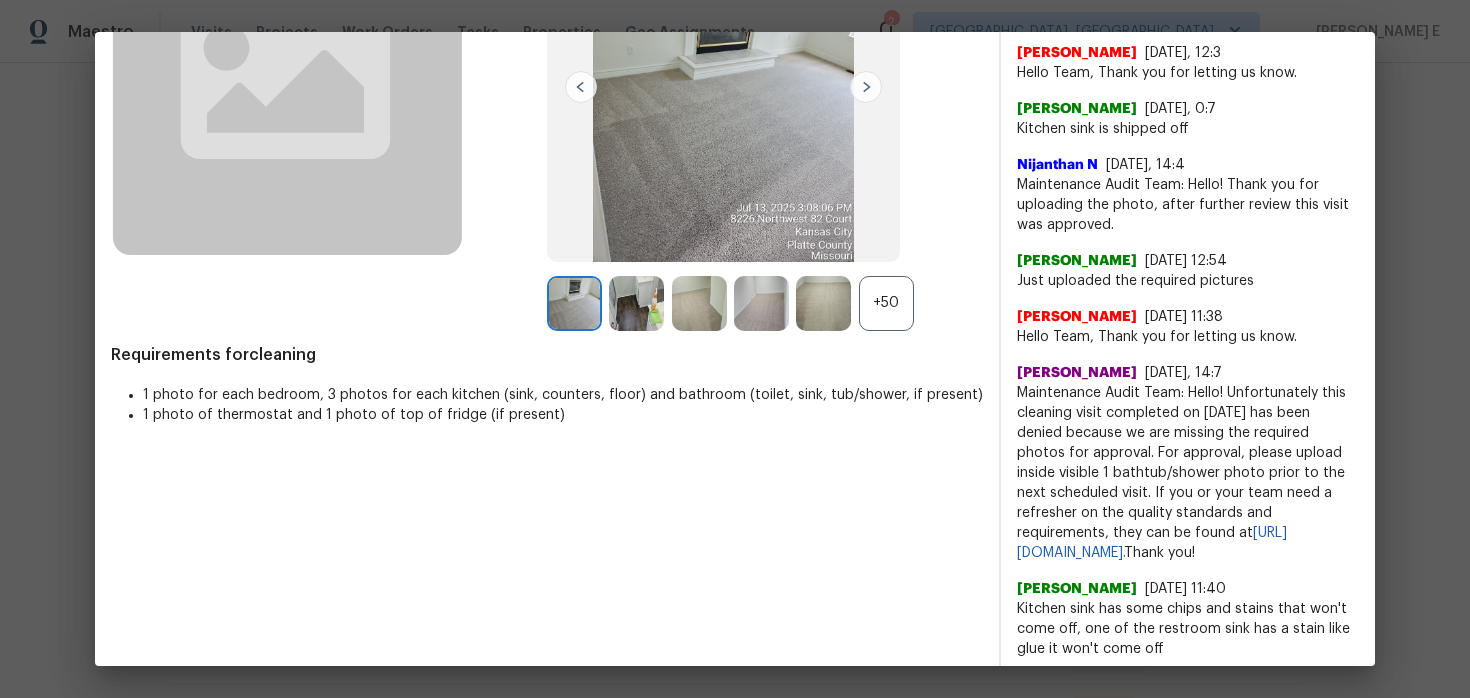 scroll, scrollTop: 246, scrollLeft: 0, axis: vertical 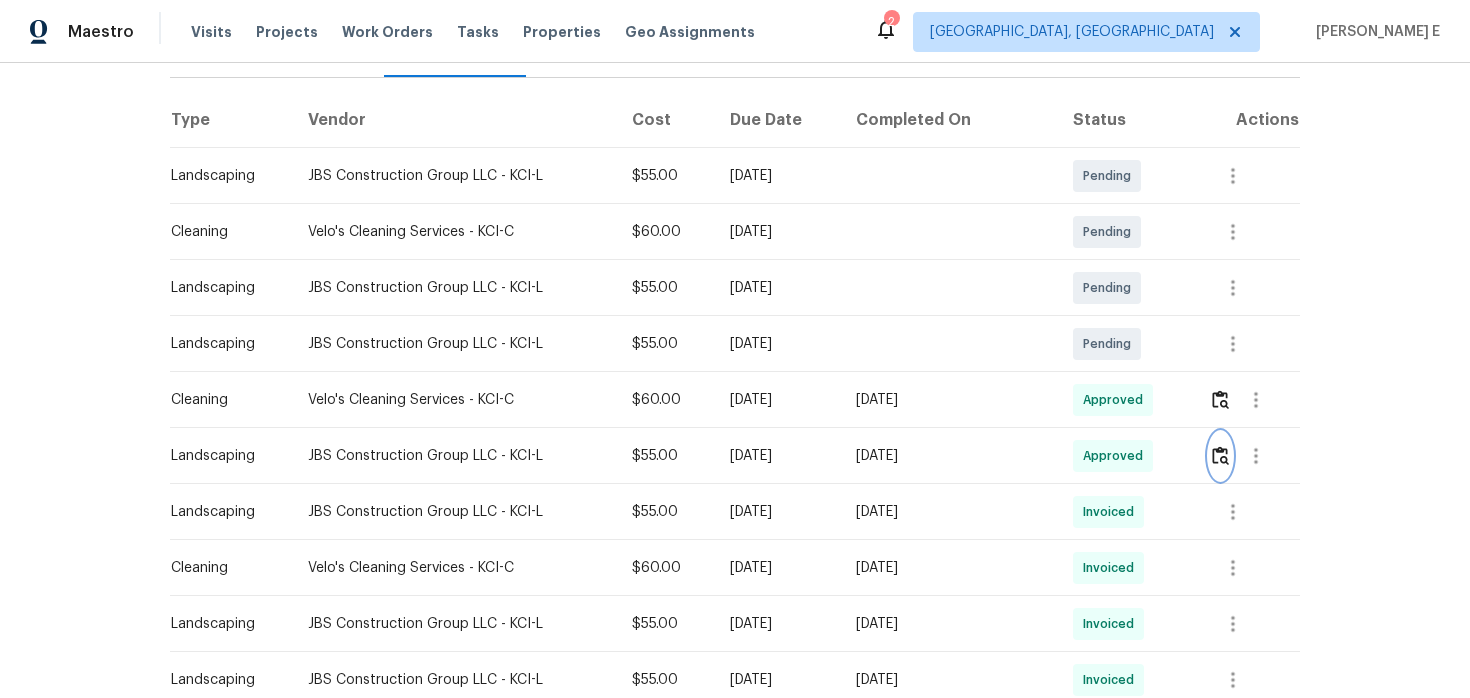 click at bounding box center (1220, 455) 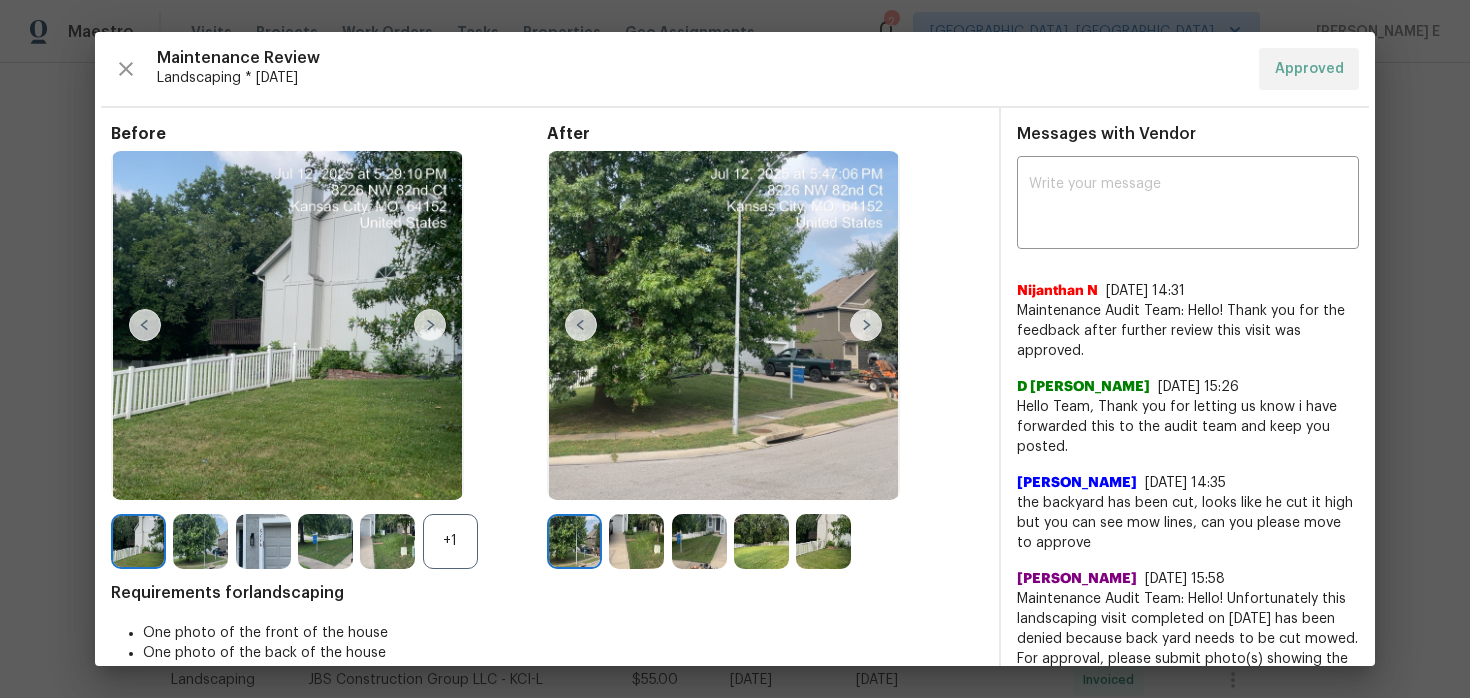 click on "+1" at bounding box center [450, 541] 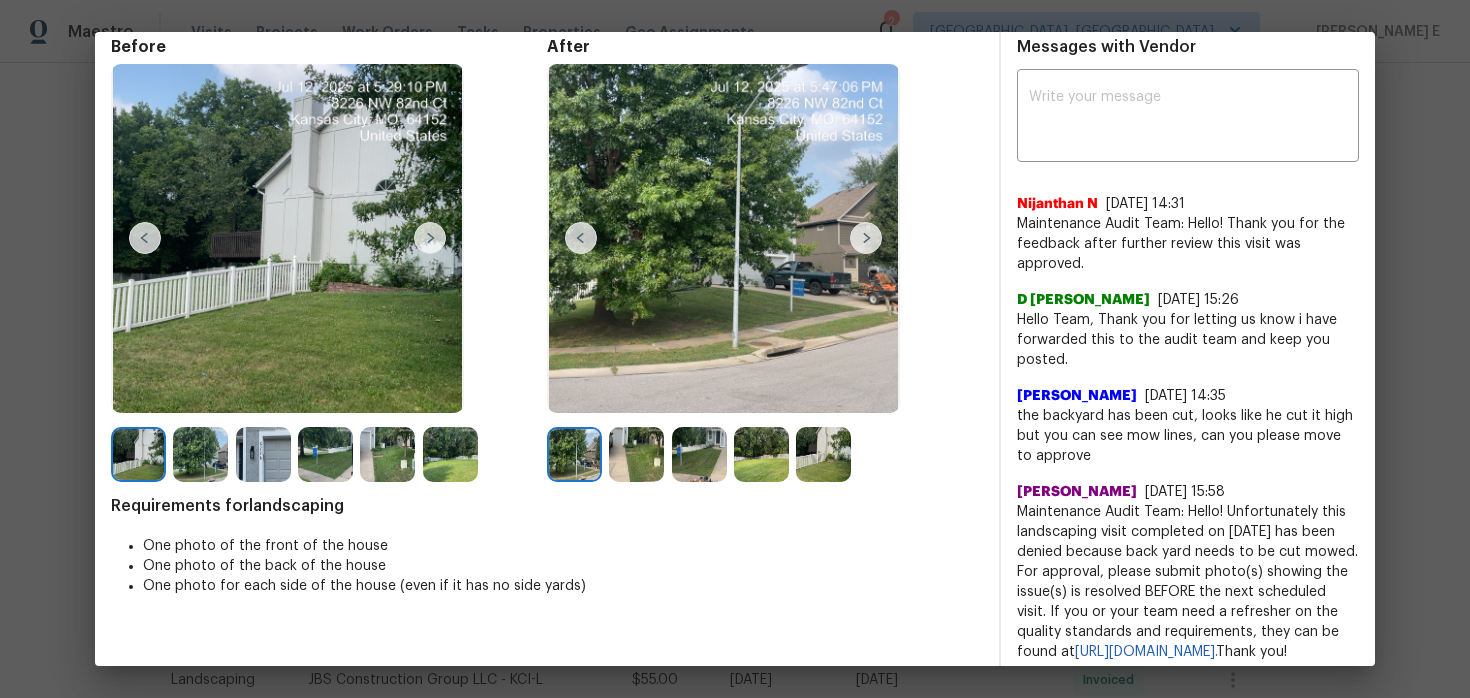 scroll, scrollTop: 91, scrollLeft: 0, axis: vertical 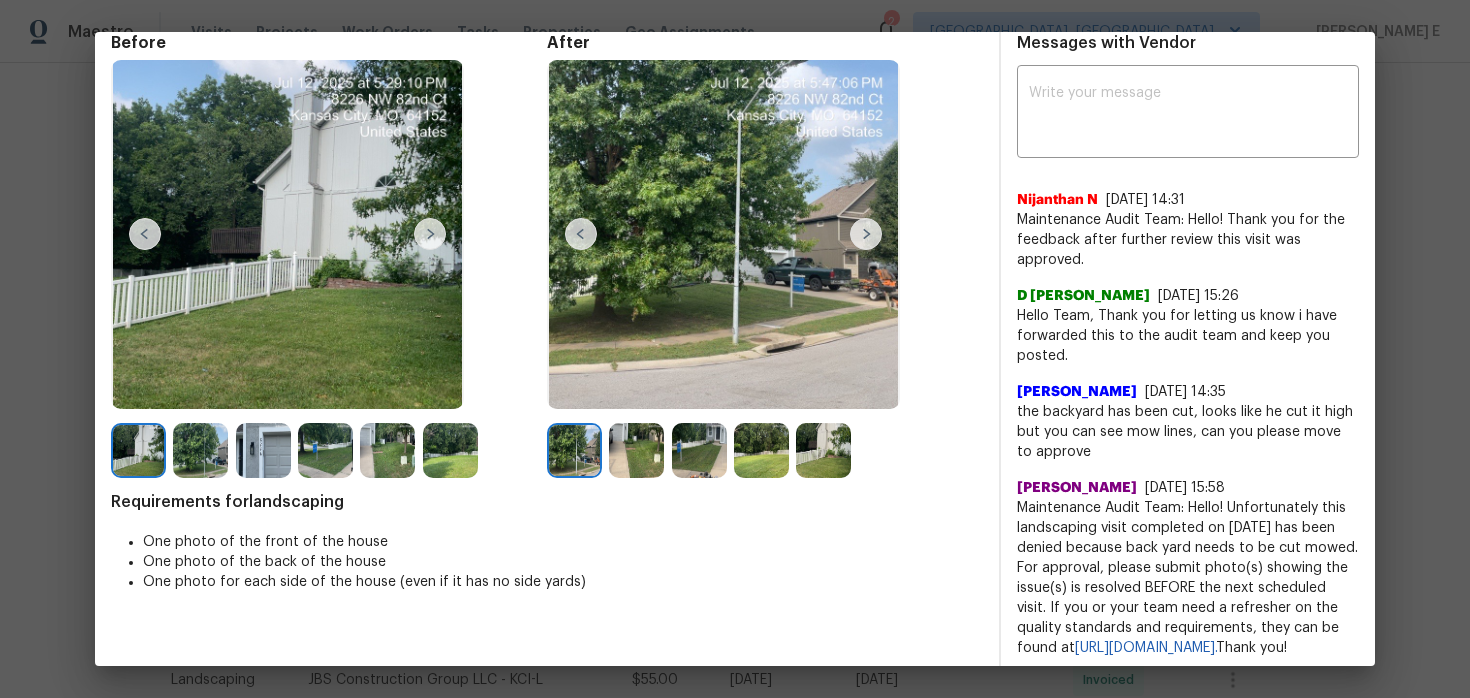 click at bounding box center [263, 450] 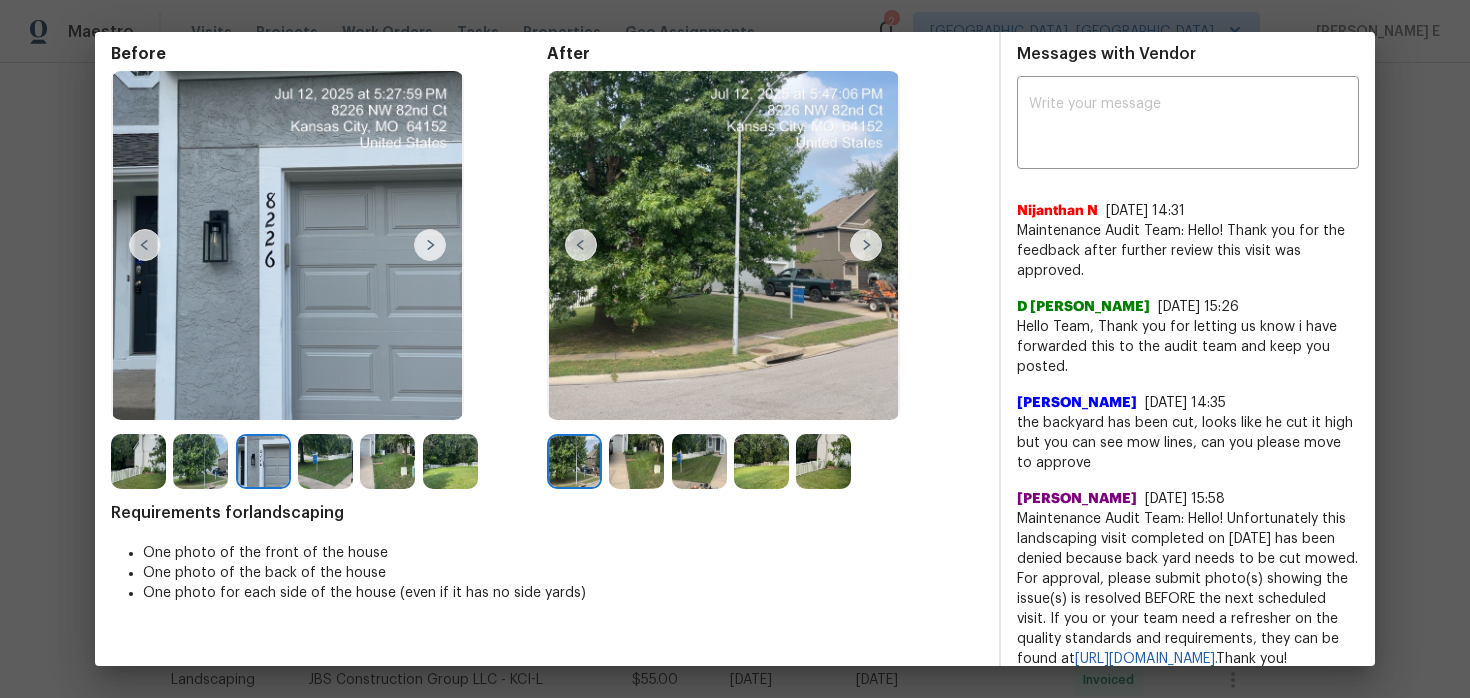 scroll, scrollTop: 0, scrollLeft: 0, axis: both 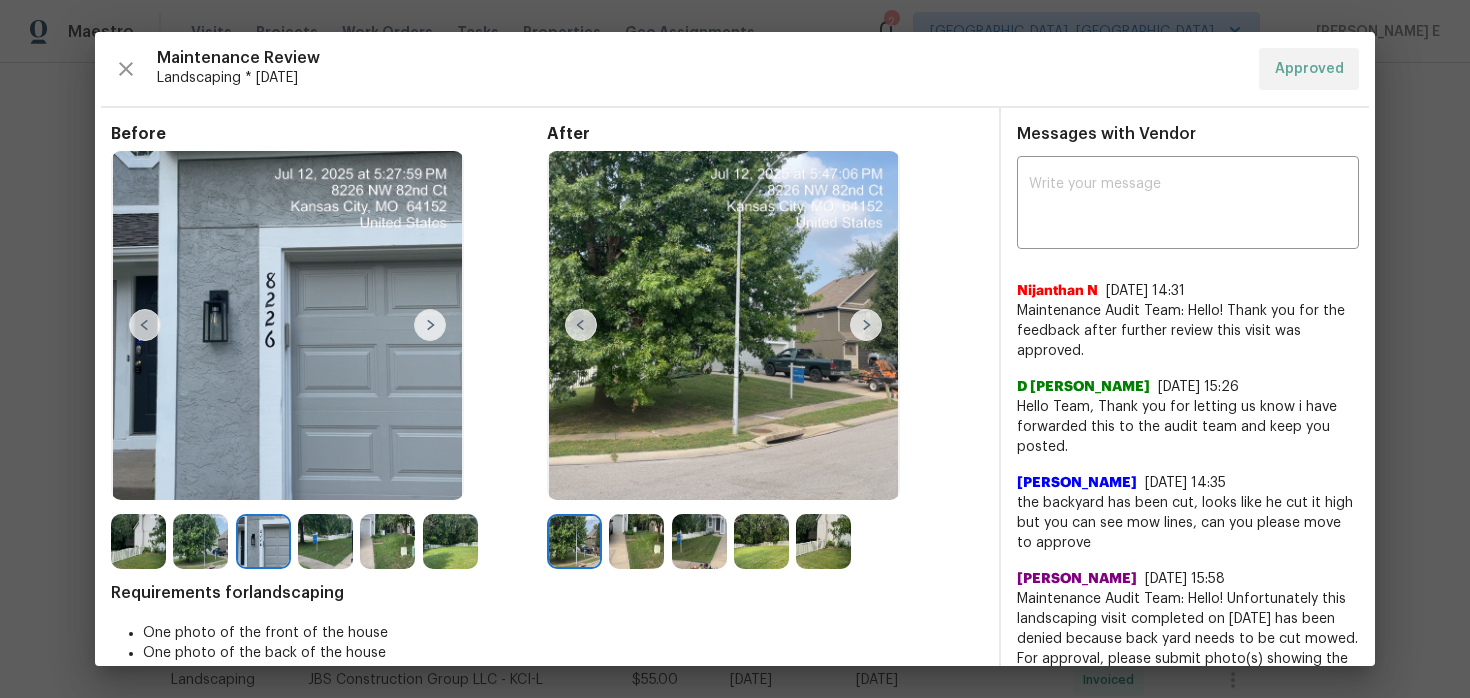 click at bounding box center (200, 541) 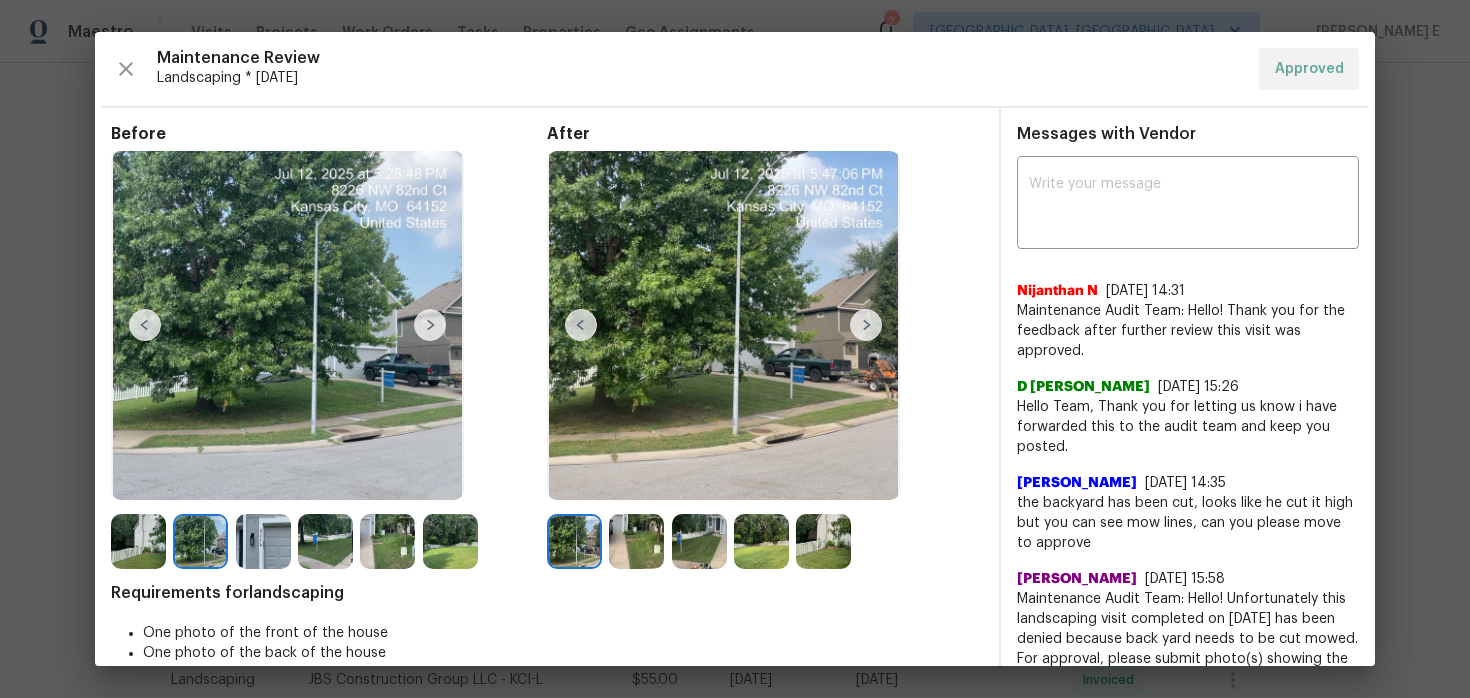 click at bounding box center [387, 541] 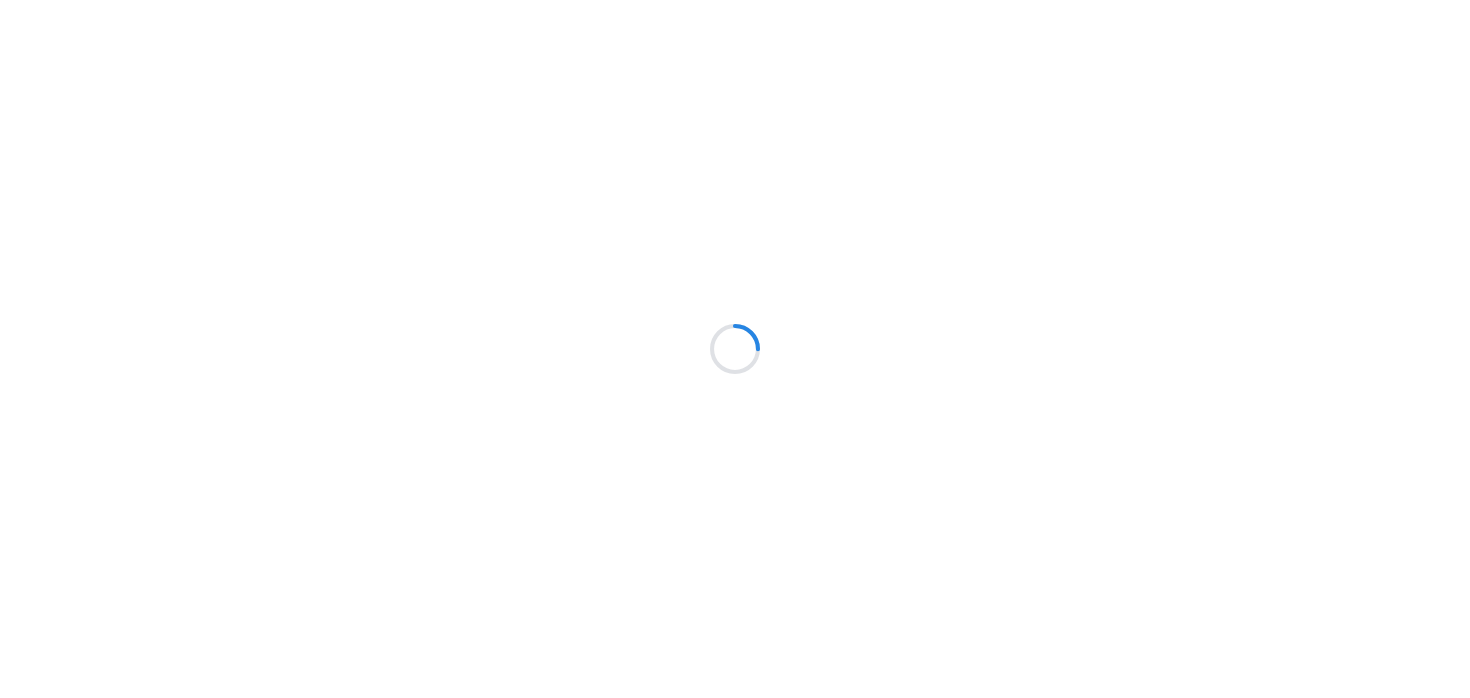 scroll, scrollTop: 0, scrollLeft: 0, axis: both 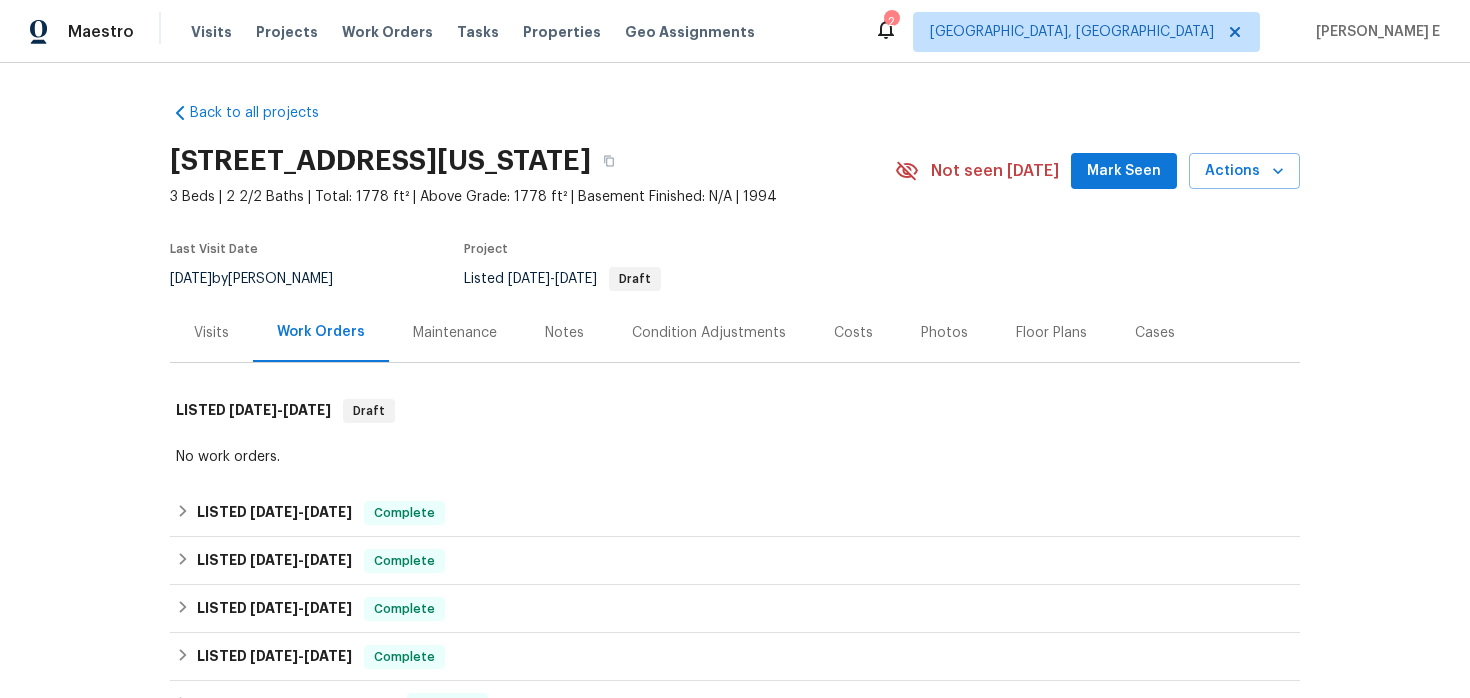 click on "Maintenance" at bounding box center [455, 333] 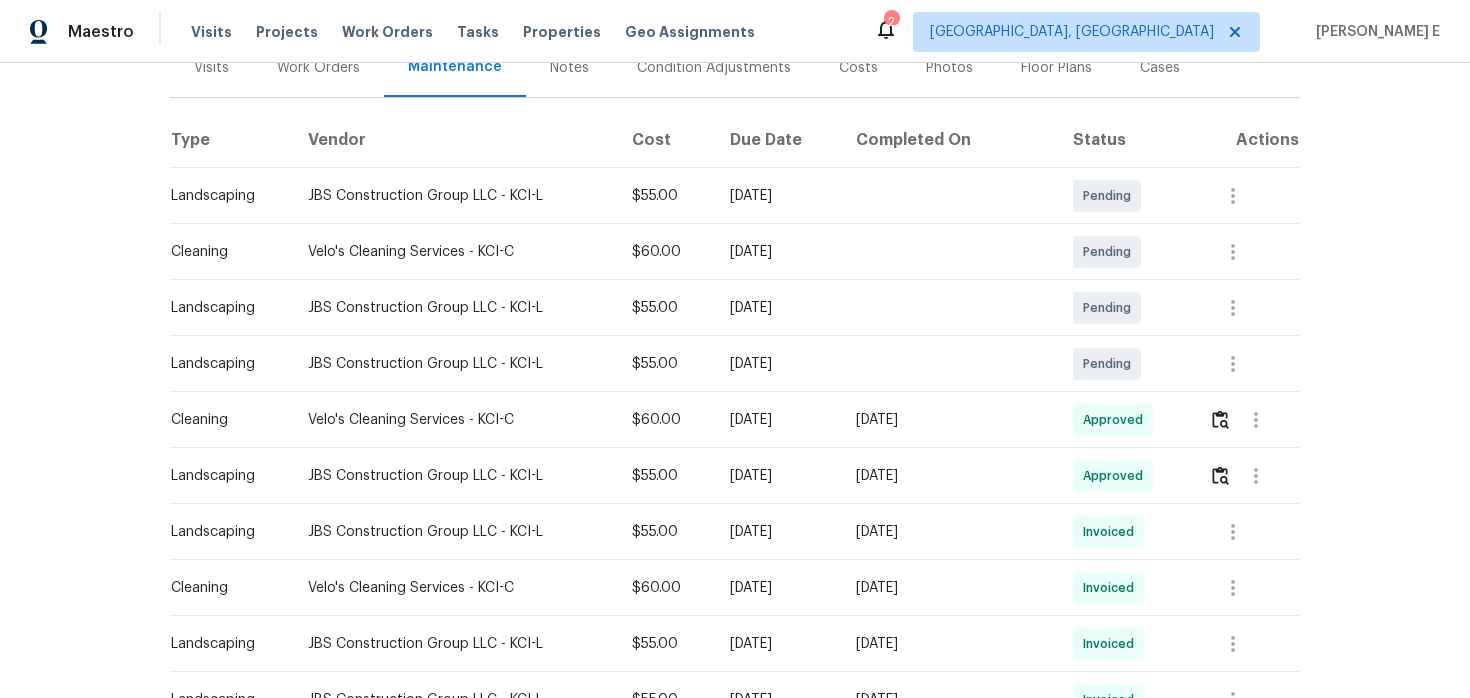 scroll, scrollTop: 269, scrollLeft: 0, axis: vertical 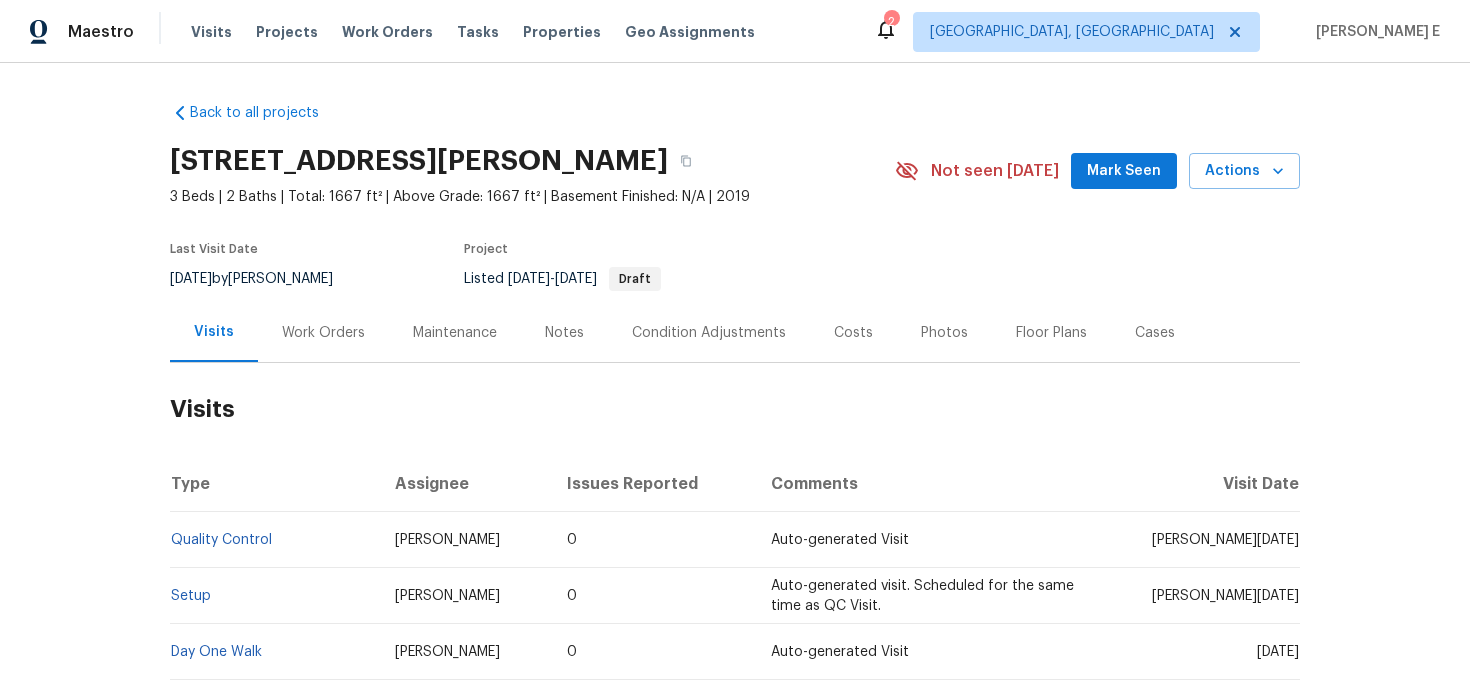click on "Visits" at bounding box center (735, 409) 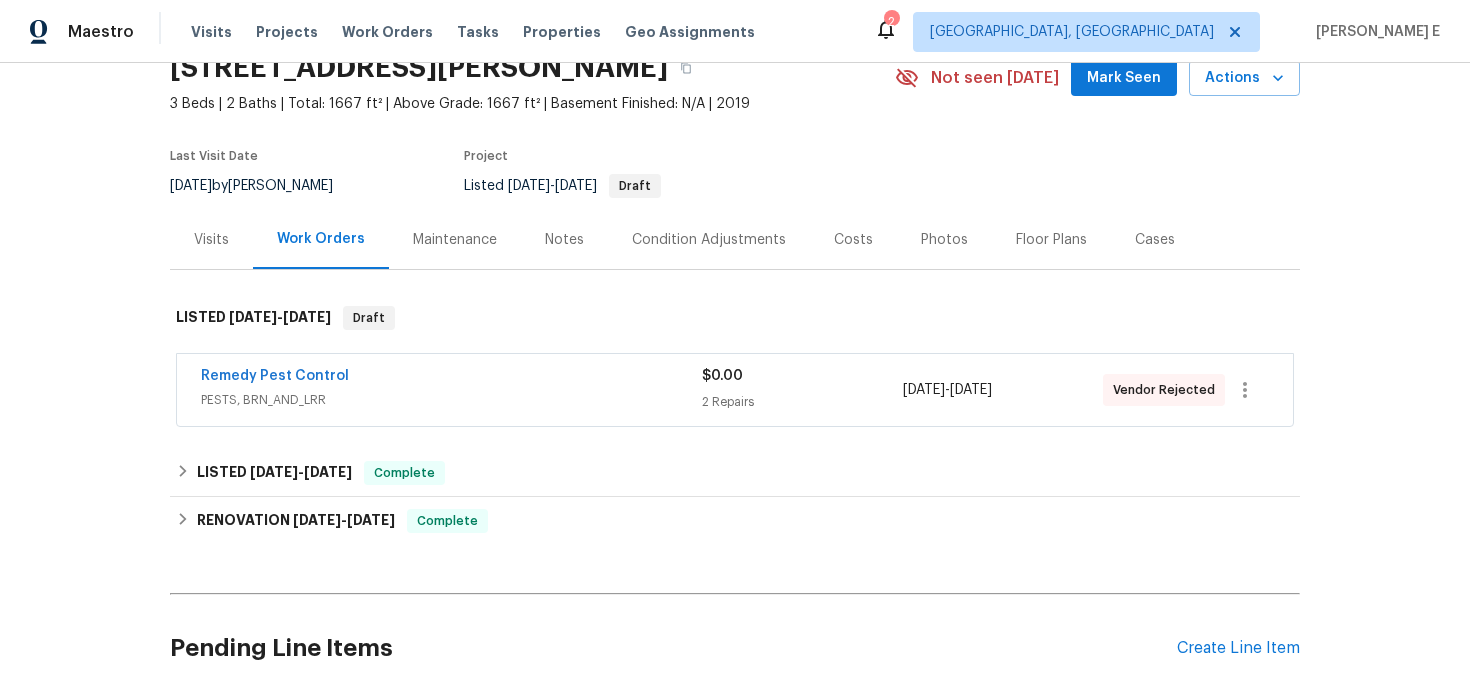 scroll, scrollTop: 120, scrollLeft: 0, axis: vertical 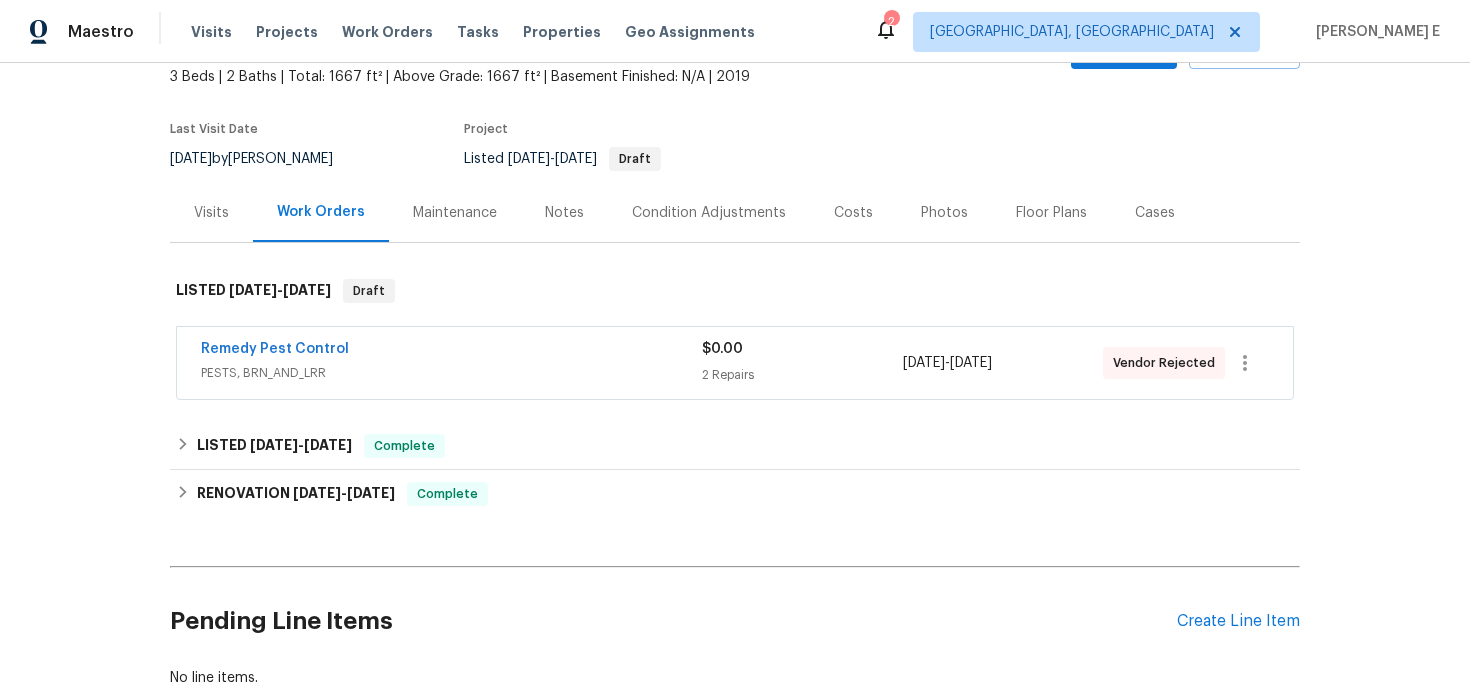 click on "Maintenance" at bounding box center (455, 212) 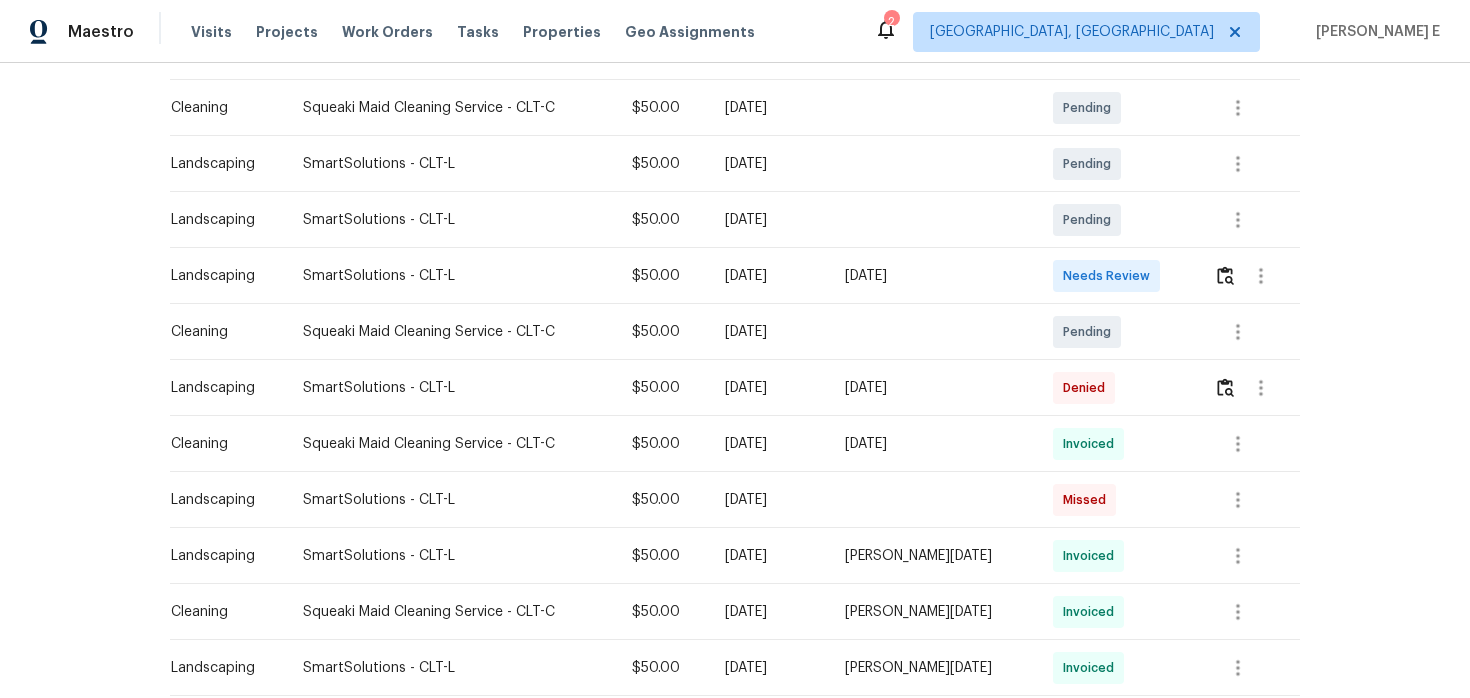 scroll, scrollTop: 358, scrollLeft: 0, axis: vertical 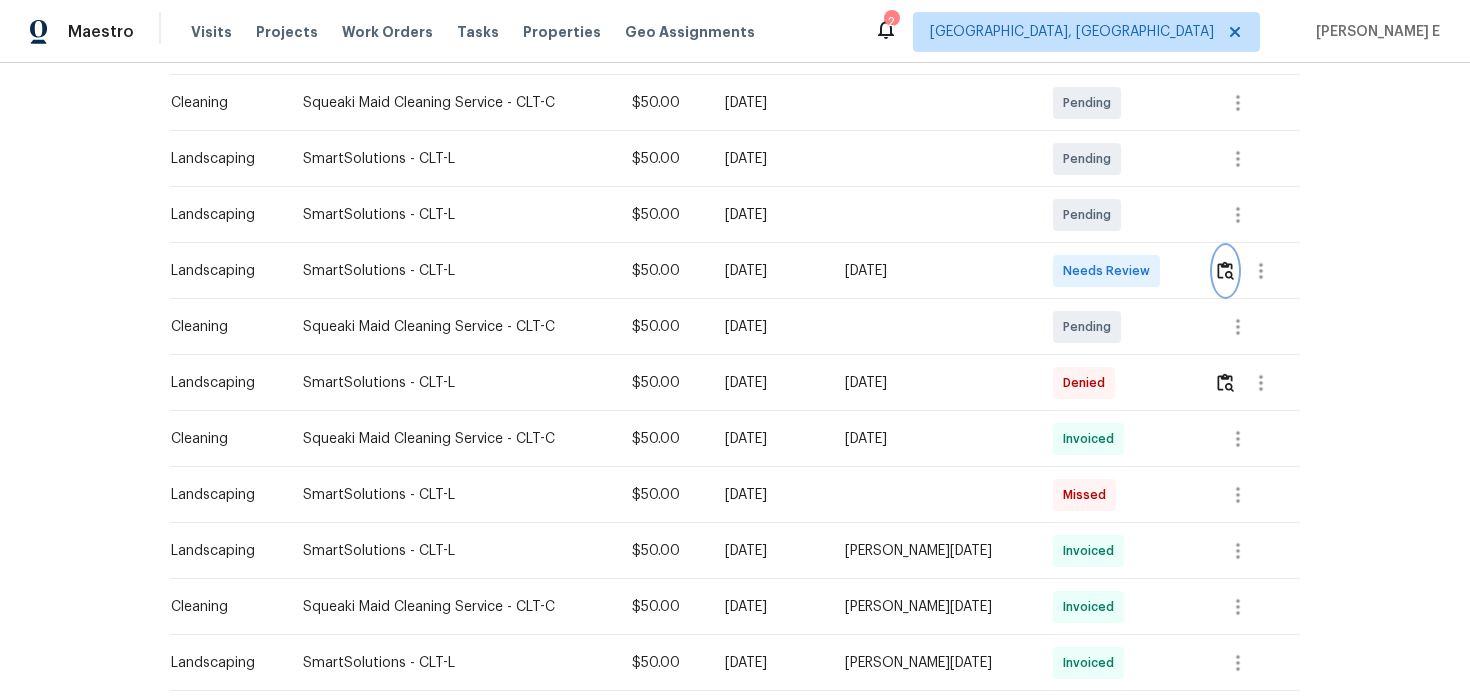 click at bounding box center [1225, 270] 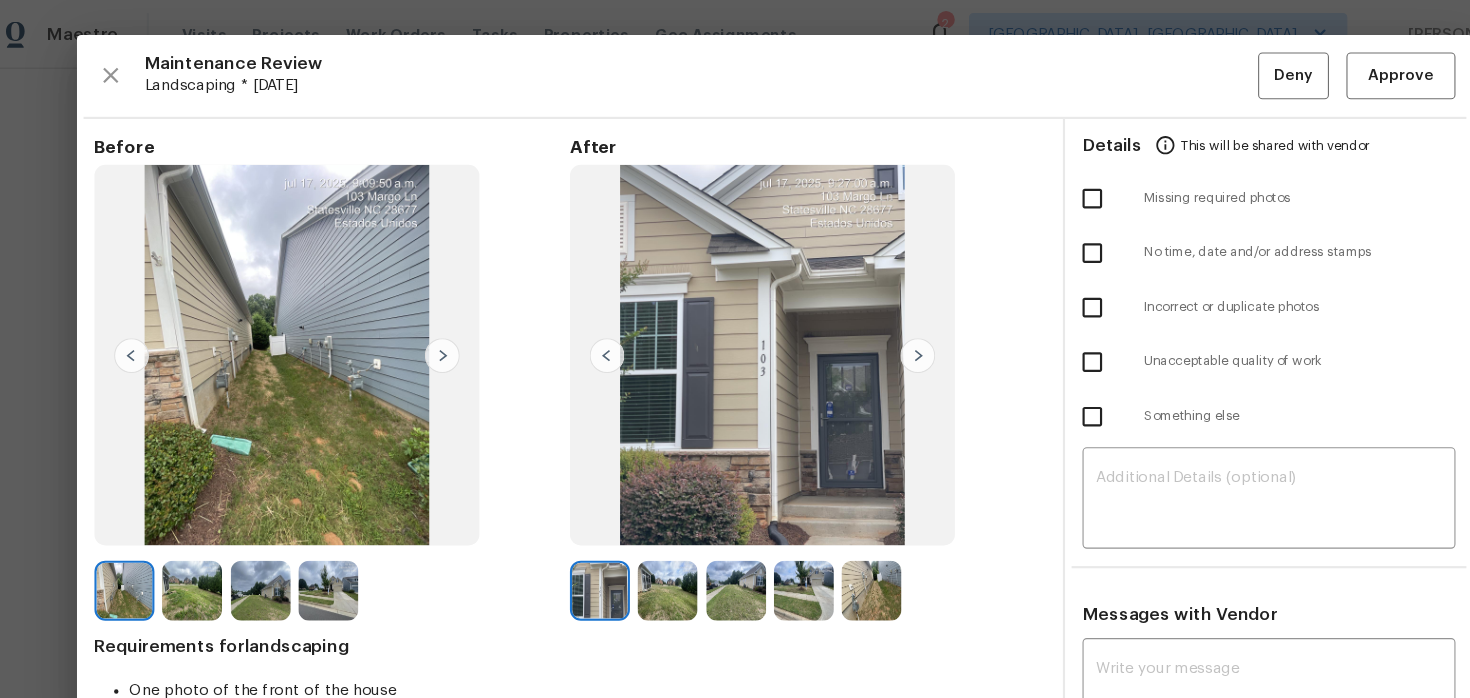 click at bounding box center [200, 541] 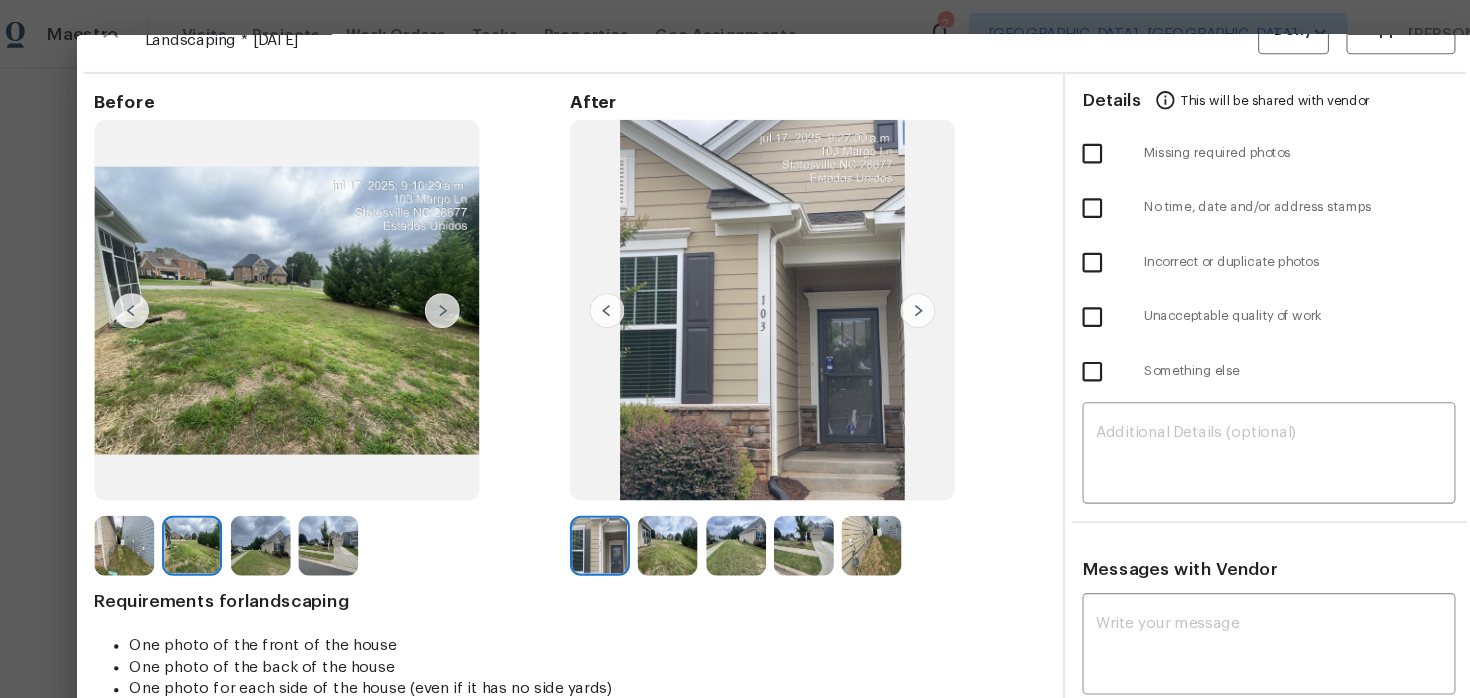 scroll, scrollTop: 58, scrollLeft: 0, axis: vertical 